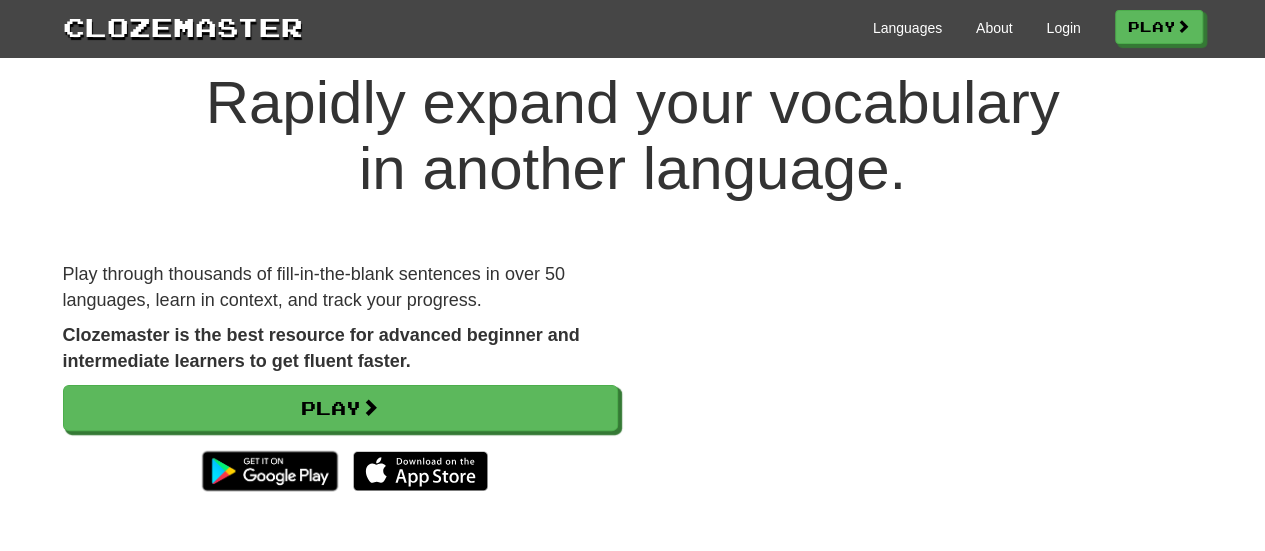 scroll, scrollTop: 0, scrollLeft: 0, axis: both 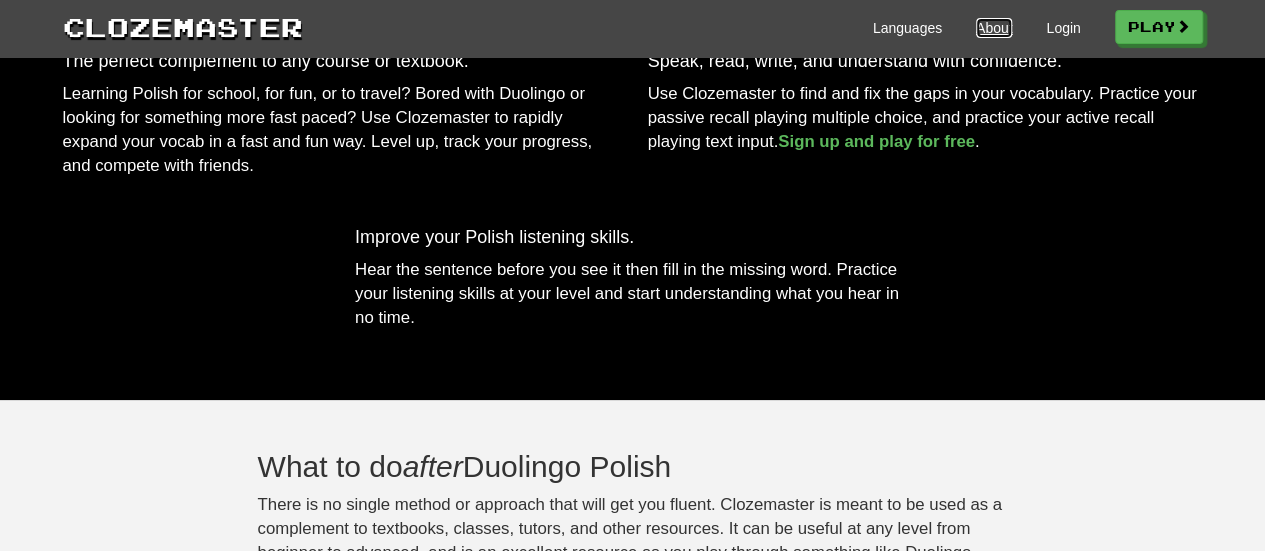 click on "About" at bounding box center [994, 28] 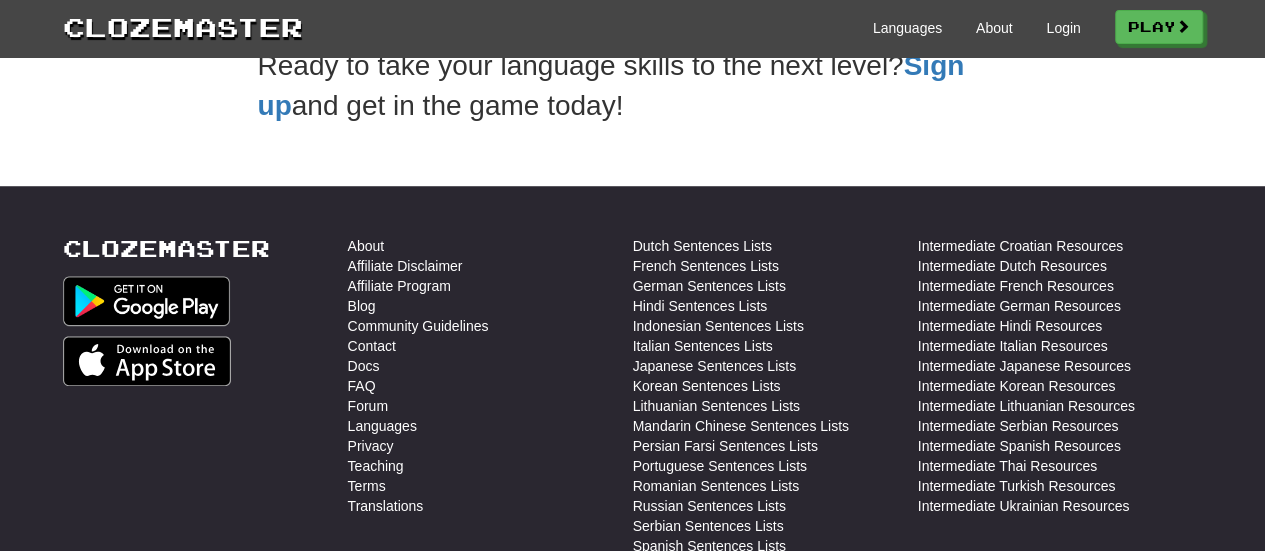 scroll, scrollTop: 500, scrollLeft: 0, axis: vertical 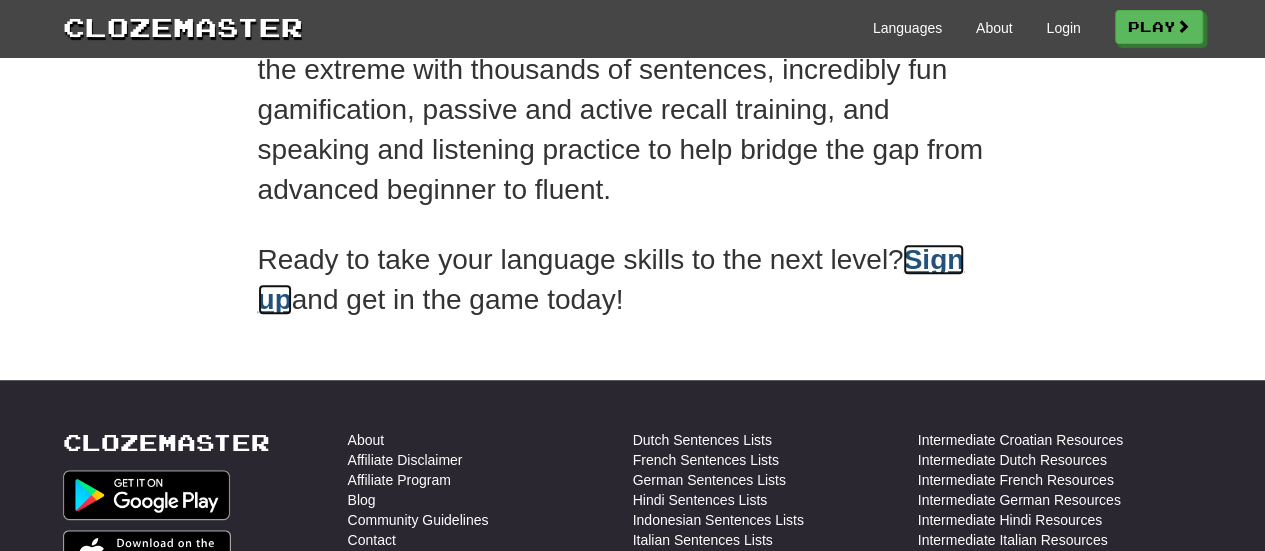 click on "Sign up" at bounding box center [611, 279] 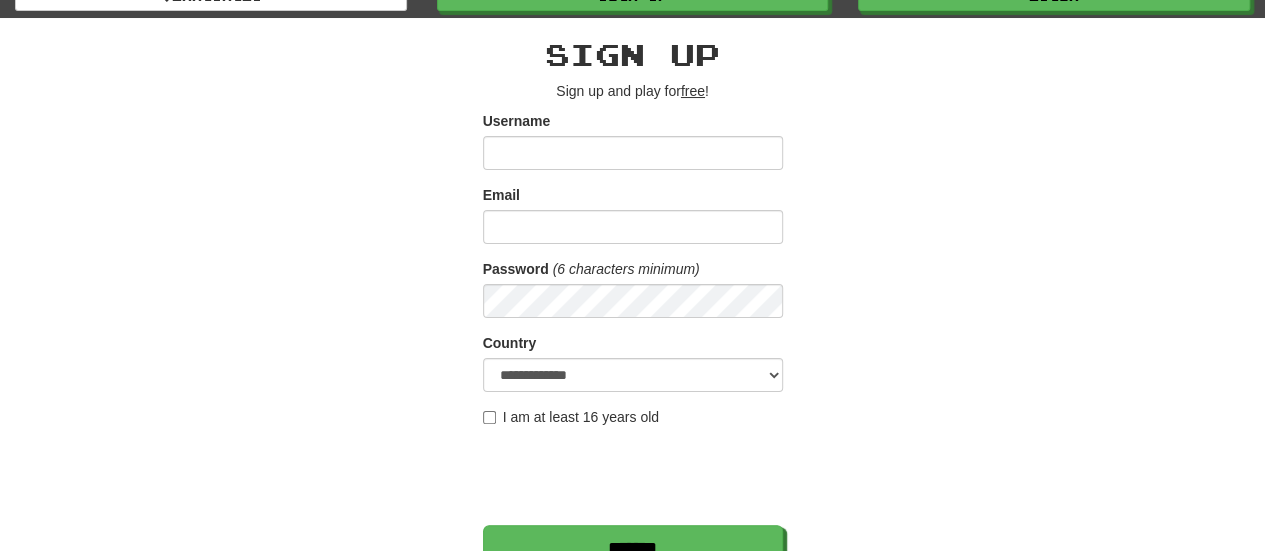 scroll, scrollTop: 0, scrollLeft: 0, axis: both 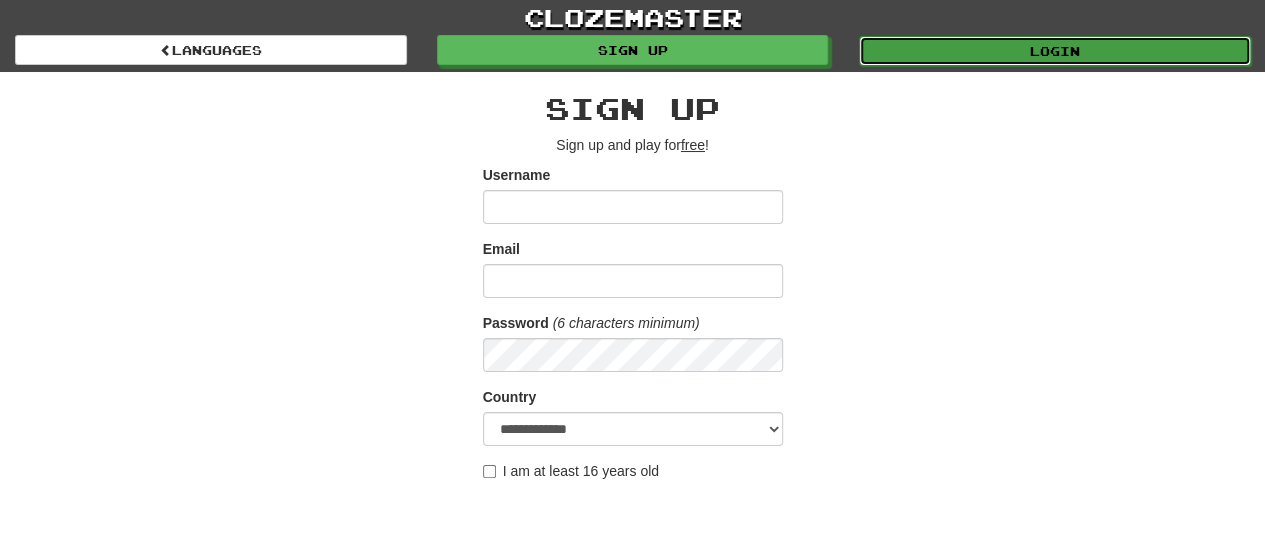 click on "Login" at bounding box center [1055, 51] 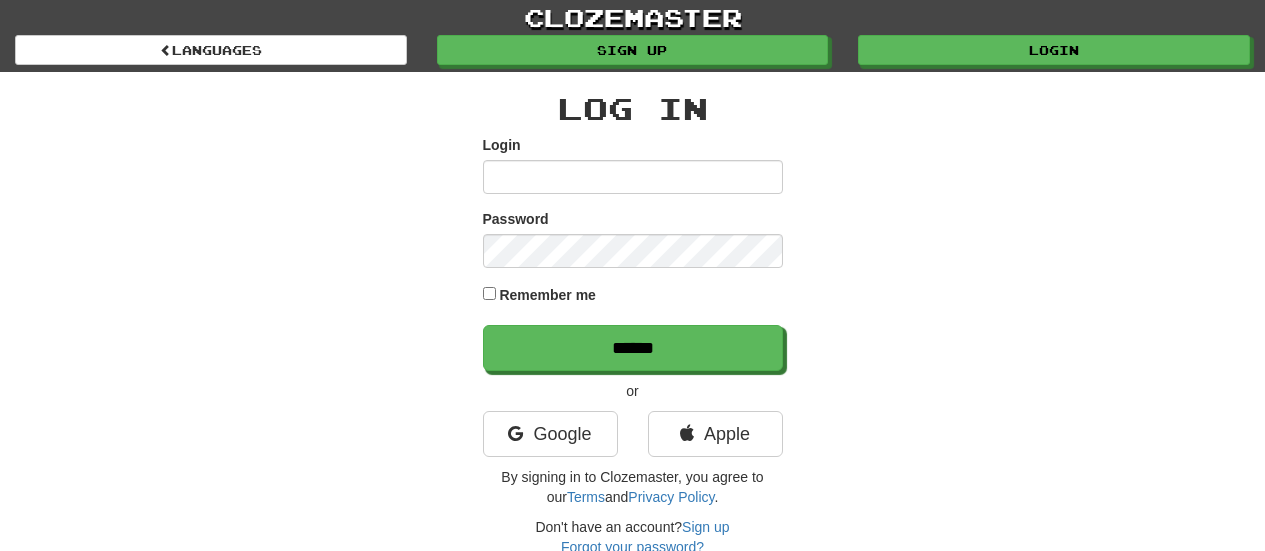 scroll, scrollTop: 0, scrollLeft: 0, axis: both 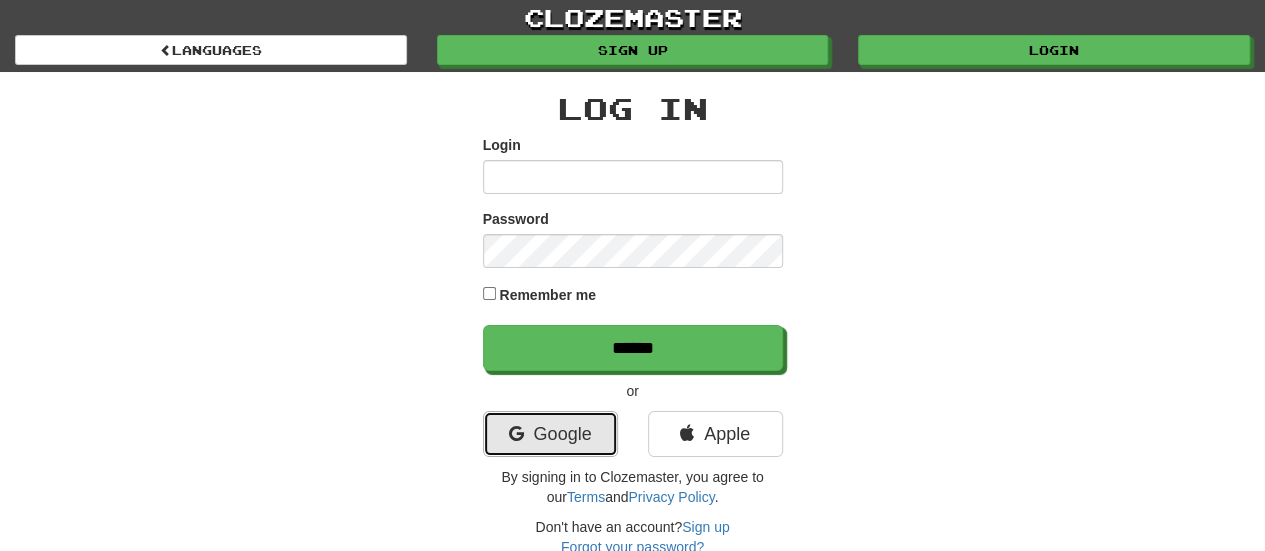 click on "Google" at bounding box center [550, 434] 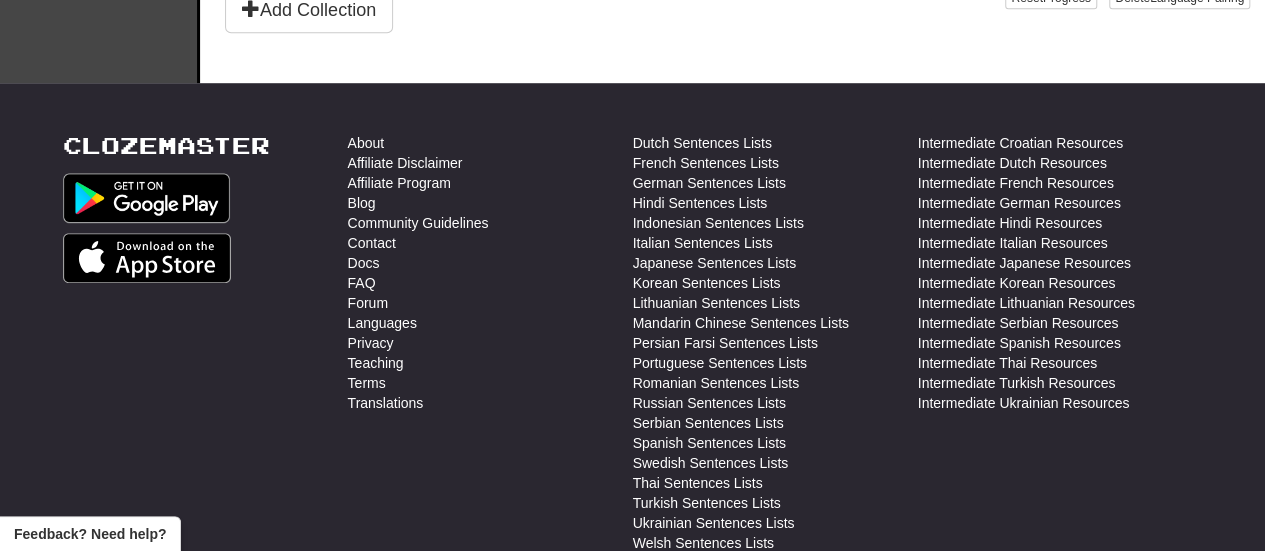 scroll, scrollTop: 200, scrollLeft: 0, axis: vertical 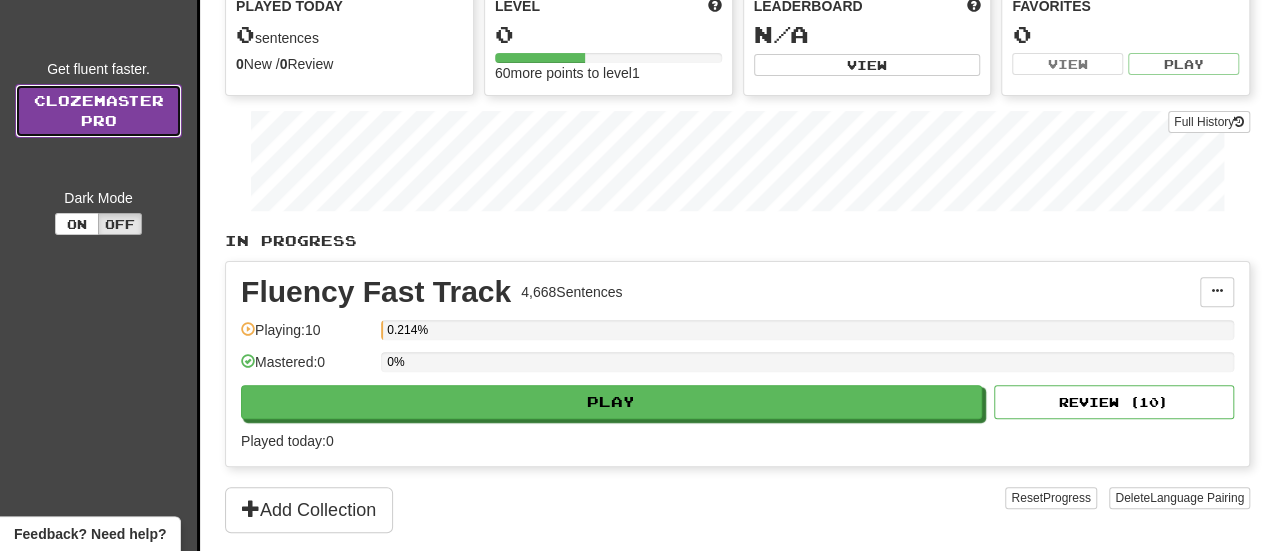 click on "Clozemaster Pro" at bounding box center (98, 111) 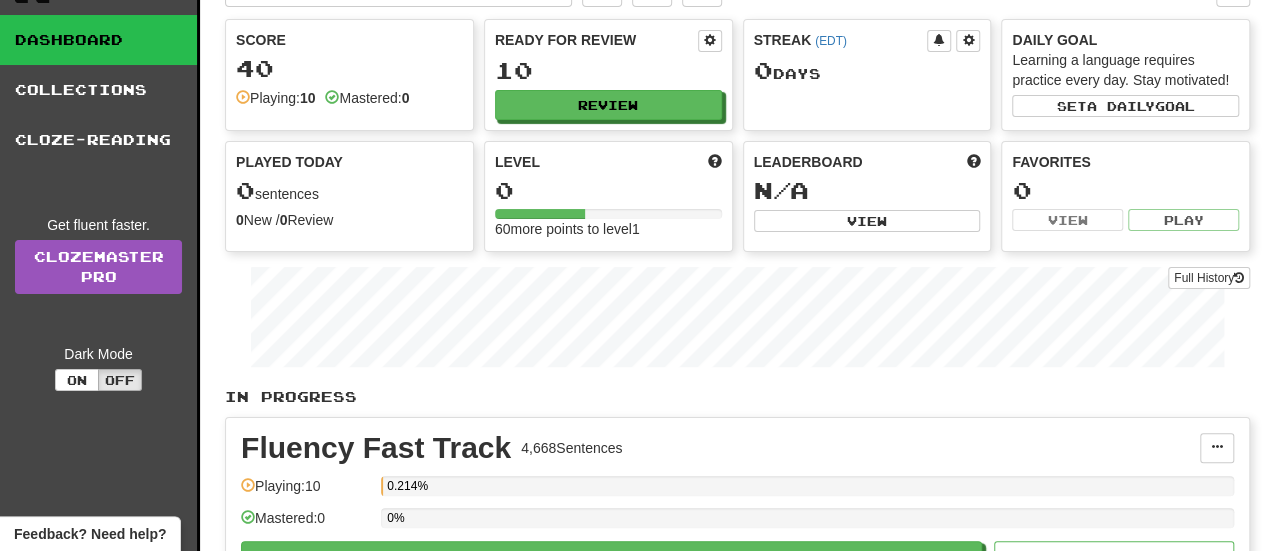 scroll, scrollTop: 0, scrollLeft: 0, axis: both 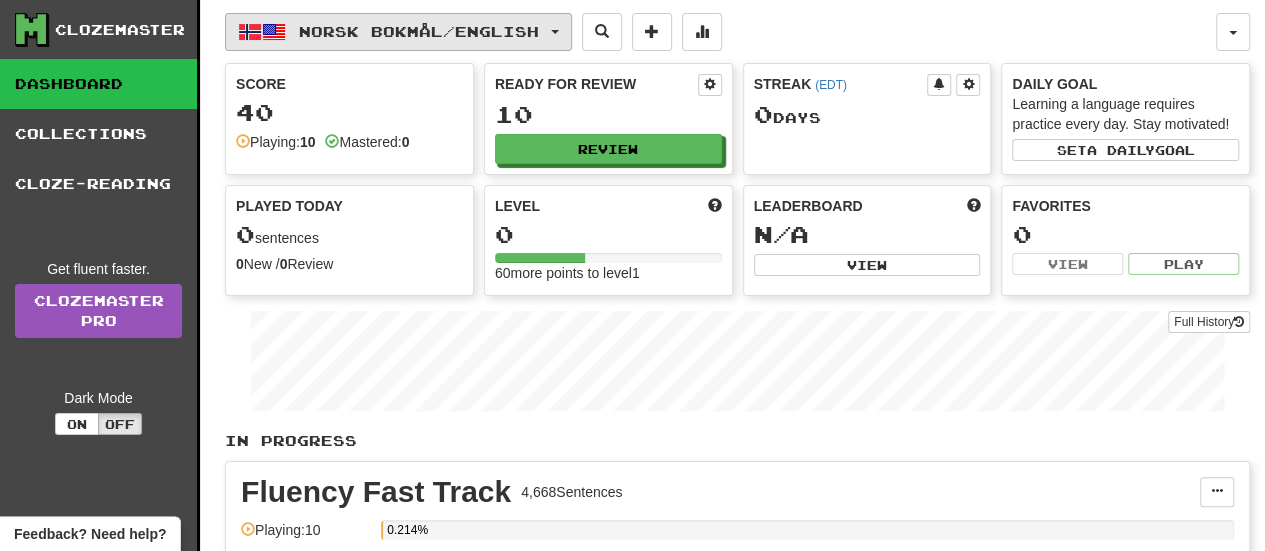 click on "Norsk bokmål  /  English" at bounding box center (419, 31) 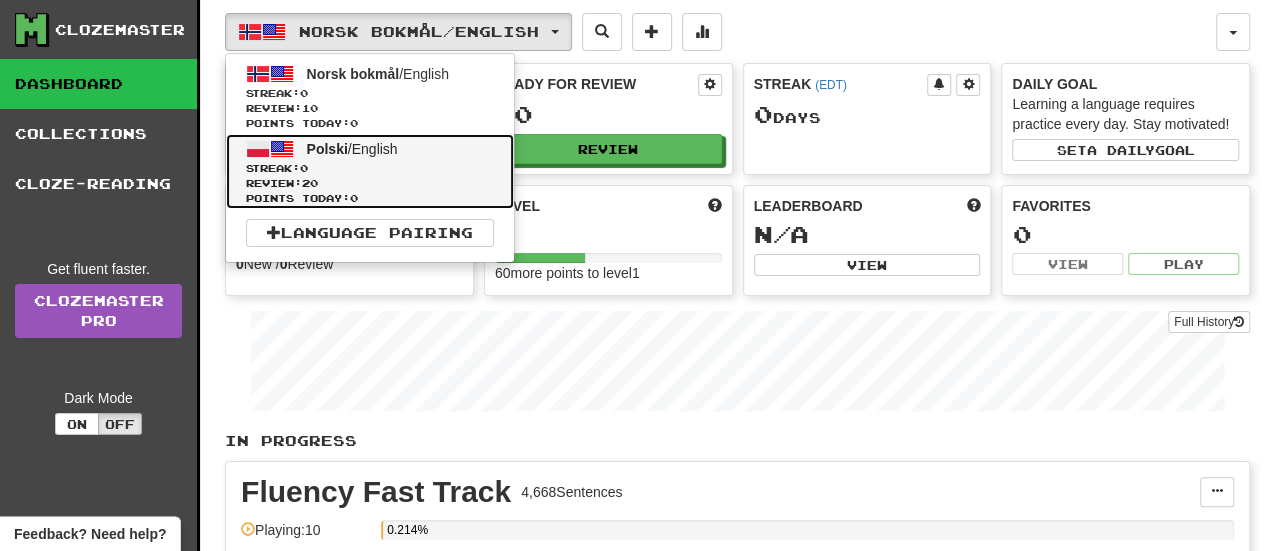 click on "Review:  20" at bounding box center (370, 183) 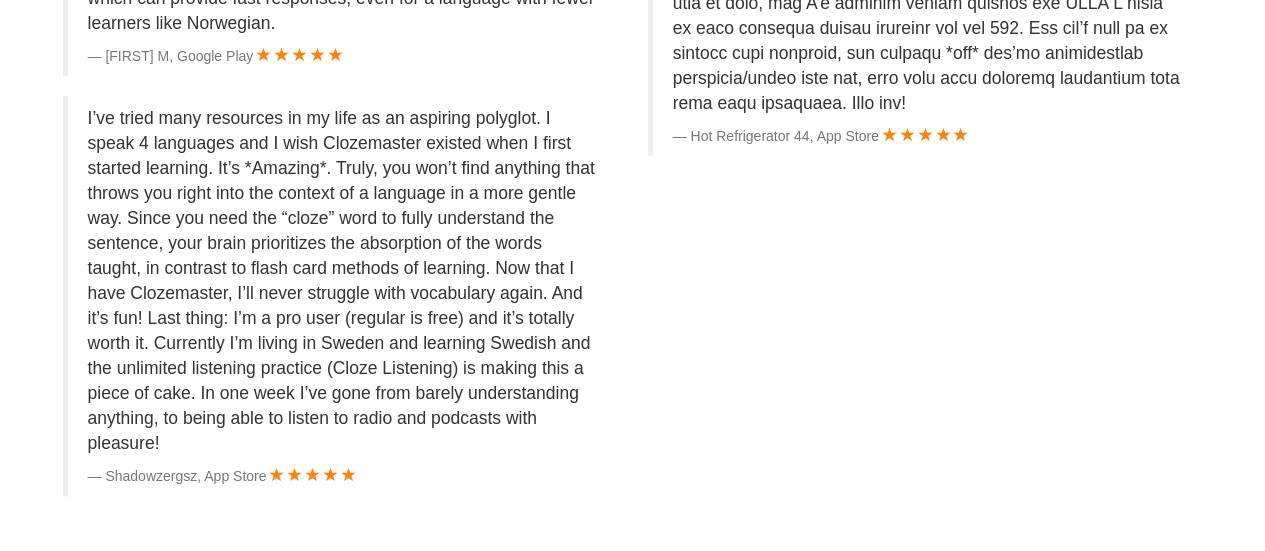 scroll, scrollTop: 4100, scrollLeft: 0, axis: vertical 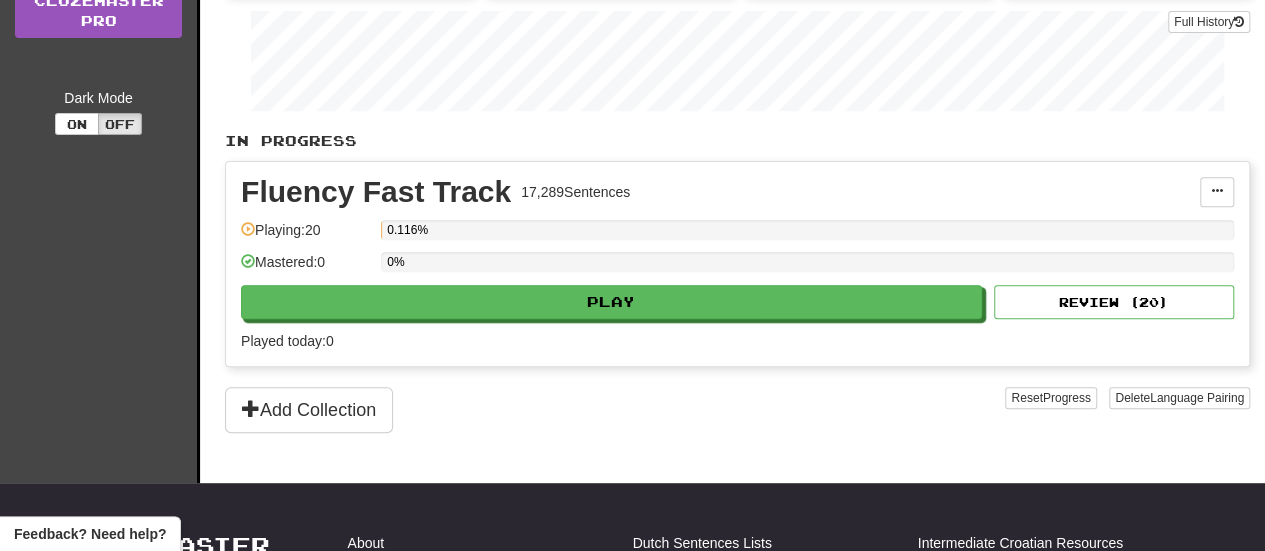 click on "Fluency Fast Track 17,289  Sentences Manage Sentences Unpin from Dashboard  Playing:  20 0.116%  Mastered:  0 0% Play Review ( 20 ) Played today:  0" at bounding box center (737, 264) 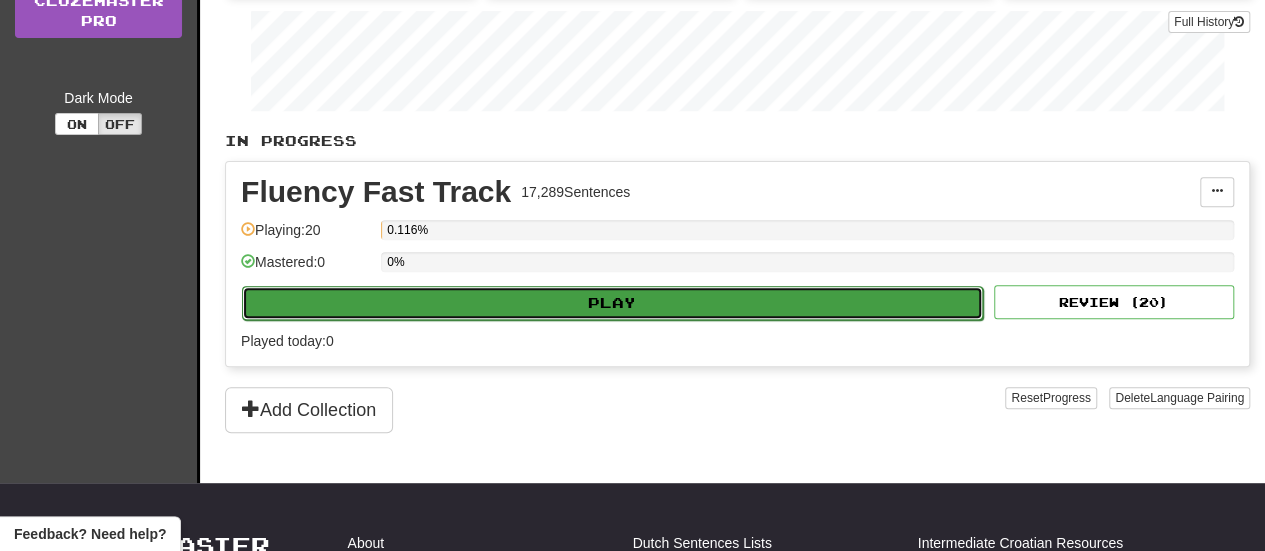 click on "Play" at bounding box center (612, 303) 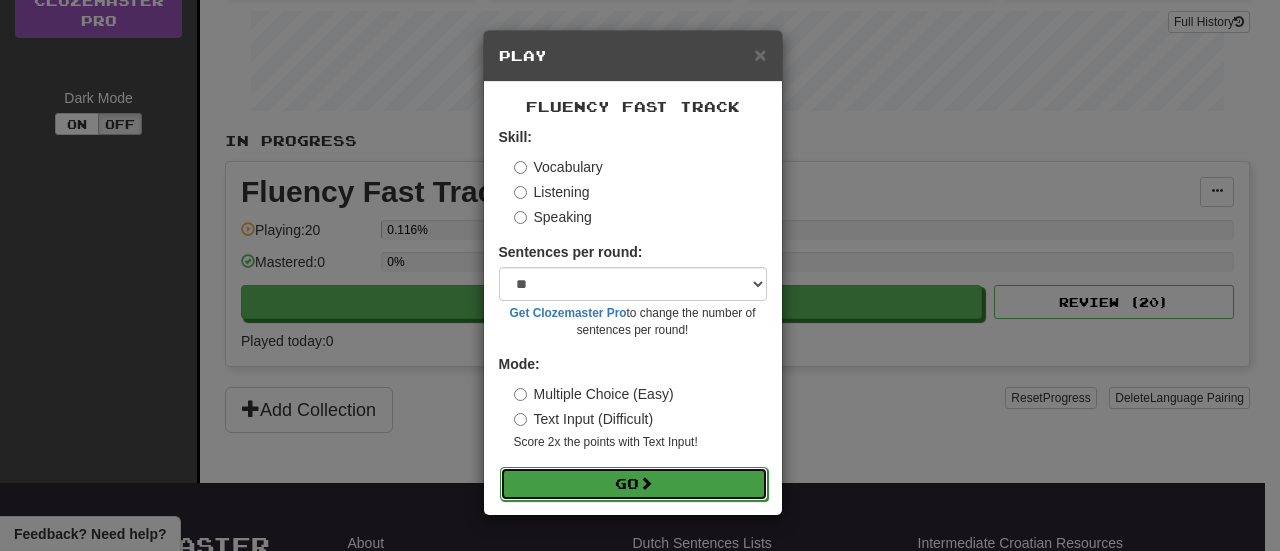 click on "Go" at bounding box center (634, 484) 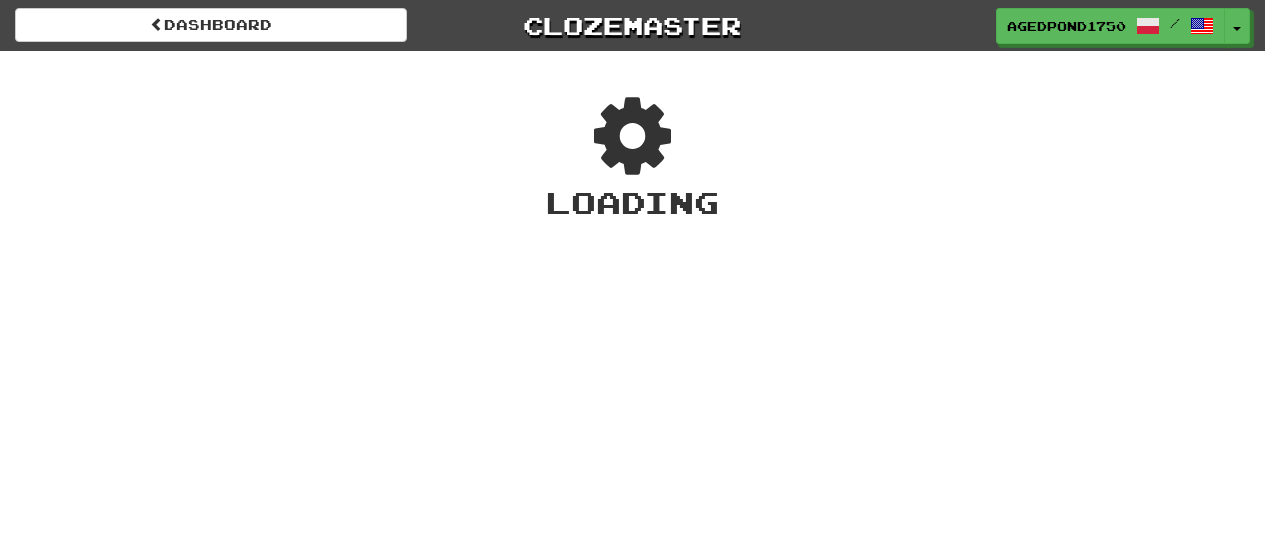 scroll, scrollTop: 0, scrollLeft: 0, axis: both 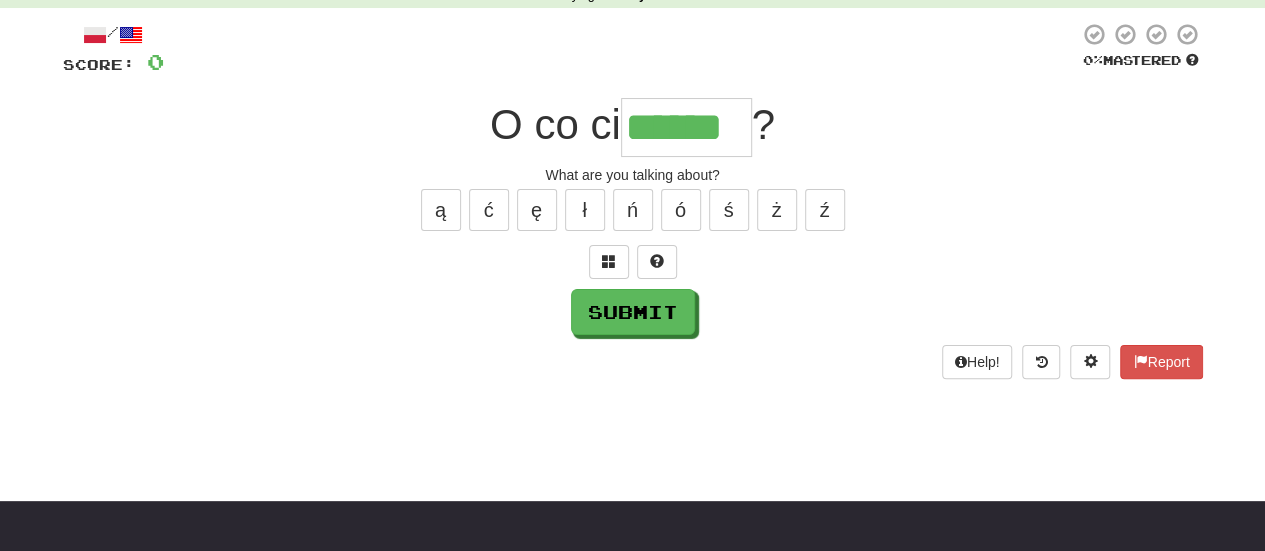 type on "******" 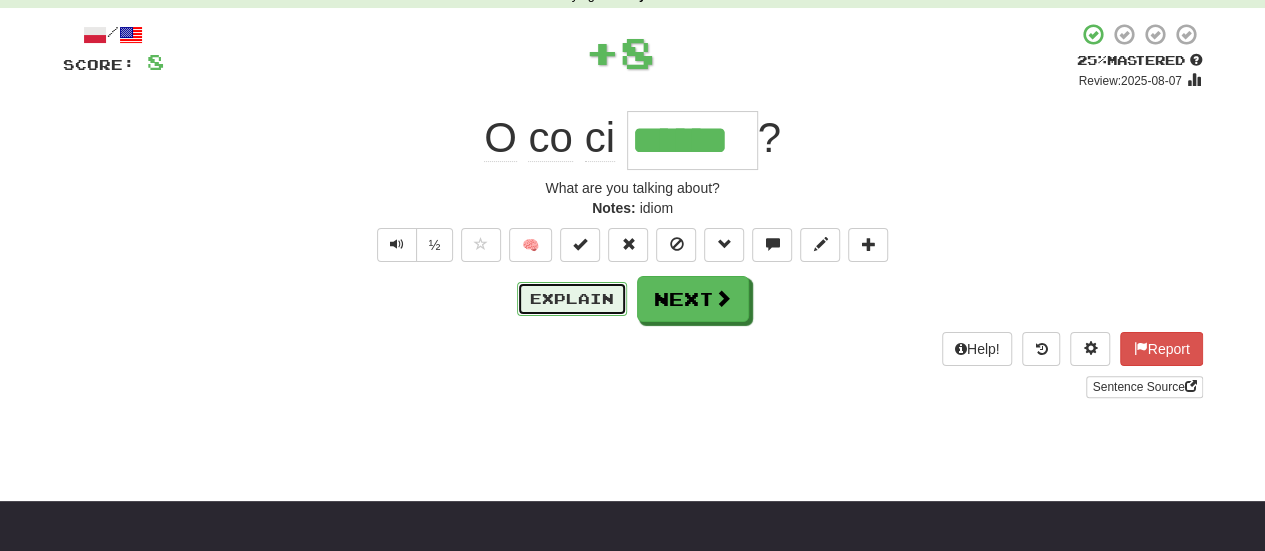 click on "Explain" at bounding box center [572, 299] 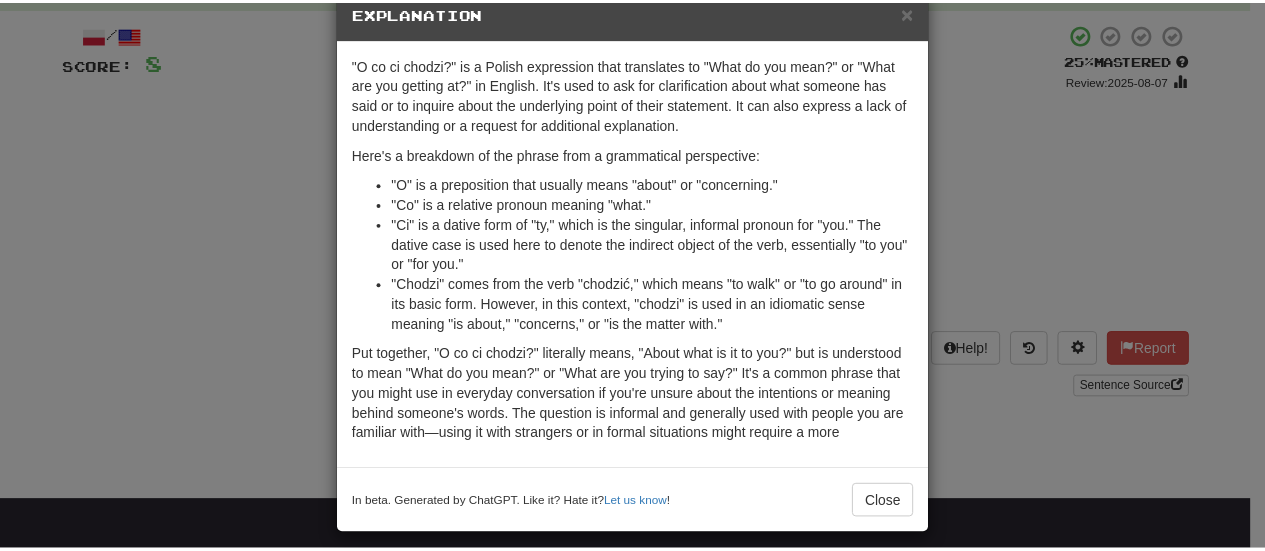 scroll, scrollTop: 54, scrollLeft: 0, axis: vertical 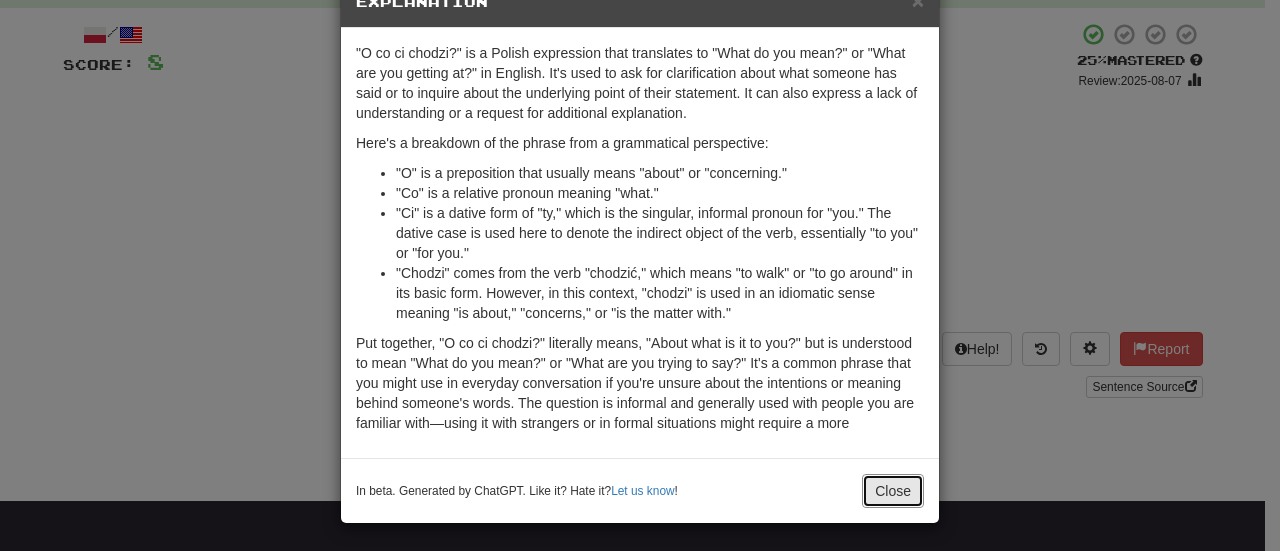 drag, startPoint x: 879, startPoint y: 483, endPoint x: 781, endPoint y: 337, distance: 175.84084 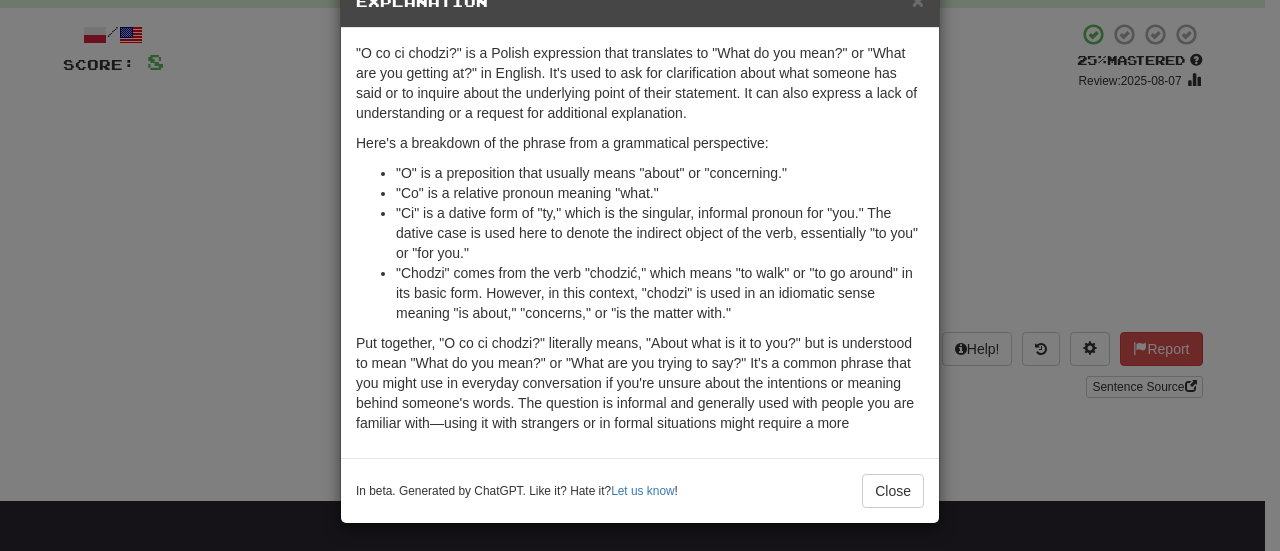 click on "In beta. Generated by ChatGPT. Like it? Hate it?  Let us know ! Close" at bounding box center [640, 491] 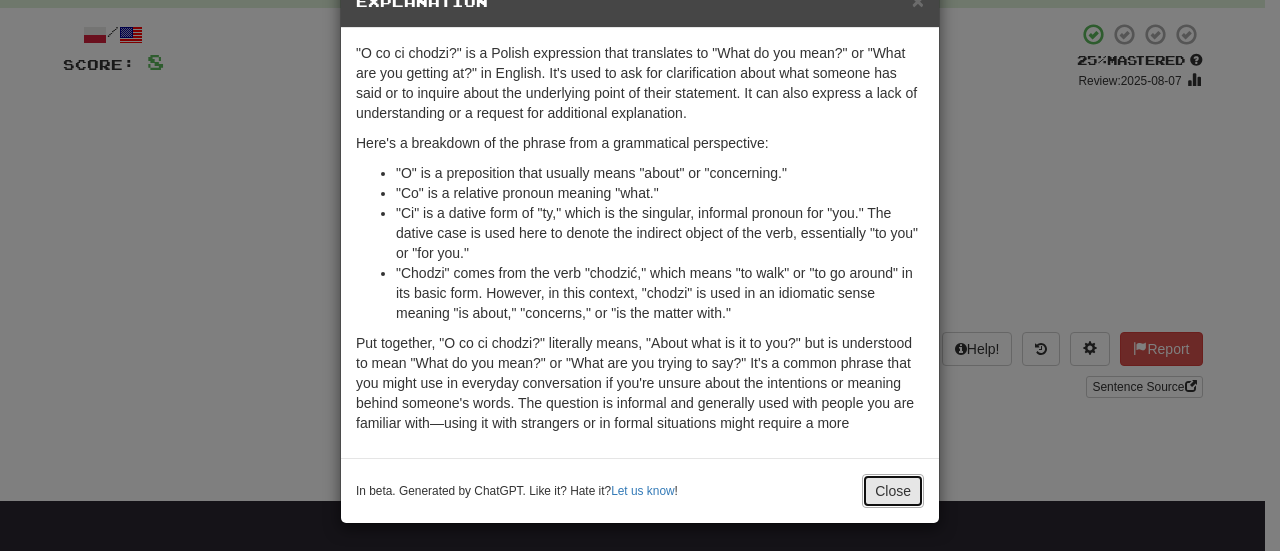 click on "Close" at bounding box center [893, 491] 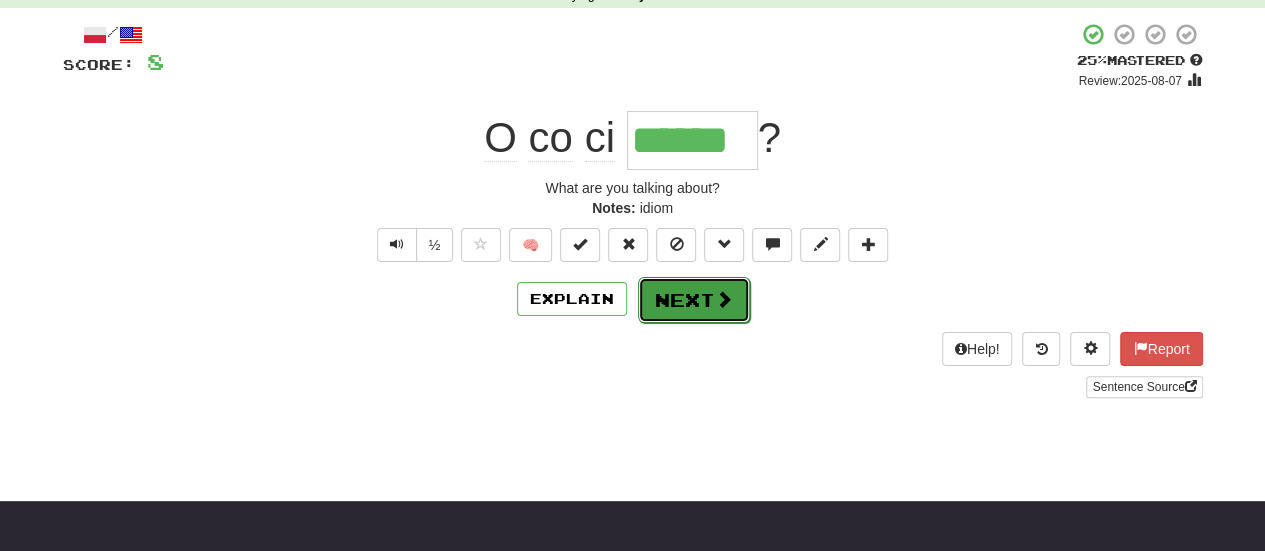 click on "Next" at bounding box center [694, 300] 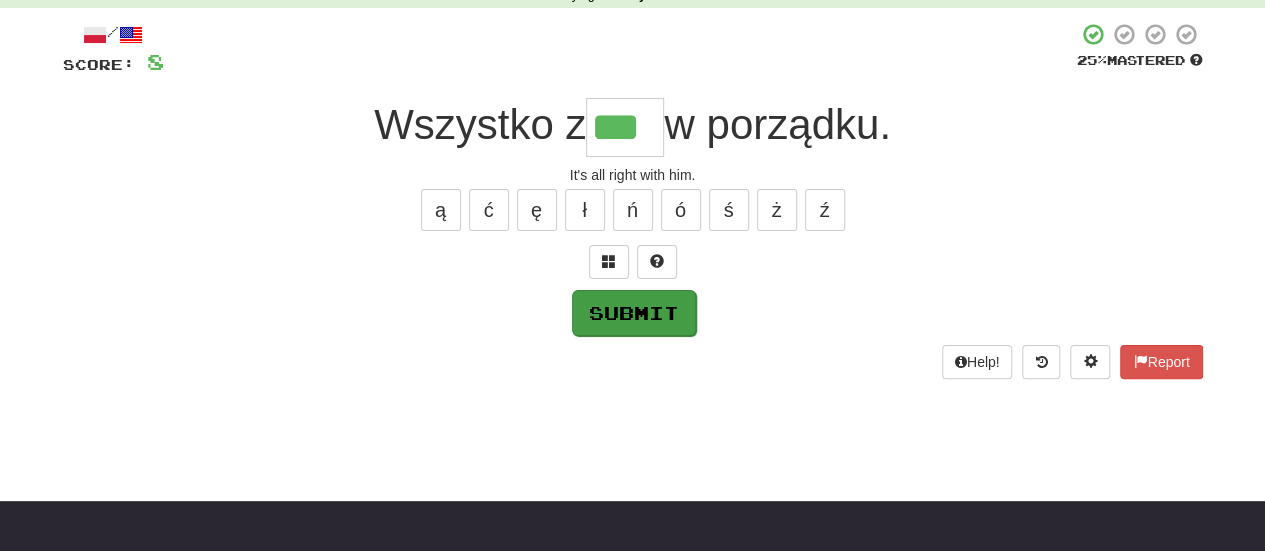type on "***" 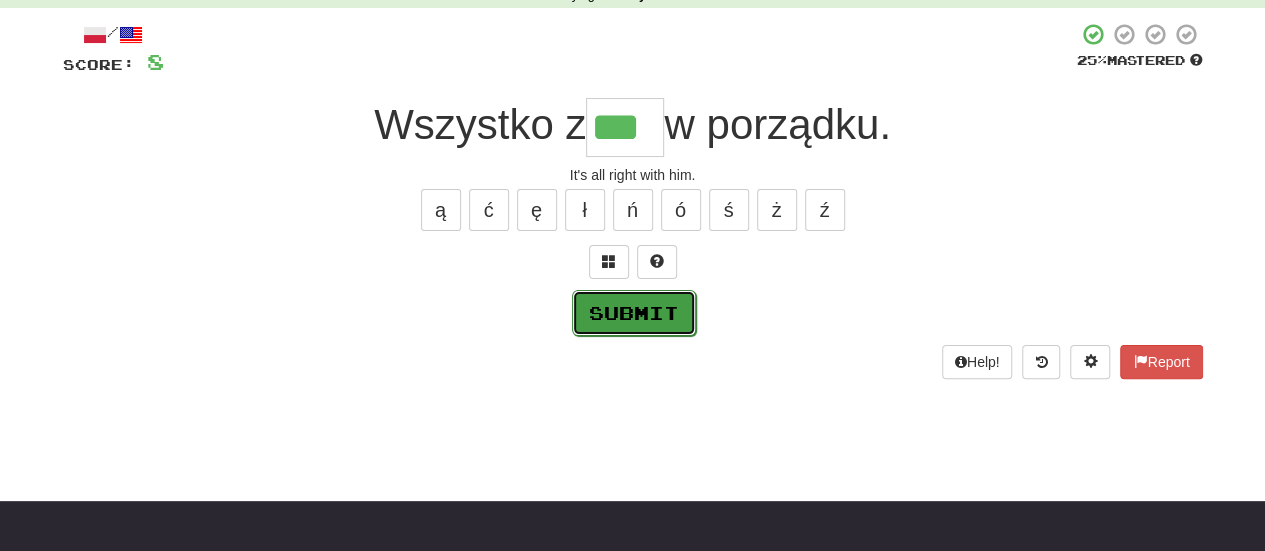 click on "Submit" at bounding box center (634, 313) 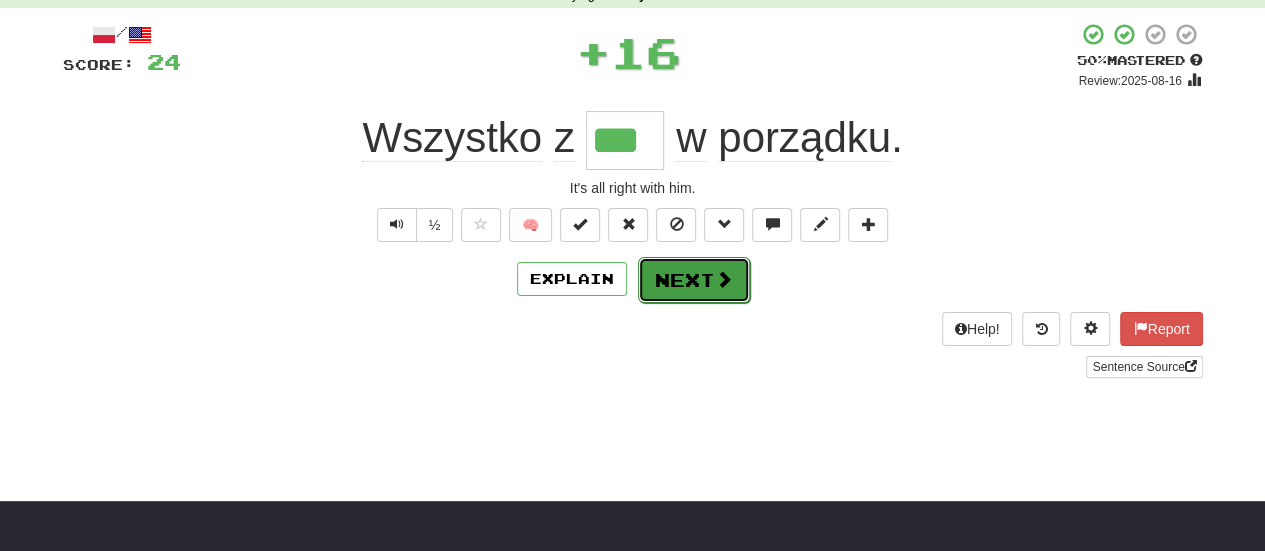 click on "Next" at bounding box center [694, 280] 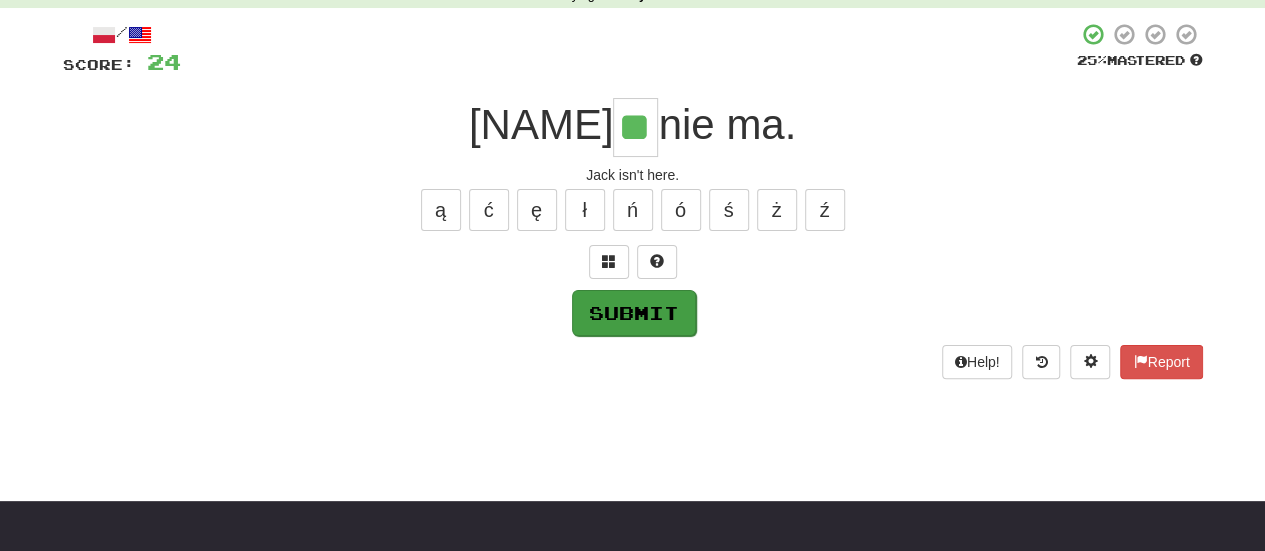 type on "**" 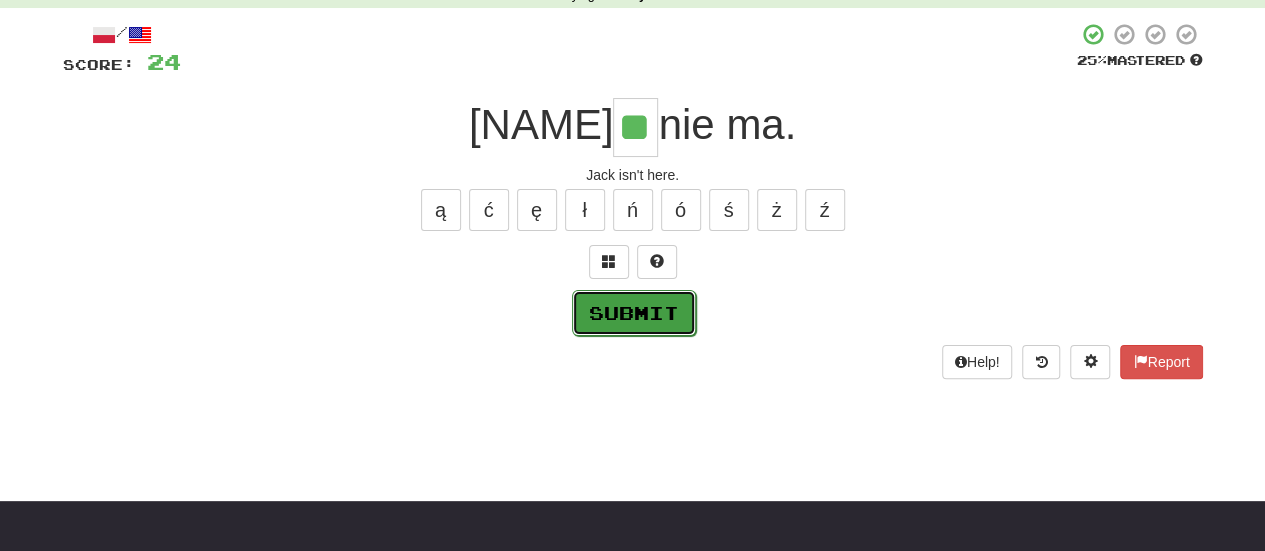 click on "Submit" at bounding box center (634, 313) 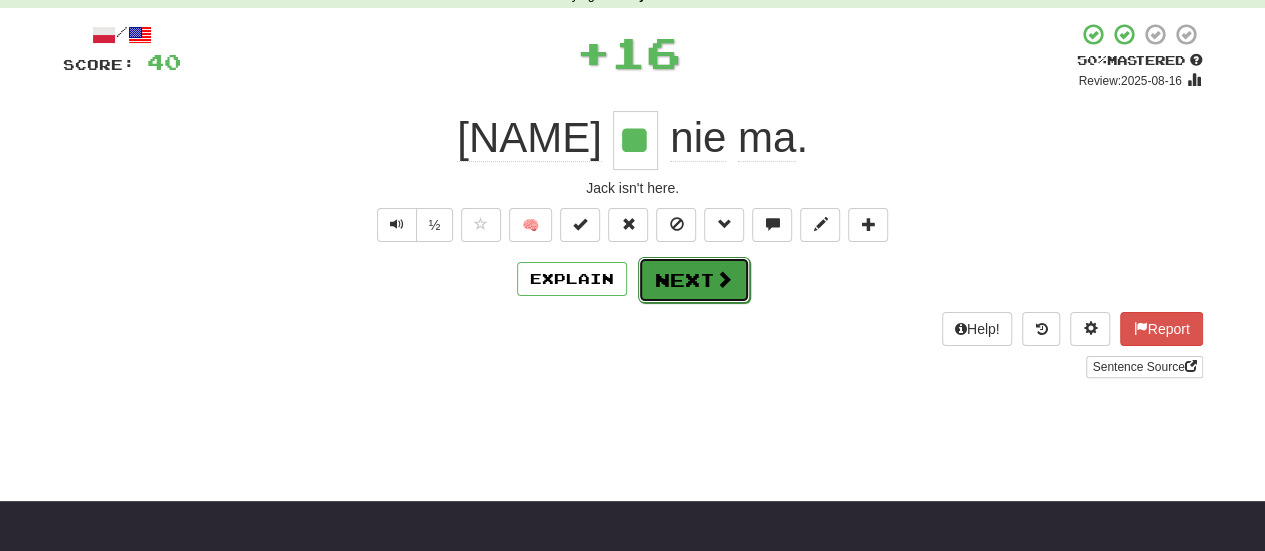 click at bounding box center [724, 279] 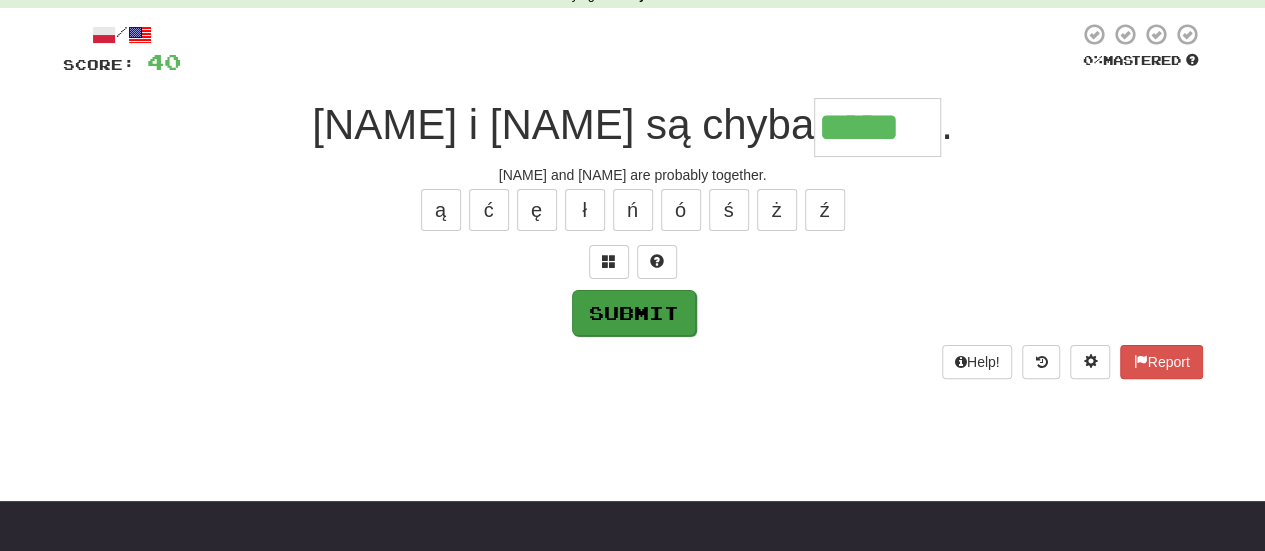 type on "*****" 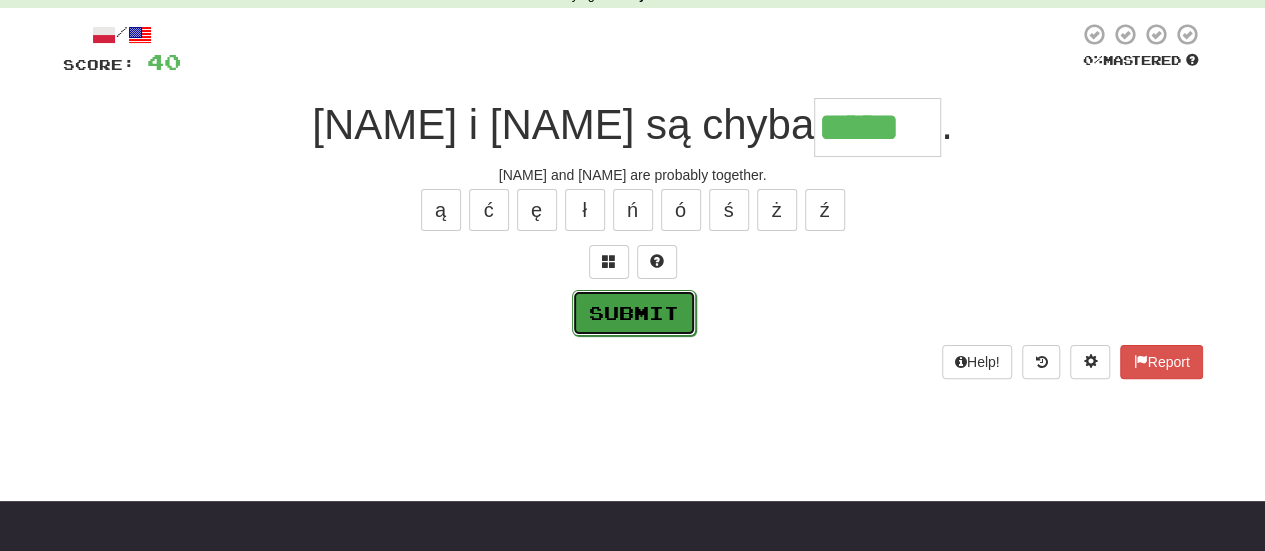 click on "Submit" at bounding box center [634, 313] 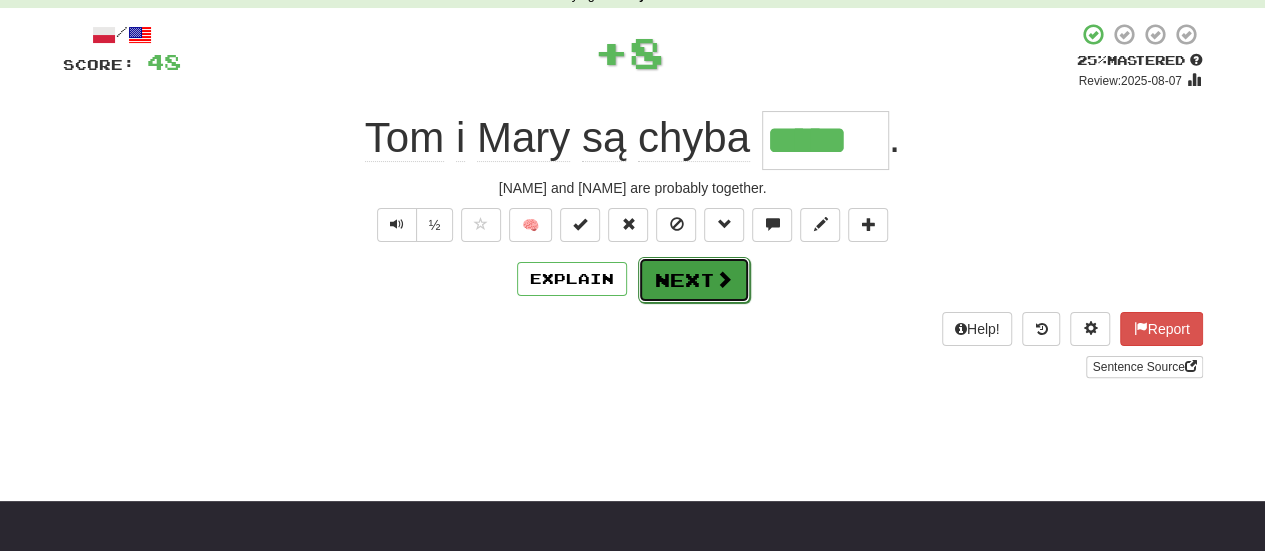 click on "Next" at bounding box center (694, 280) 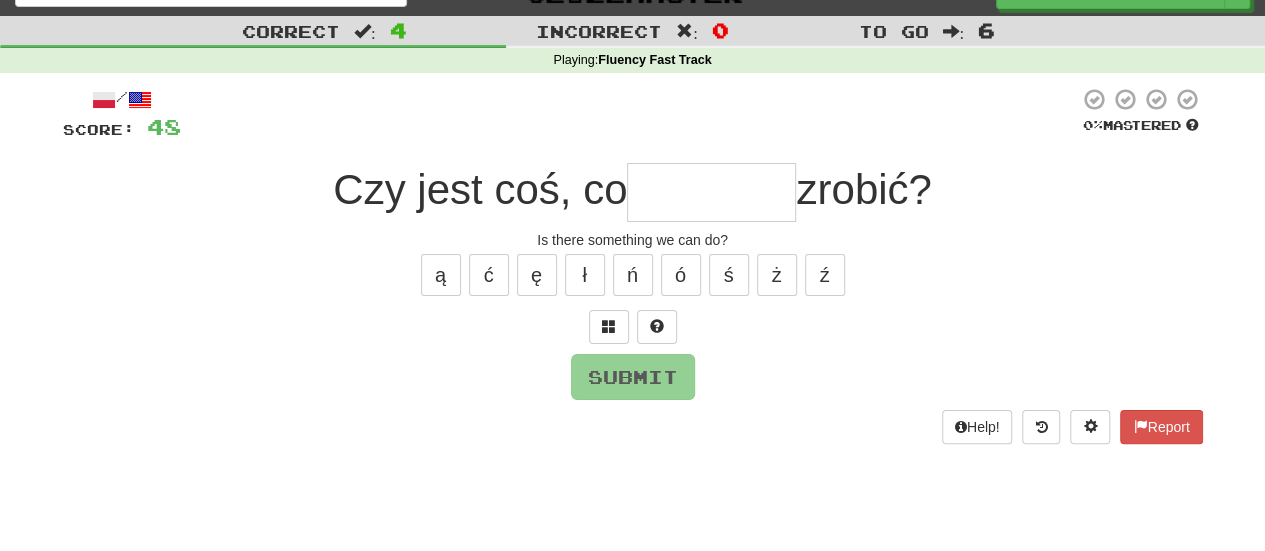 scroll, scrollTop: 71, scrollLeft: 0, axis: vertical 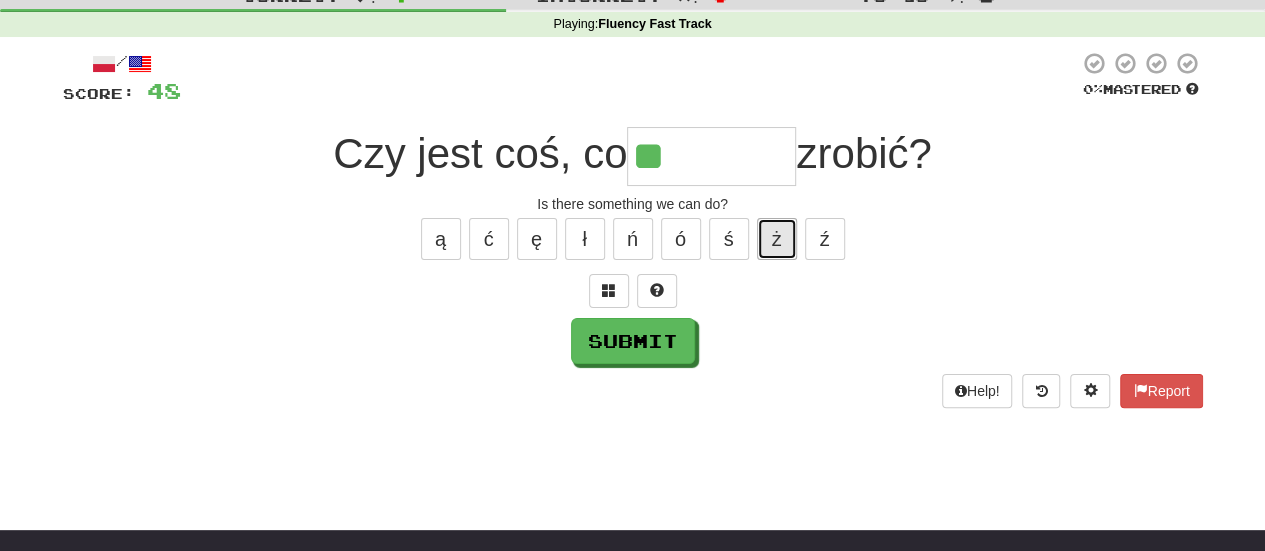click on "ż" at bounding box center [777, 239] 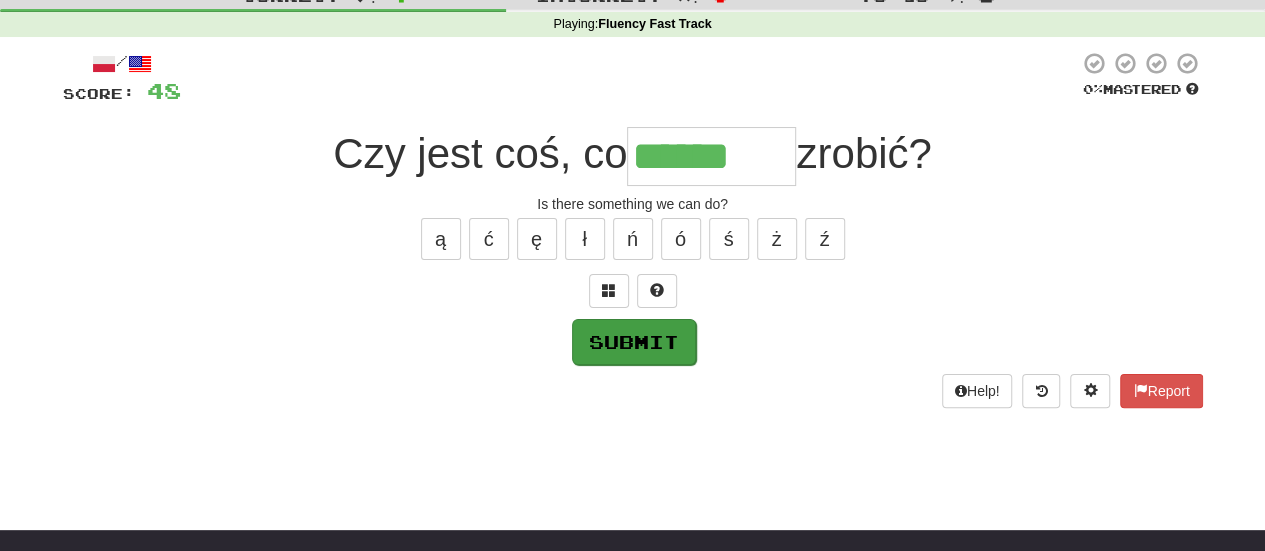 type on "******" 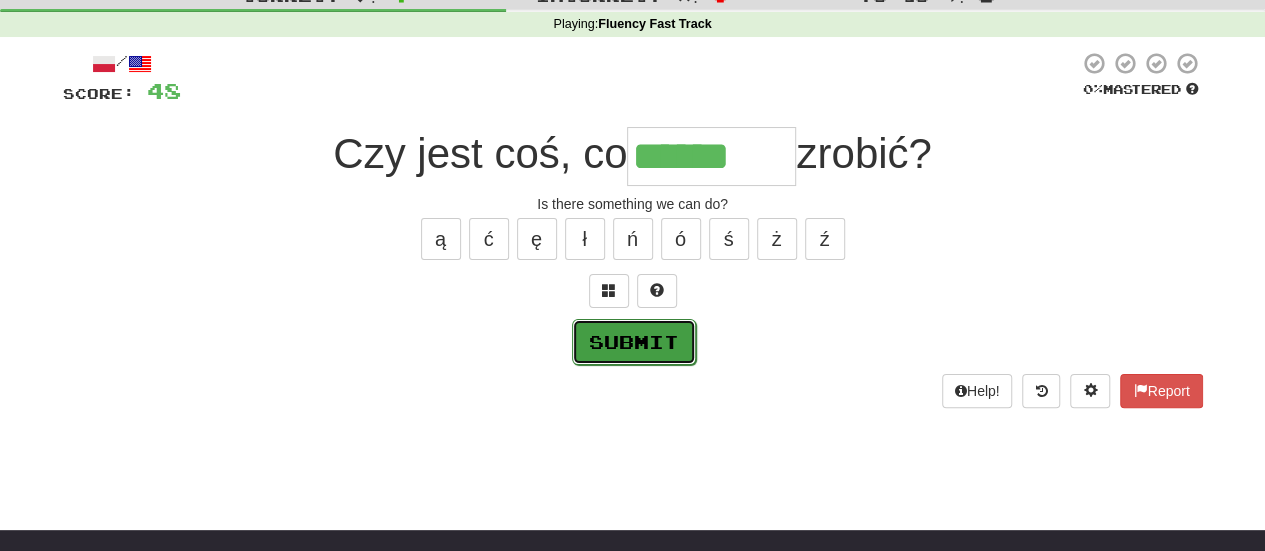 click on "Submit" at bounding box center (634, 342) 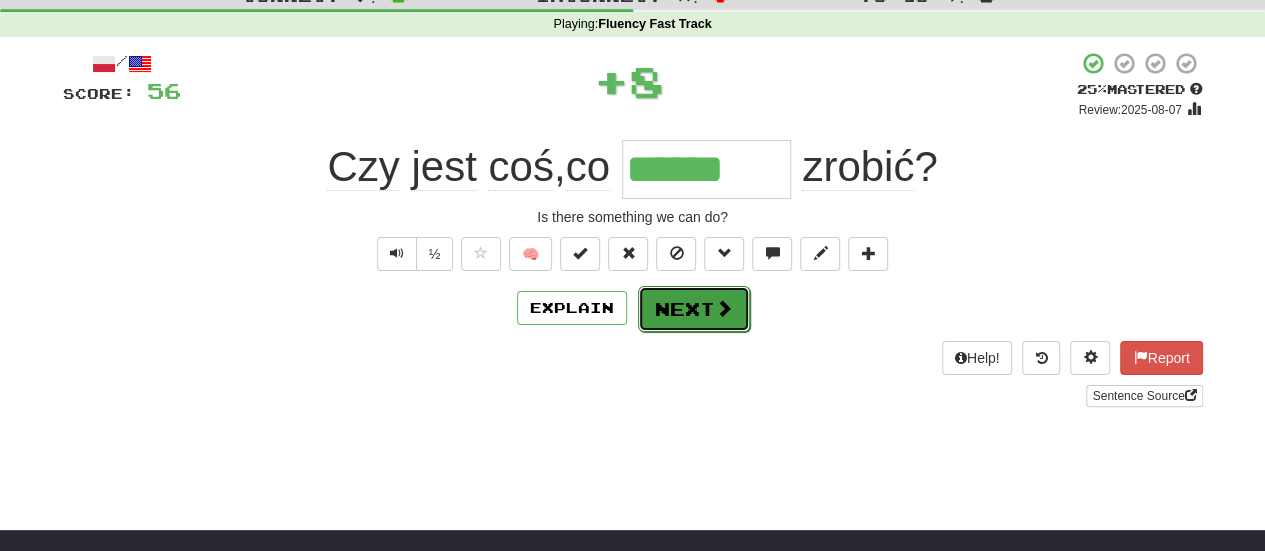 click on "Next" at bounding box center [694, 309] 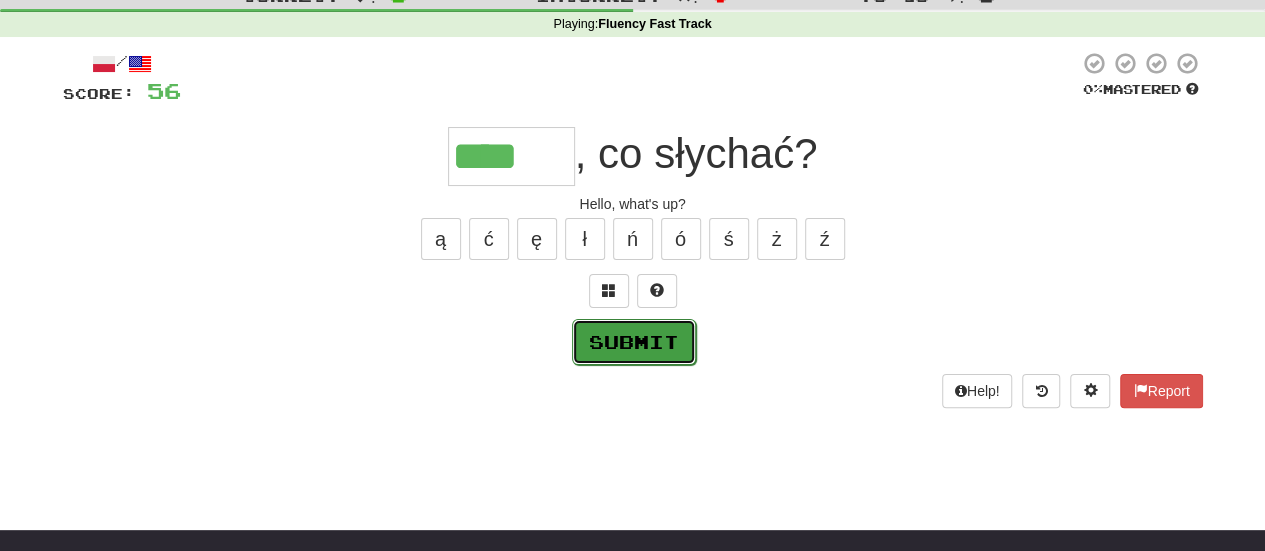 click on "Submit" at bounding box center [634, 342] 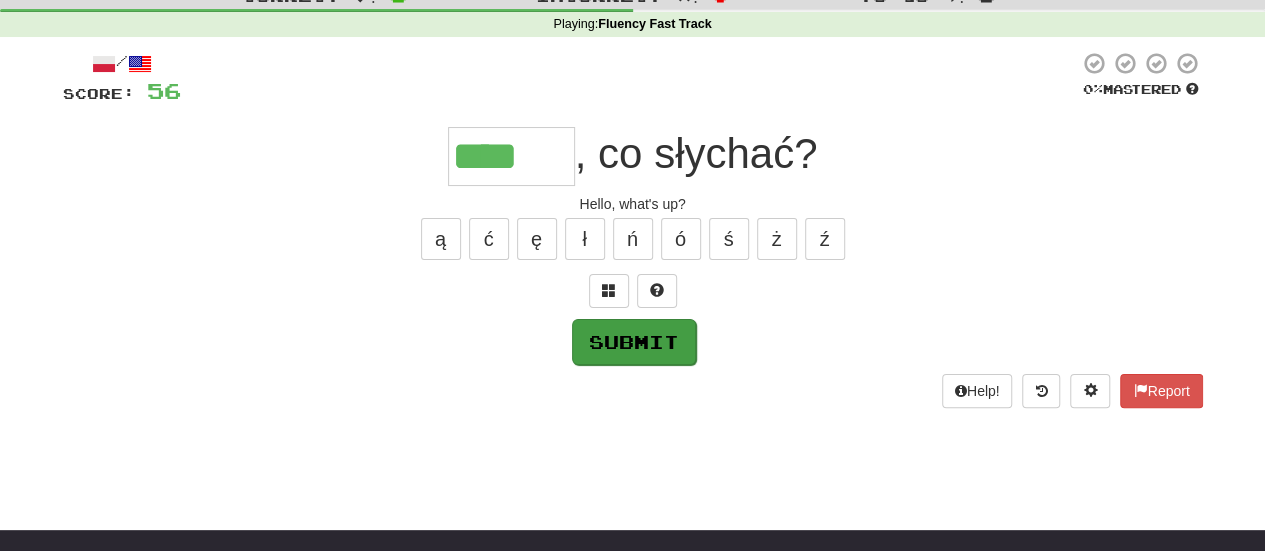 type on "*****" 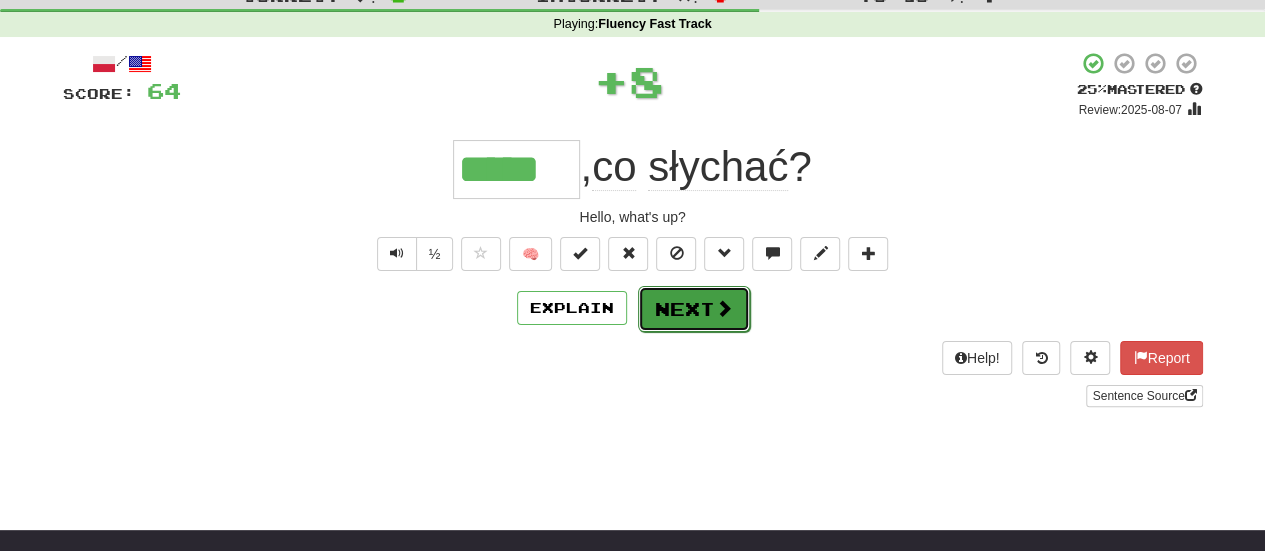 click on "Next" at bounding box center [694, 309] 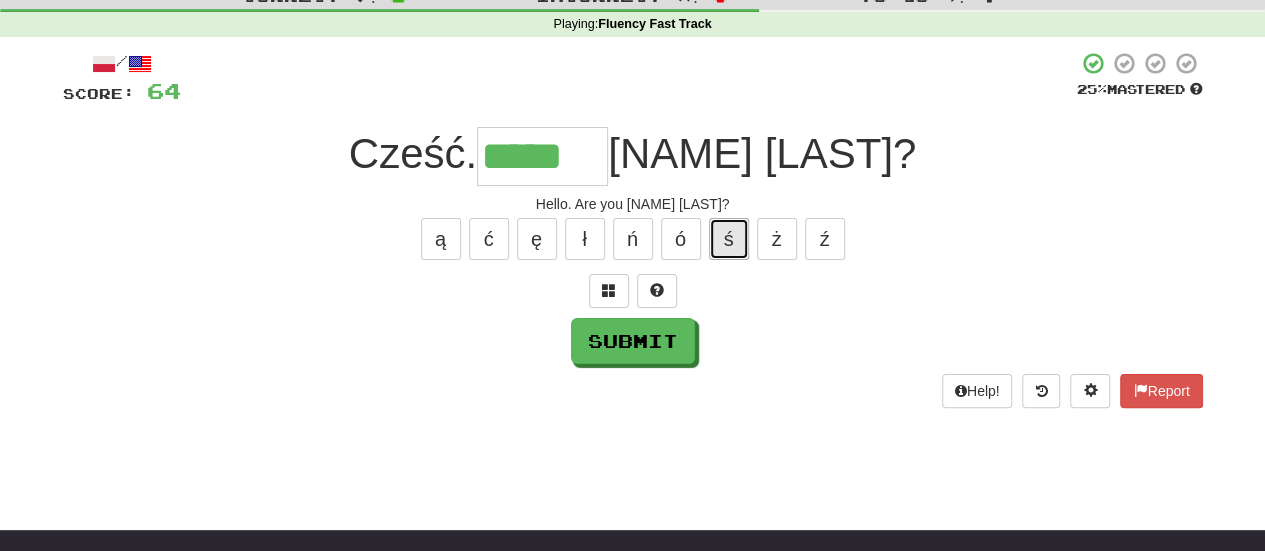 click on "ś" at bounding box center [729, 239] 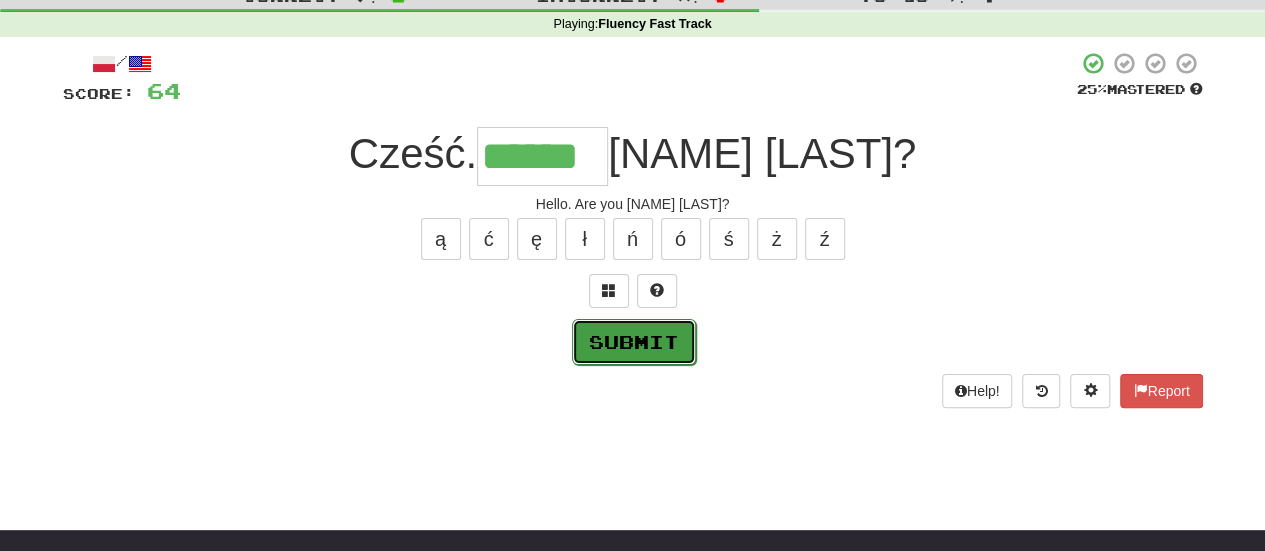 click on "Submit" at bounding box center (634, 342) 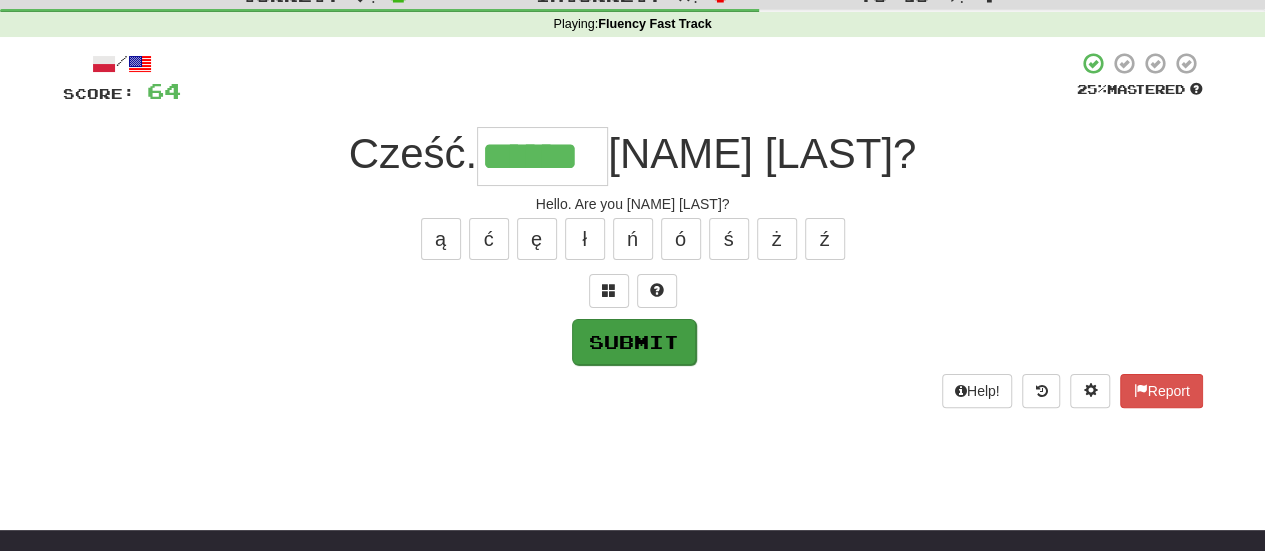 type on "******" 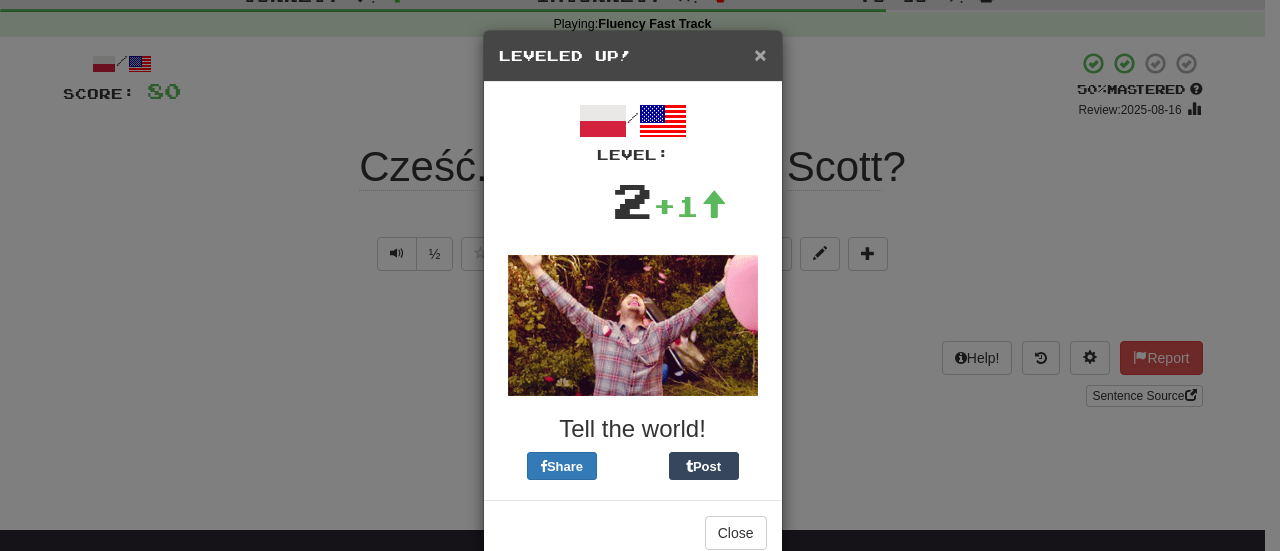 click on "×" at bounding box center (760, 54) 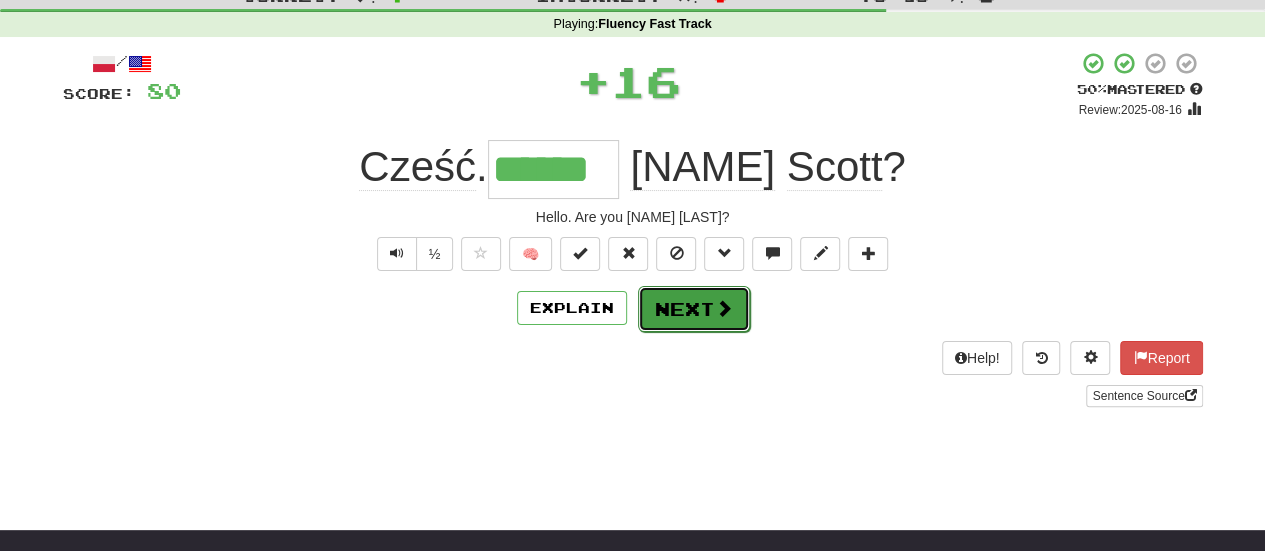 click at bounding box center [724, 308] 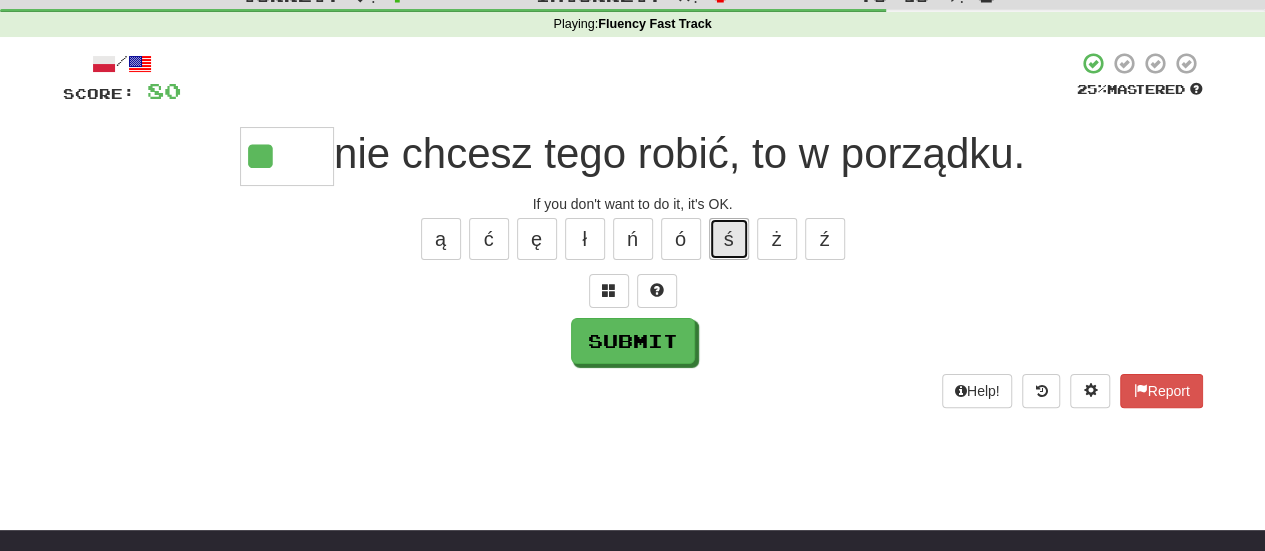 click on "ś" at bounding box center [729, 239] 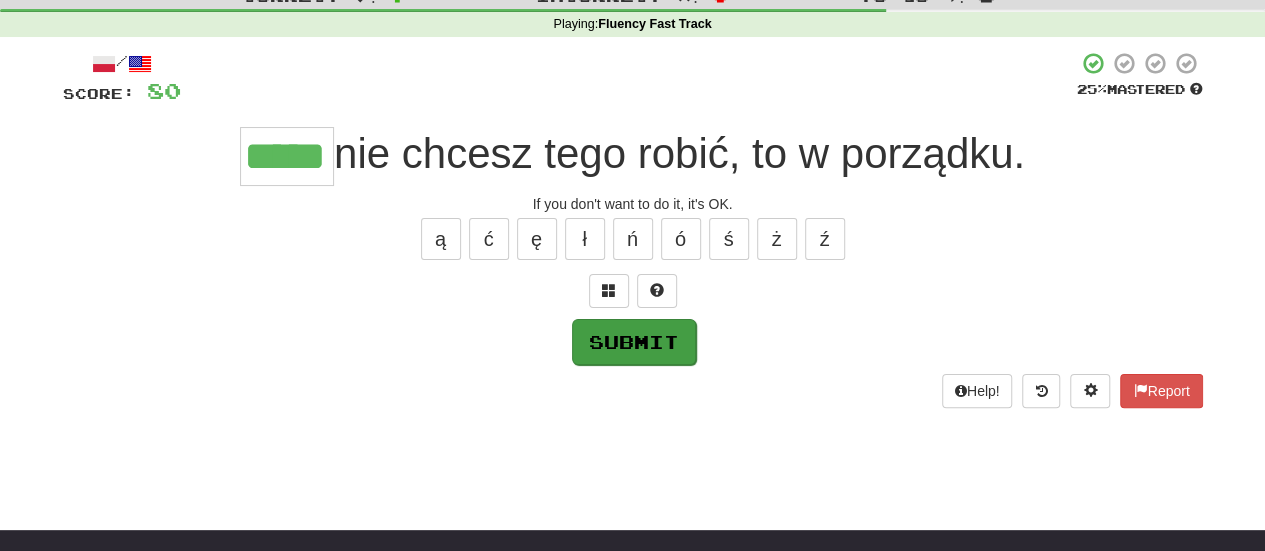 type on "*****" 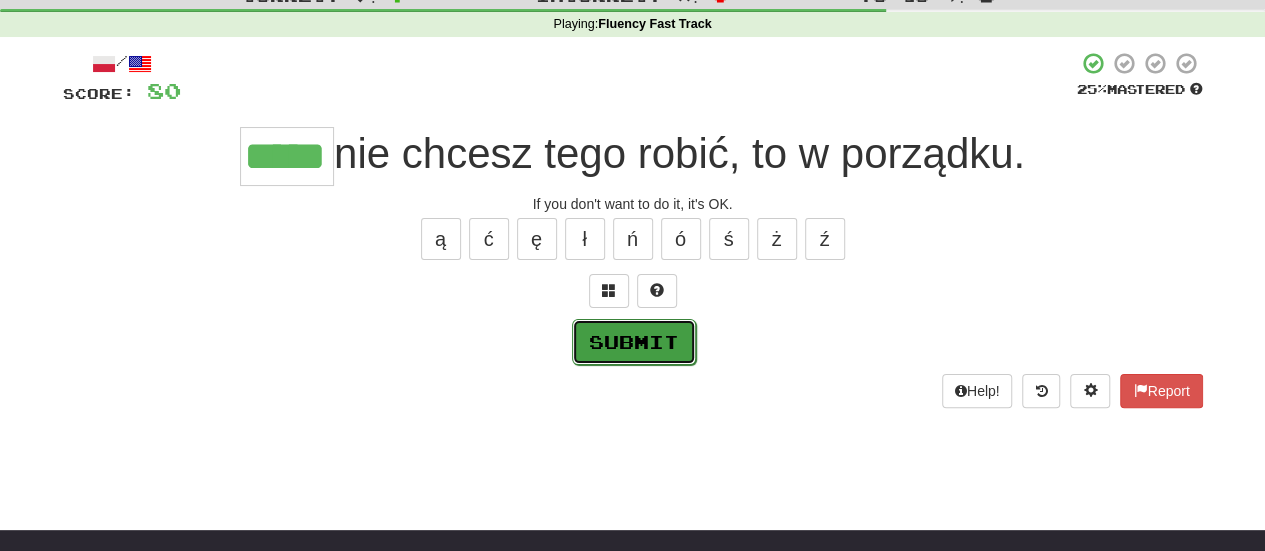 click on "Submit" at bounding box center (634, 342) 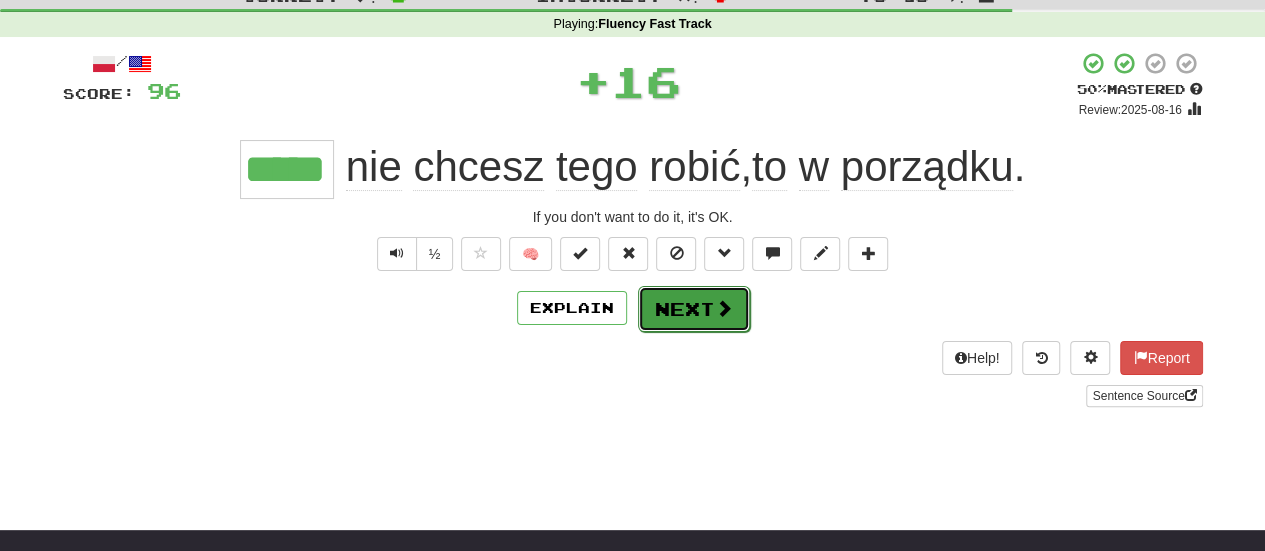 click on "Next" at bounding box center [694, 309] 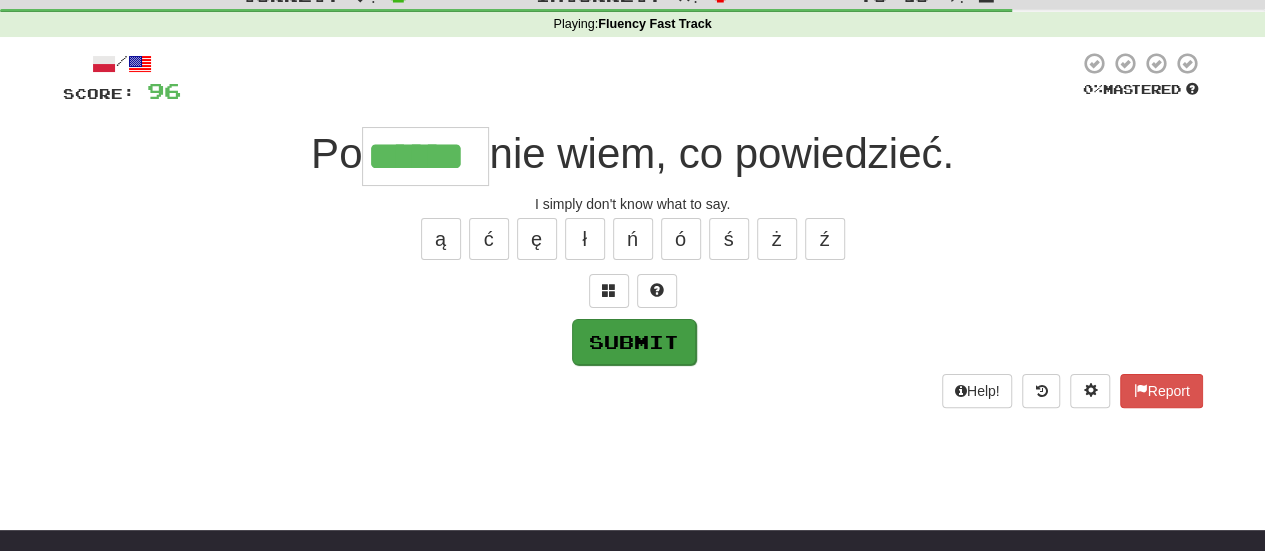 type on "******" 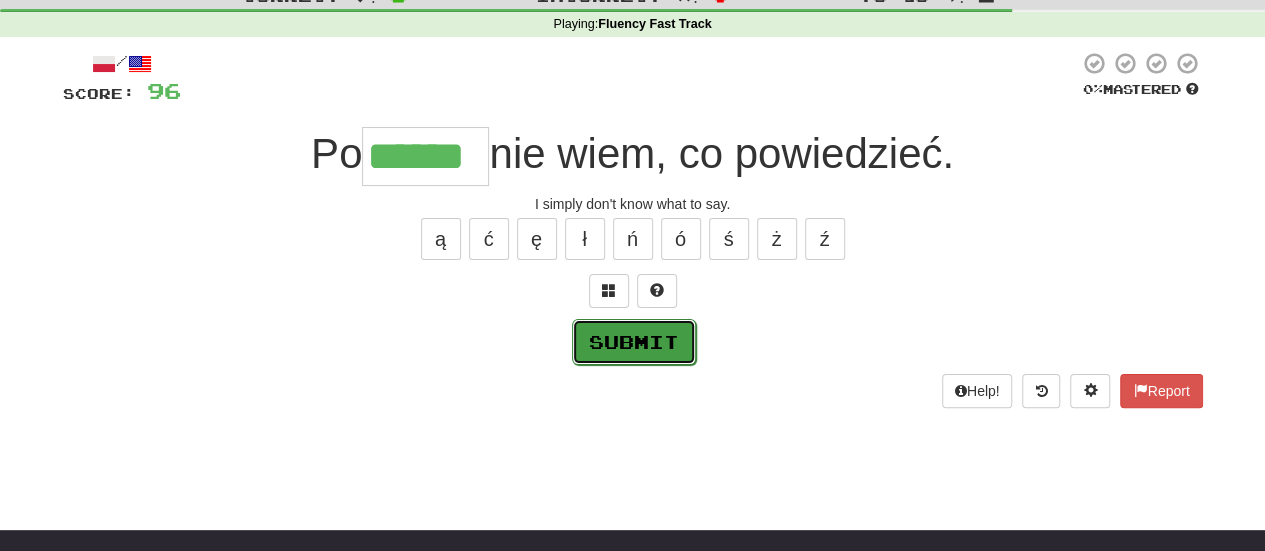 click on "Submit" at bounding box center (634, 342) 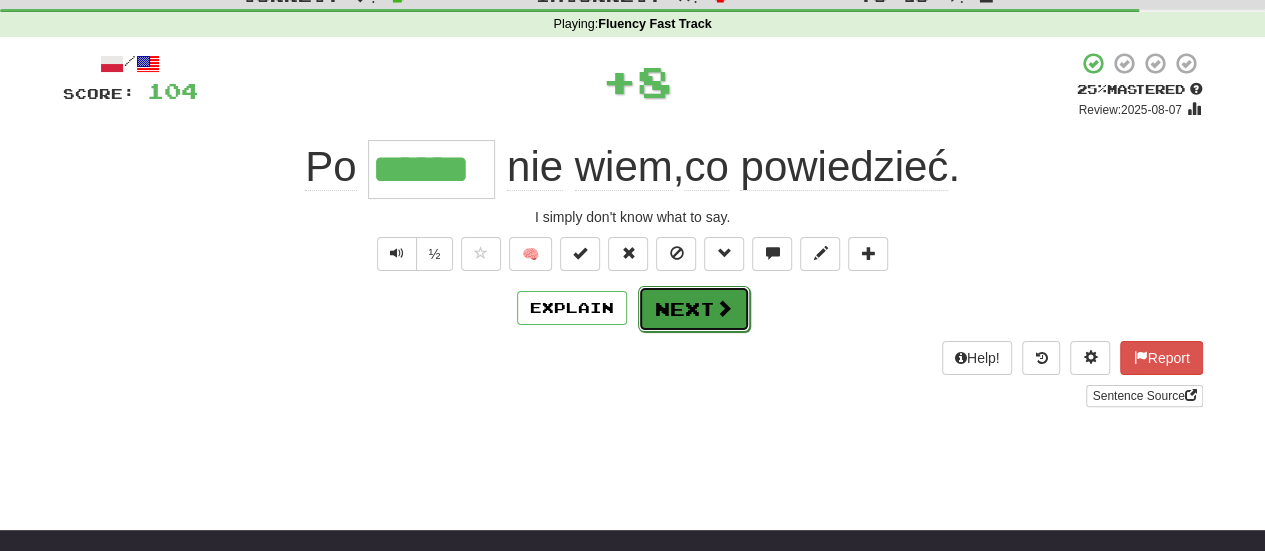 click on "Next" at bounding box center [694, 309] 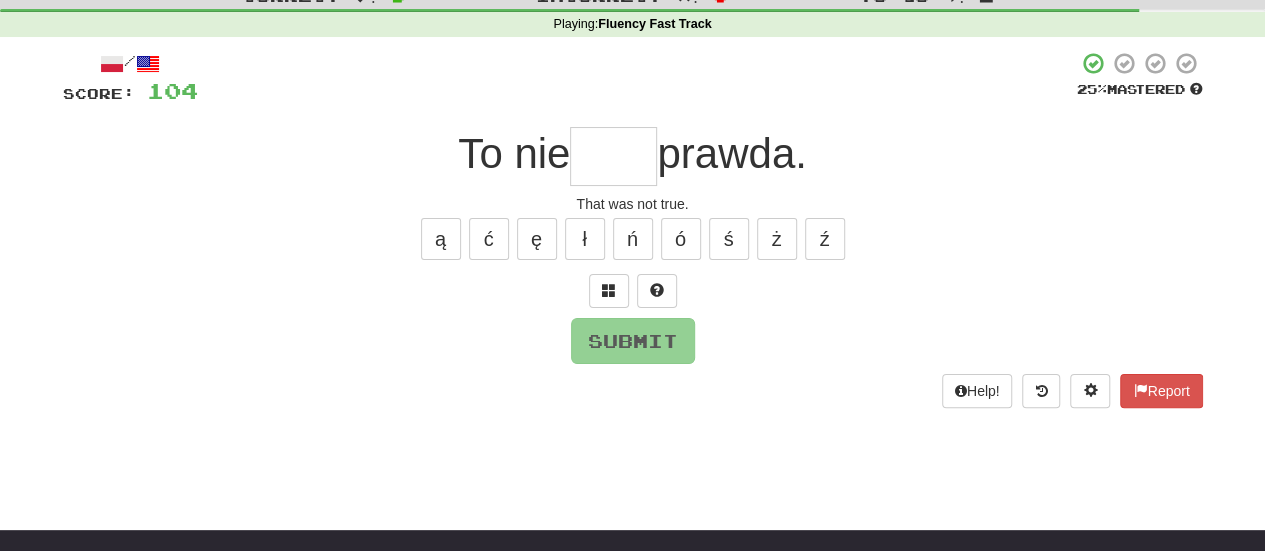type on "*" 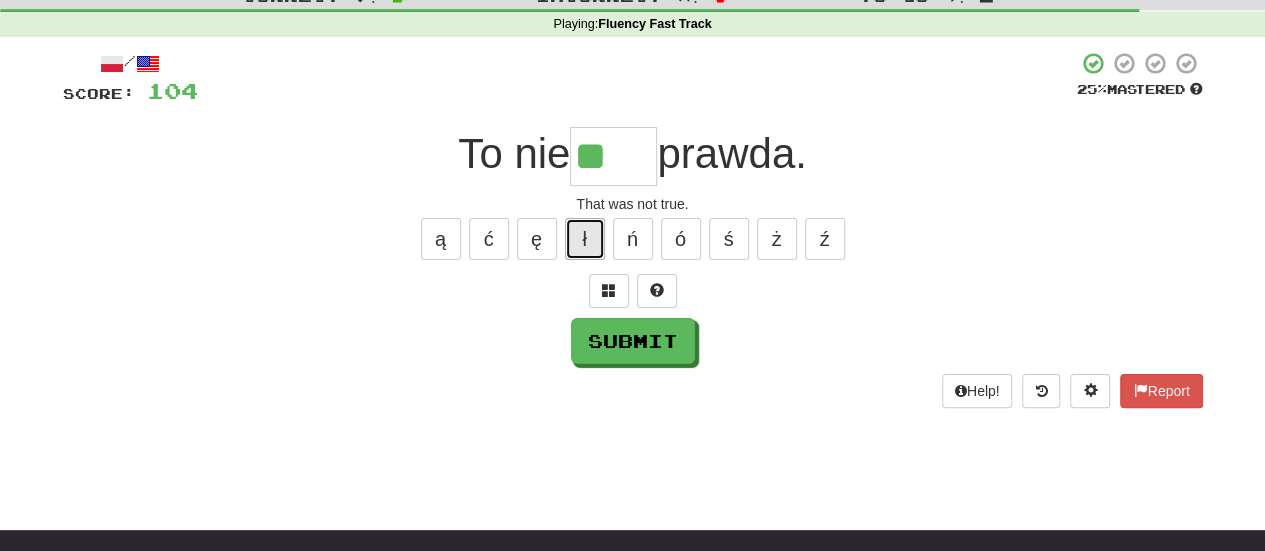 click on "ł" at bounding box center (585, 239) 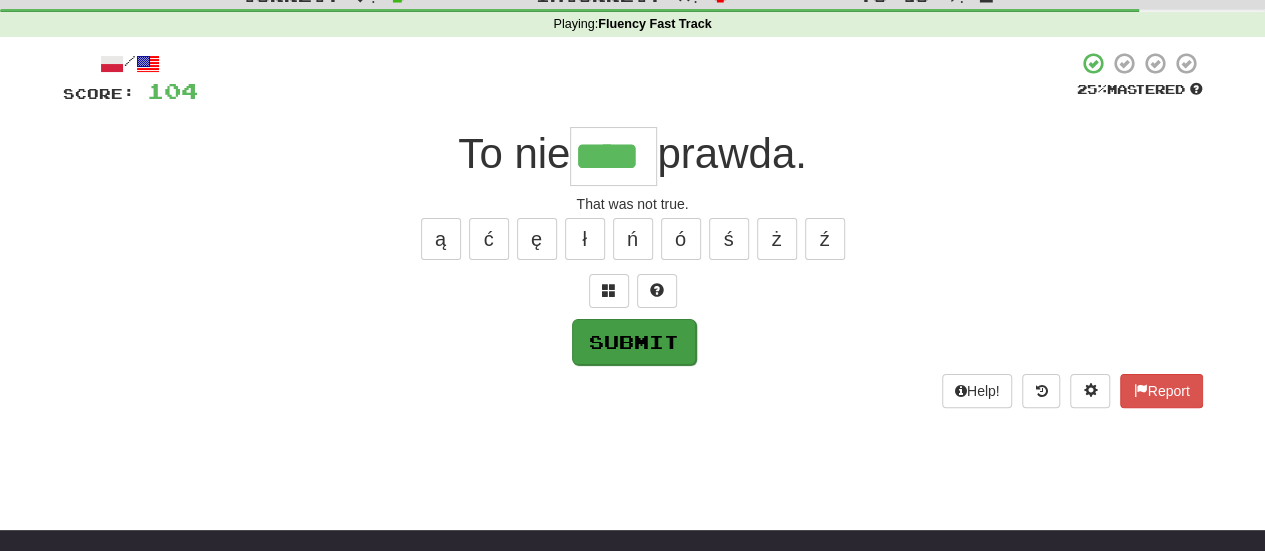 type on "****" 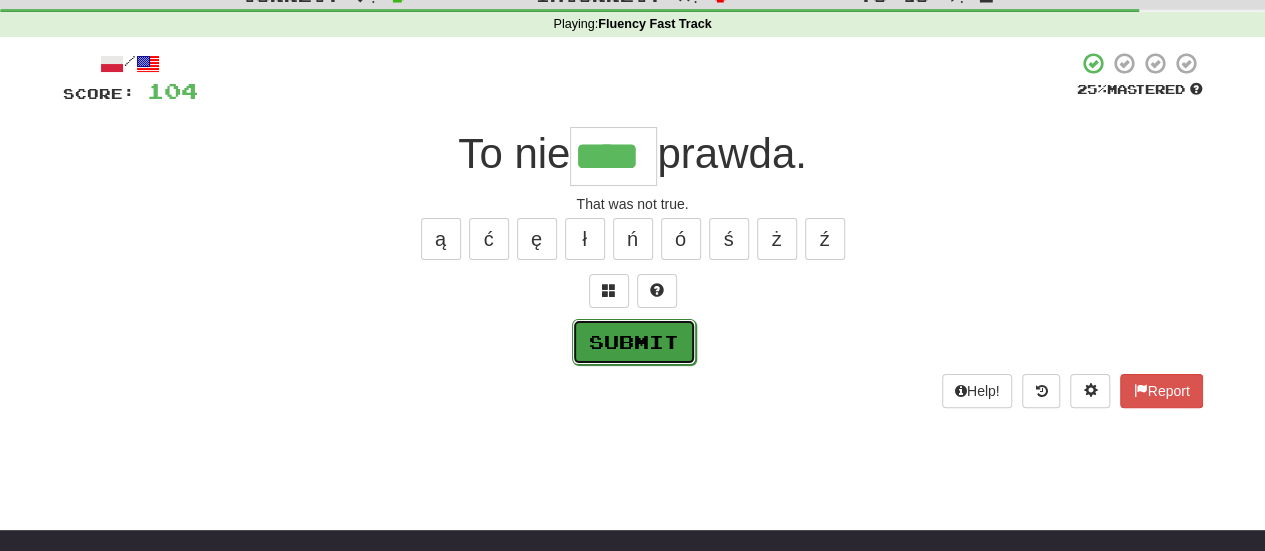 click on "Submit" at bounding box center (634, 342) 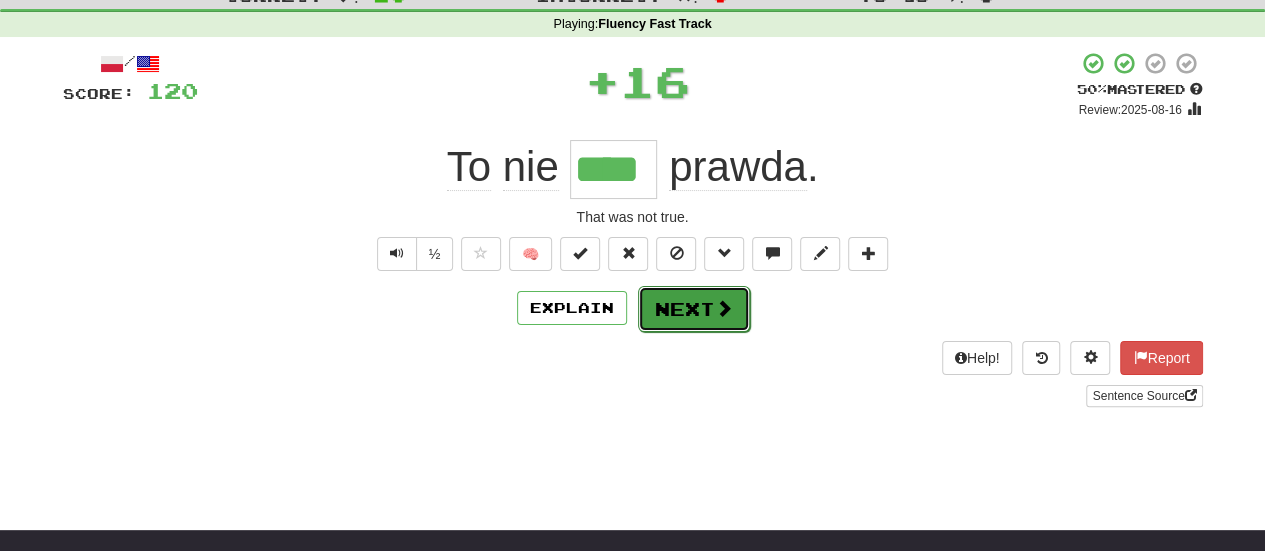 click on "Next" at bounding box center [694, 309] 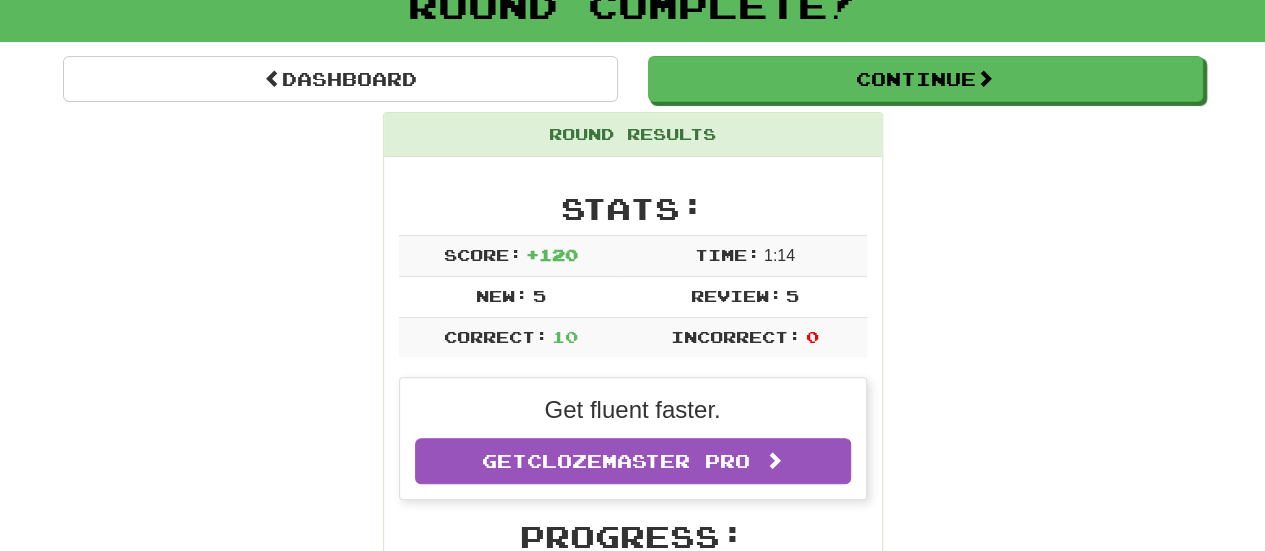 scroll, scrollTop: 38, scrollLeft: 0, axis: vertical 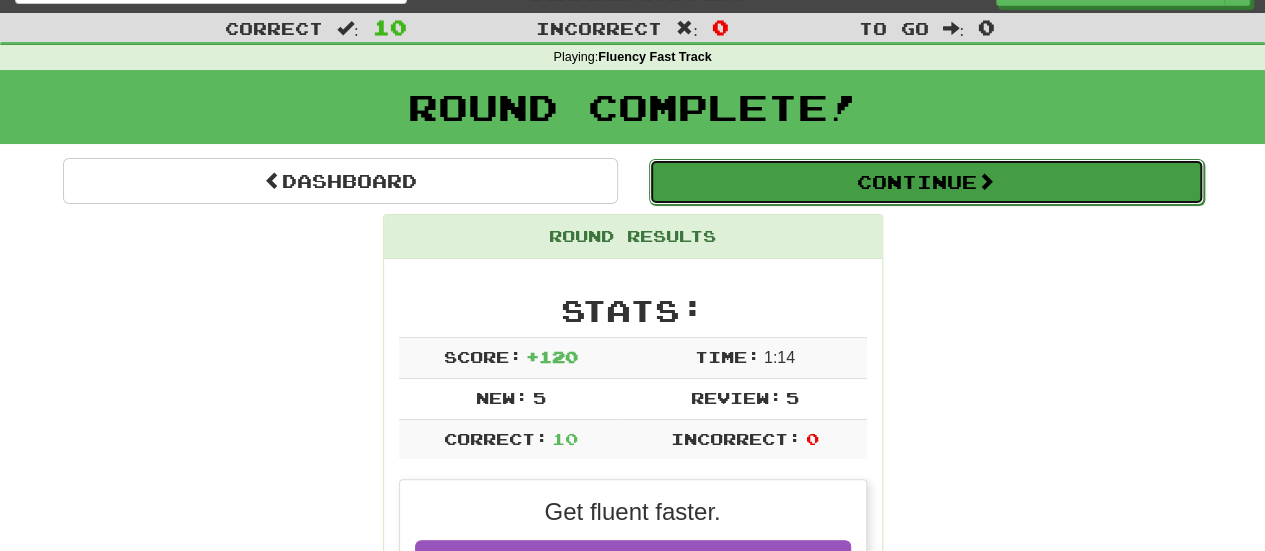 click on "Continue" at bounding box center (926, 182) 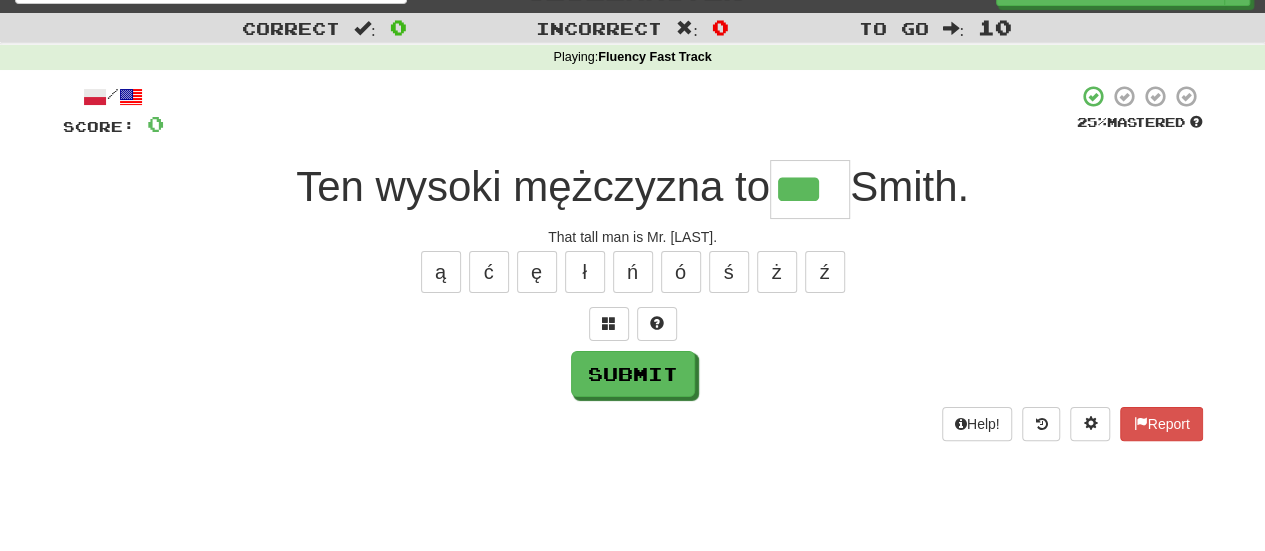 scroll, scrollTop: 0, scrollLeft: 2, axis: horizontal 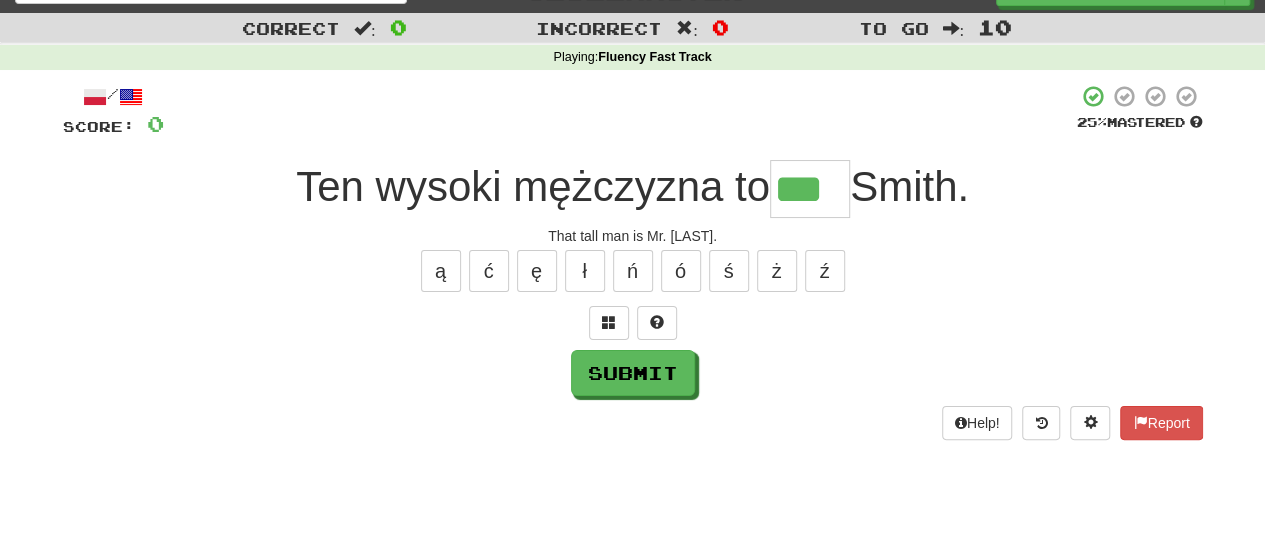 type on "***" 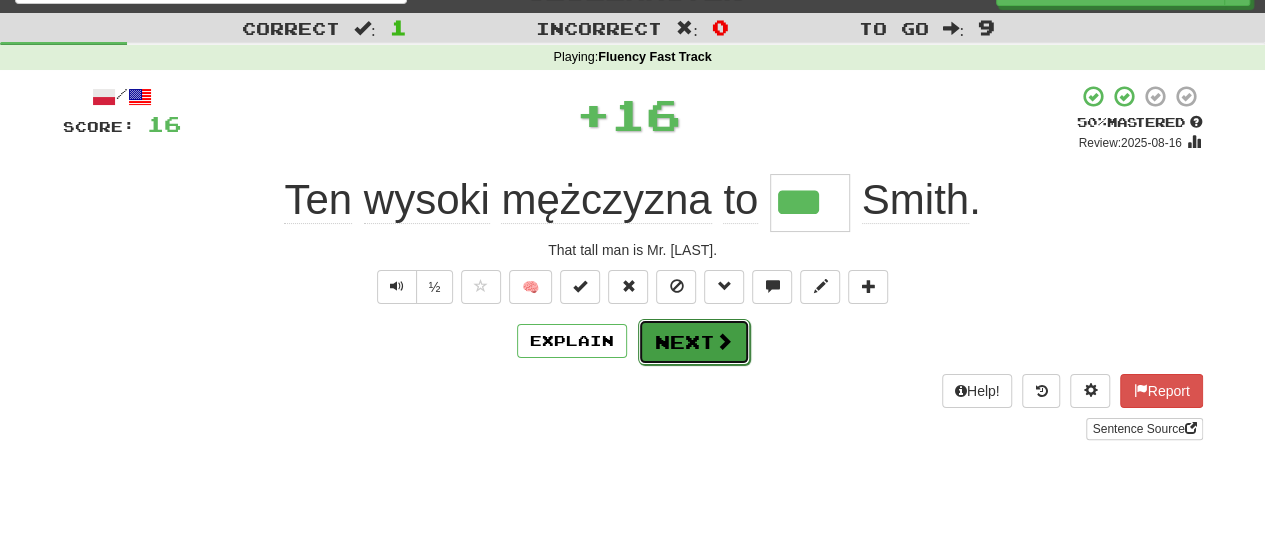 click on "Next" at bounding box center (694, 342) 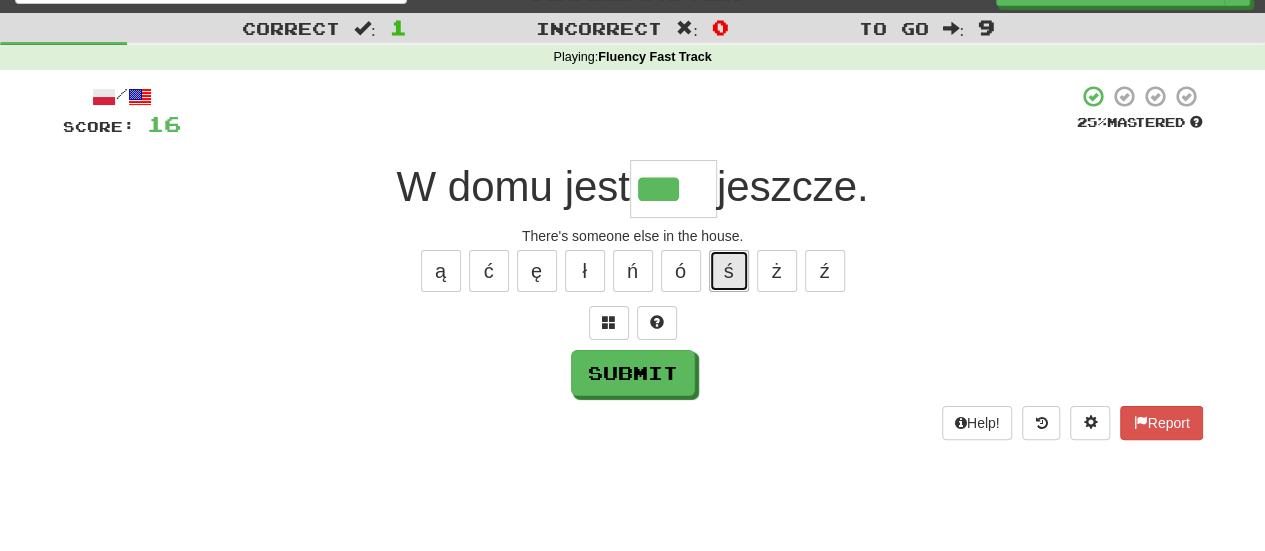 click on "ś" at bounding box center (729, 271) 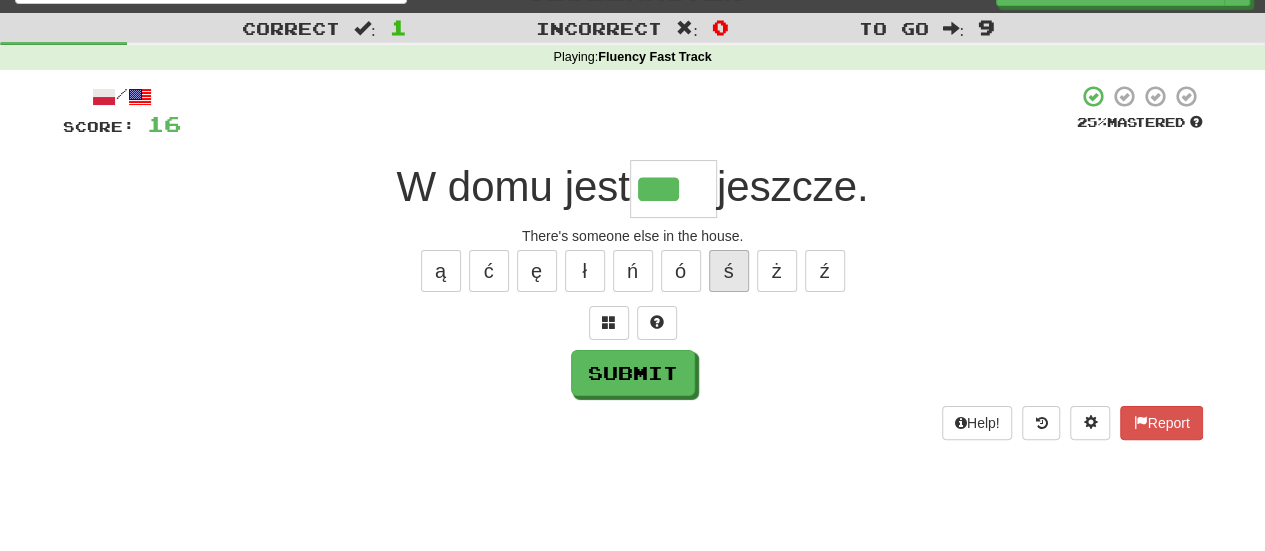type on "****" 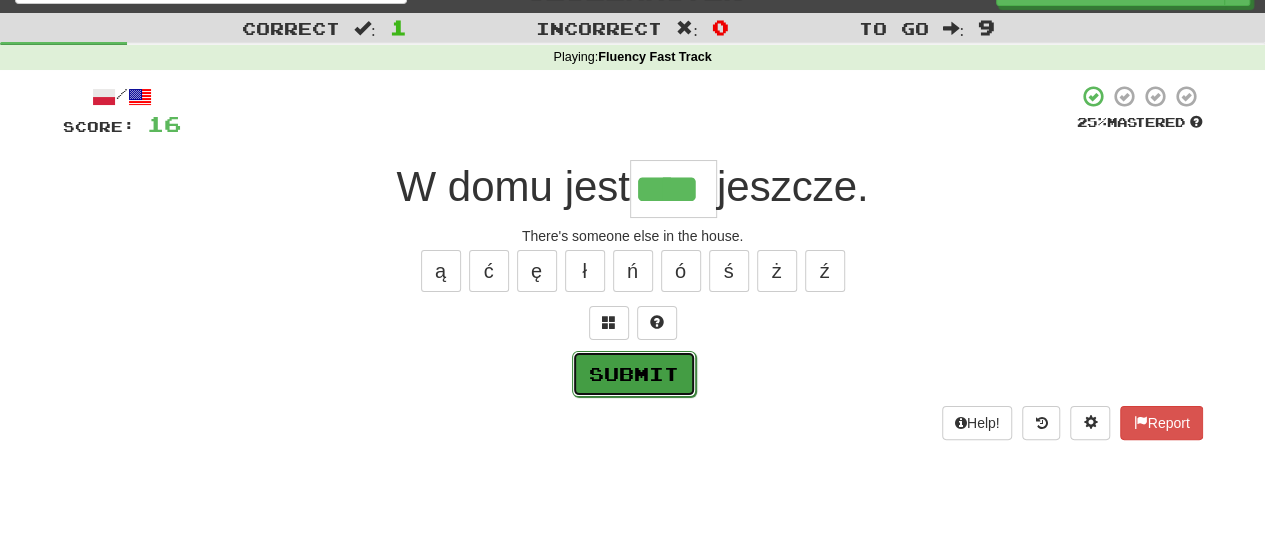 click on "Submit" at bounding box center [634, 374] 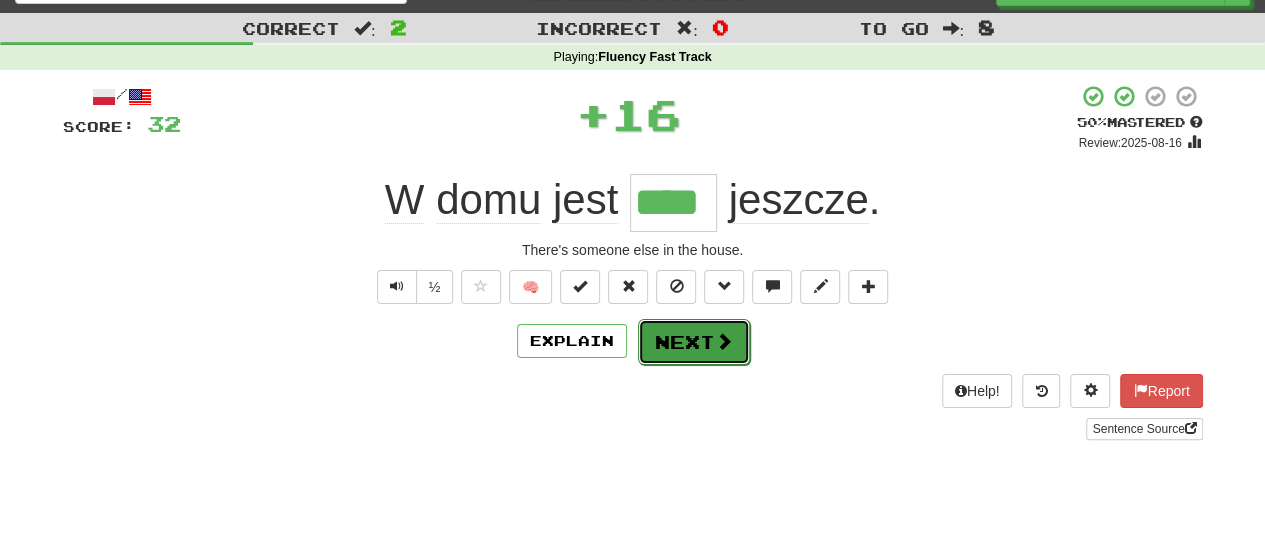 click on "Next" at bounding box center (694, 342) 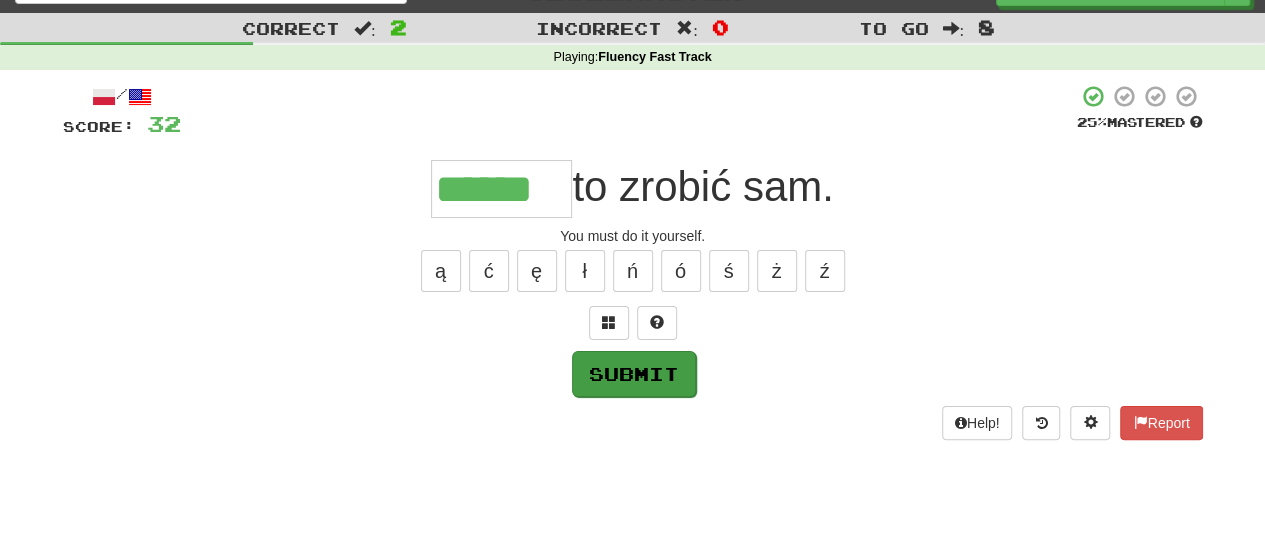 type on "******" 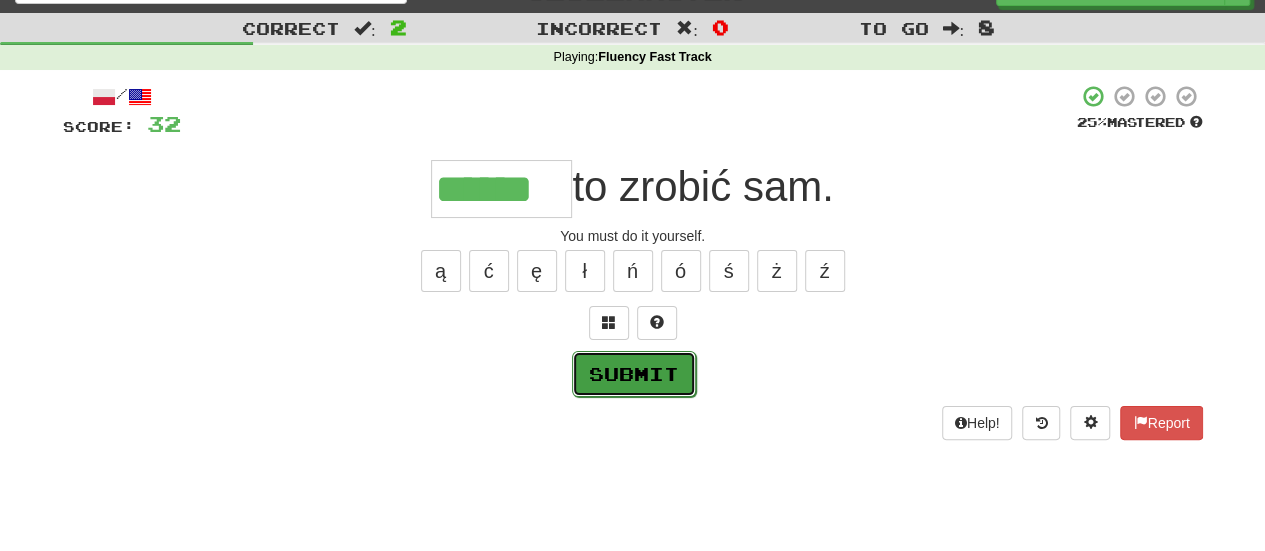 click on "Submit" at bounding box center (634, 374) 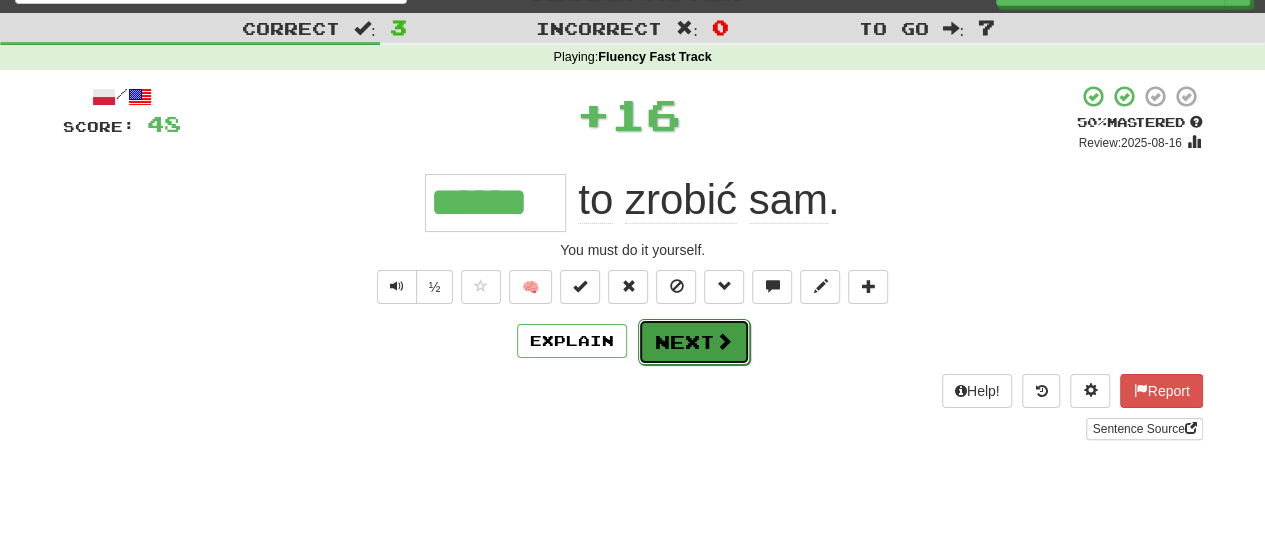 click on "Next" at bounding box center (694, 342) 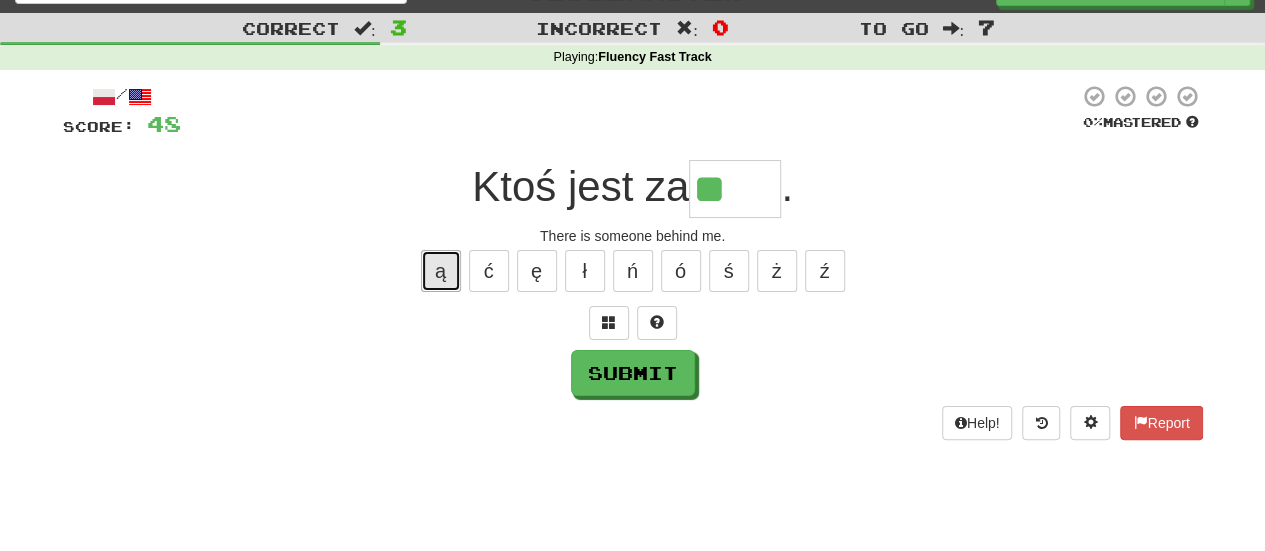 click on "ą" at bounding box center [441, 271] 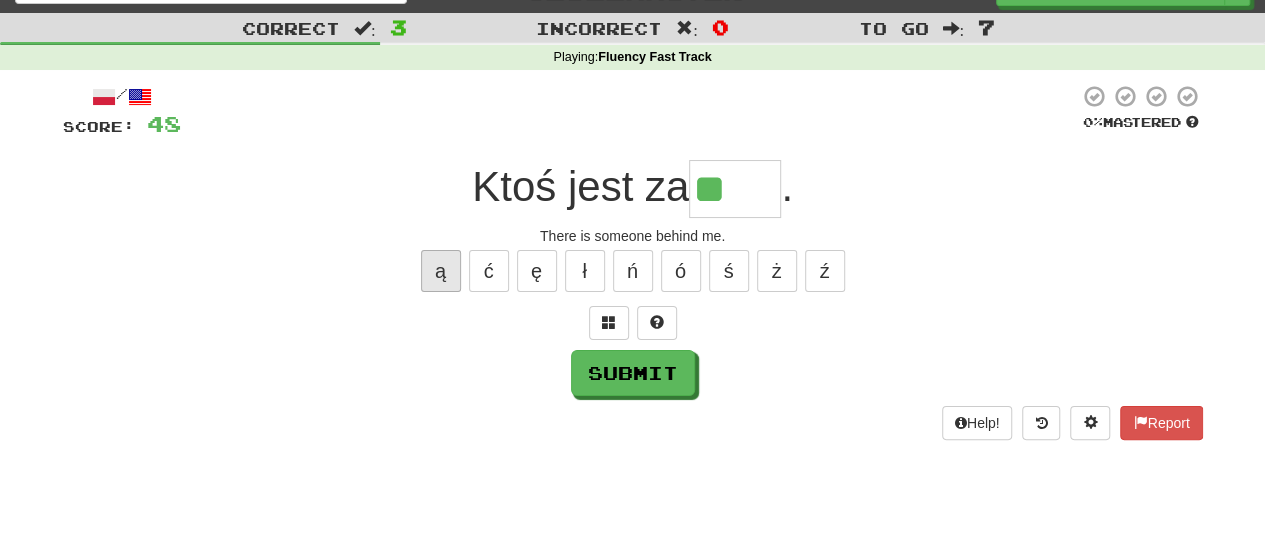 type on "***" 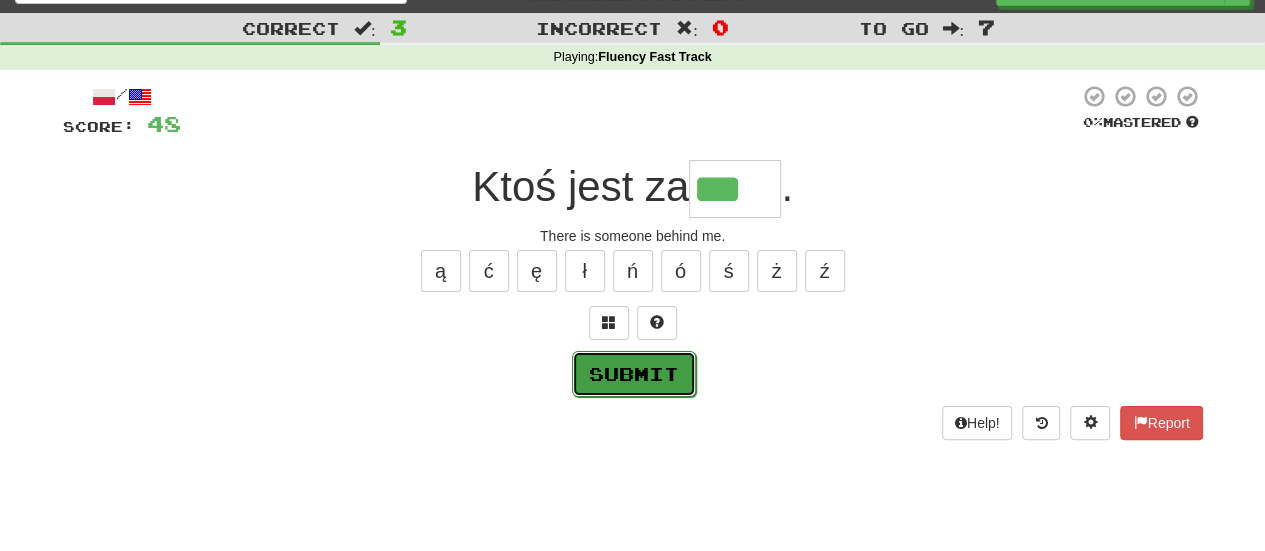 click on "Submit" at bounding box center [634, 374] 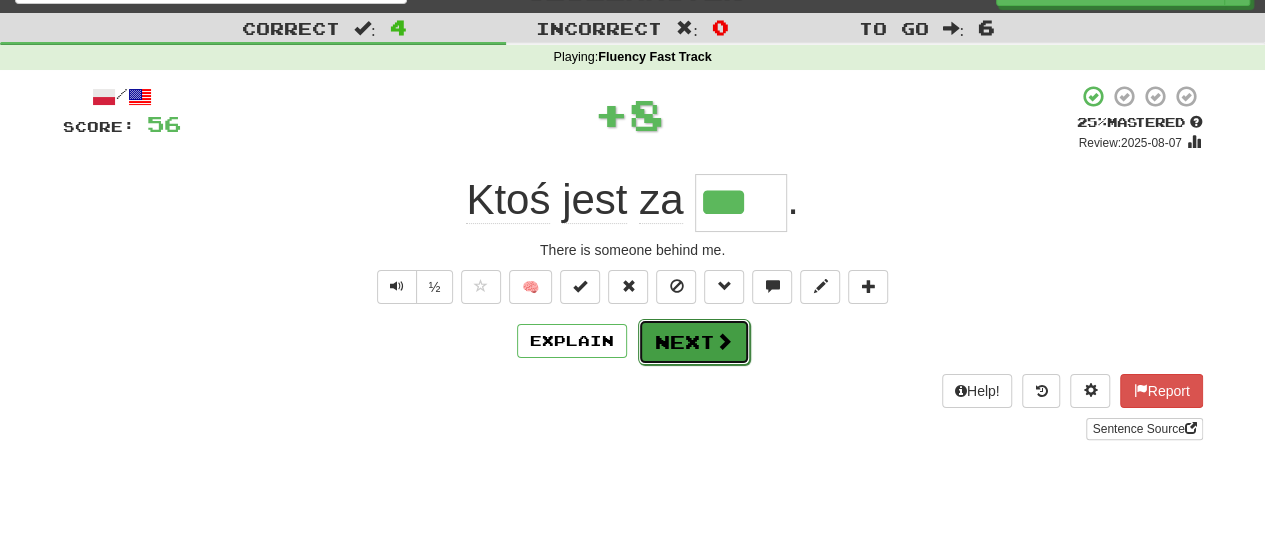 click on "Next" at bounding box center (694, 342) 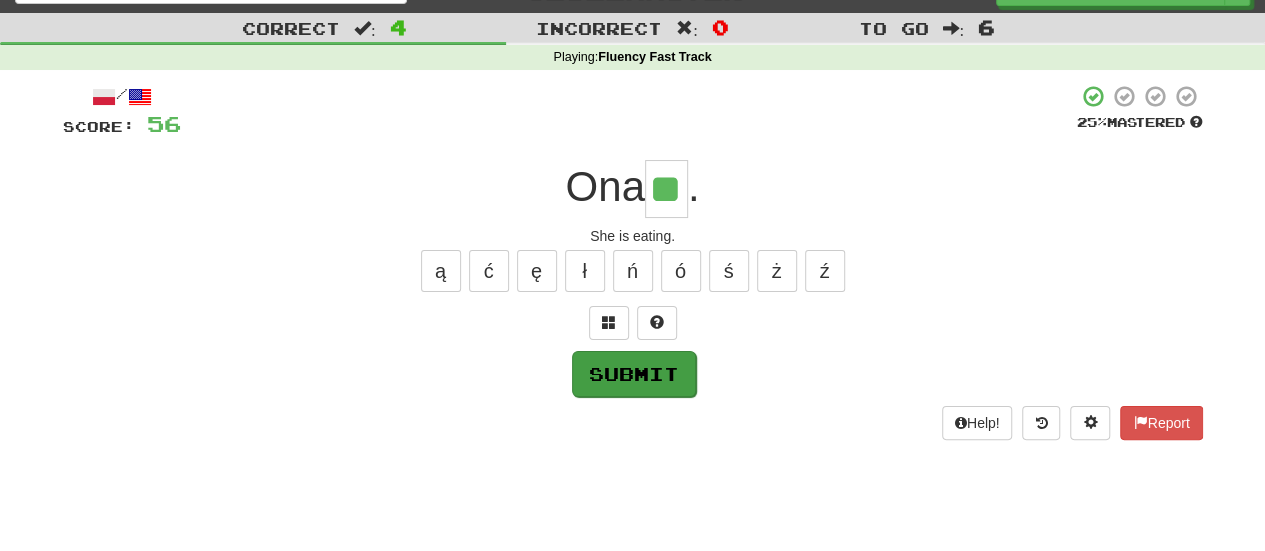 type on "**" 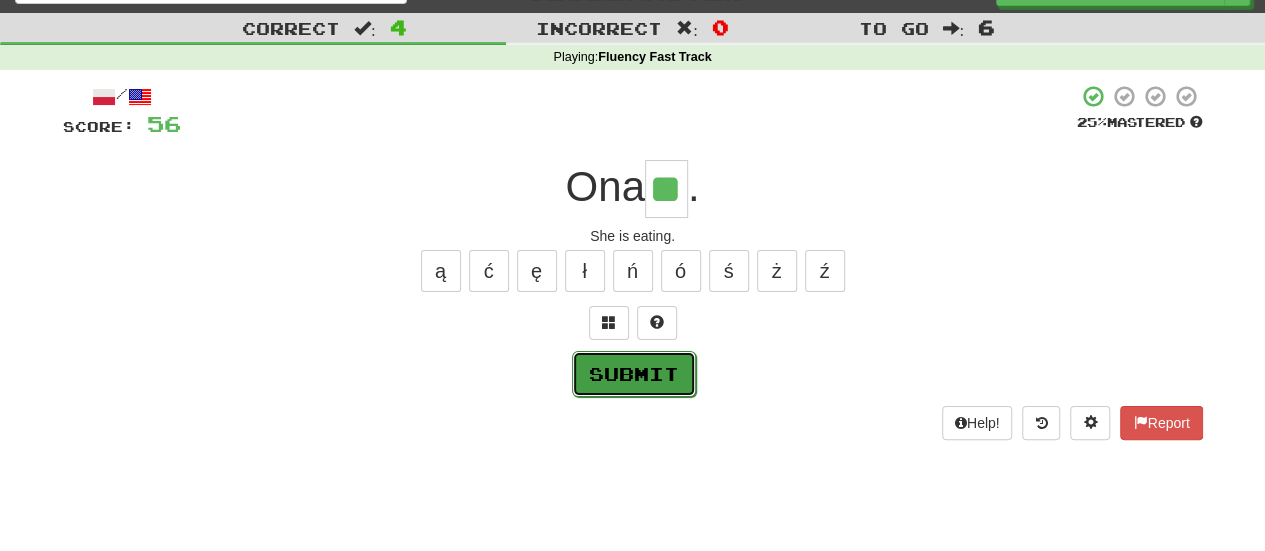 click on "Submit" at bounding box center (634, 374) 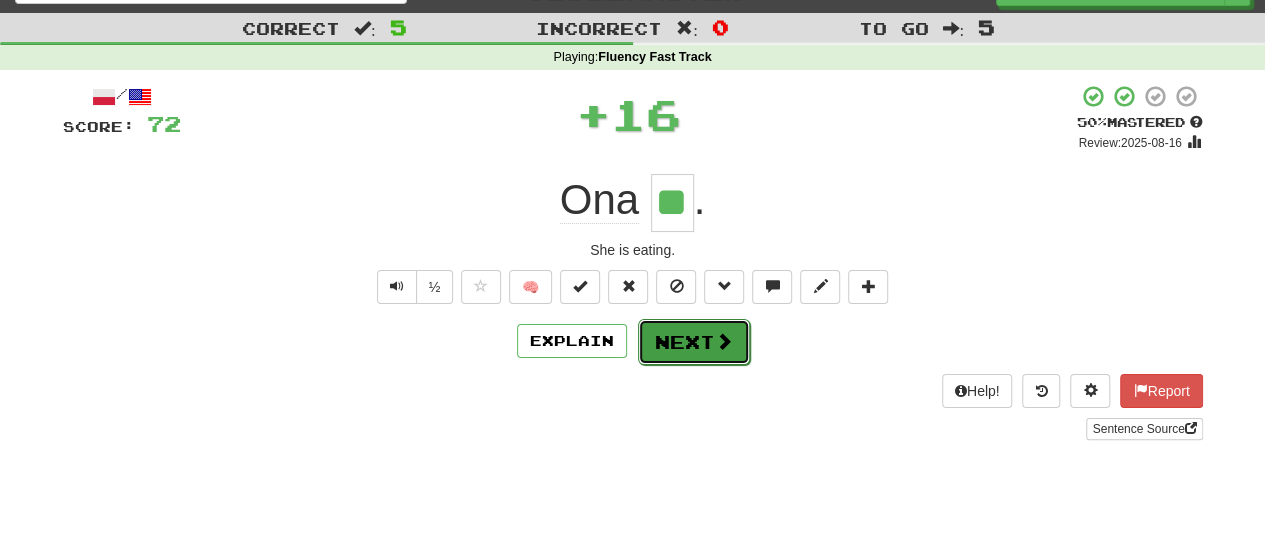 click on "Next" at bounding box center [694, 342] 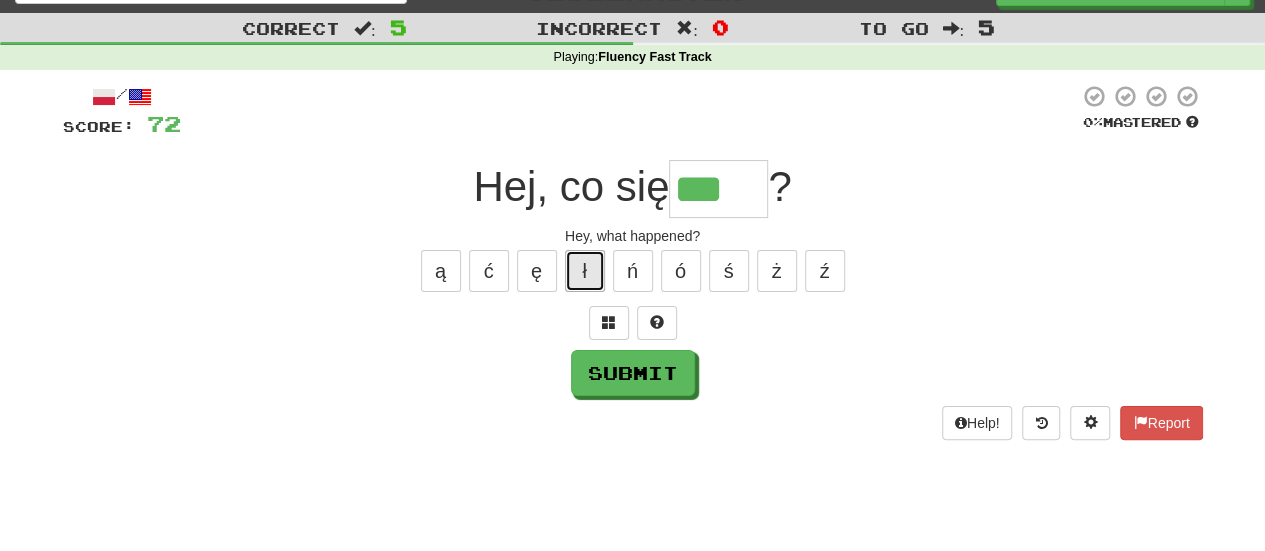 click on "ł" at bounding box center (585, 271) 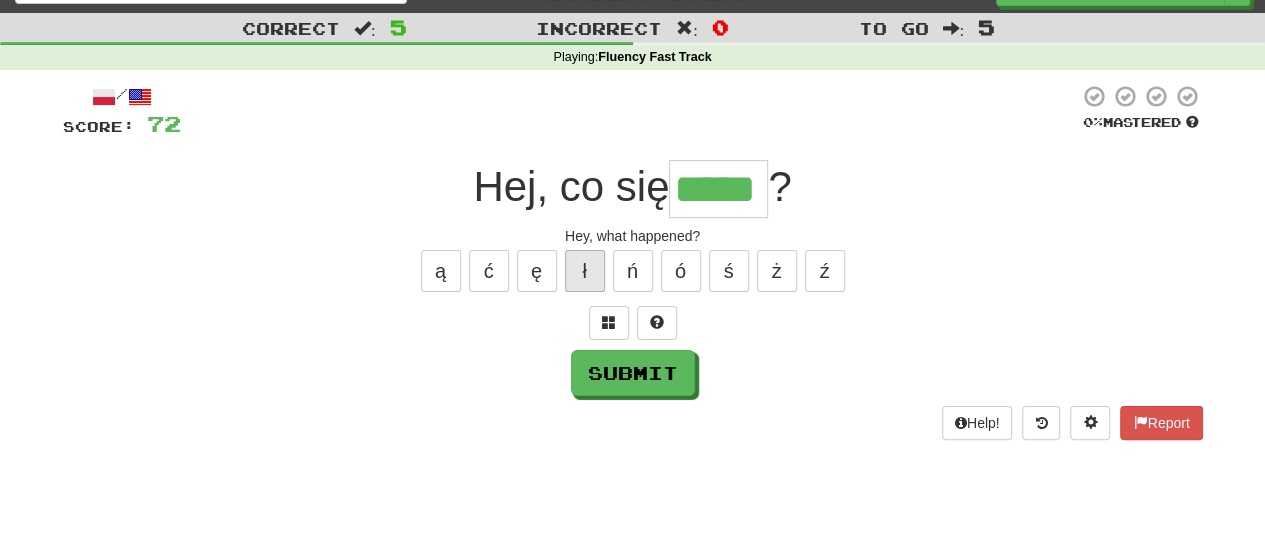 type on "*****" 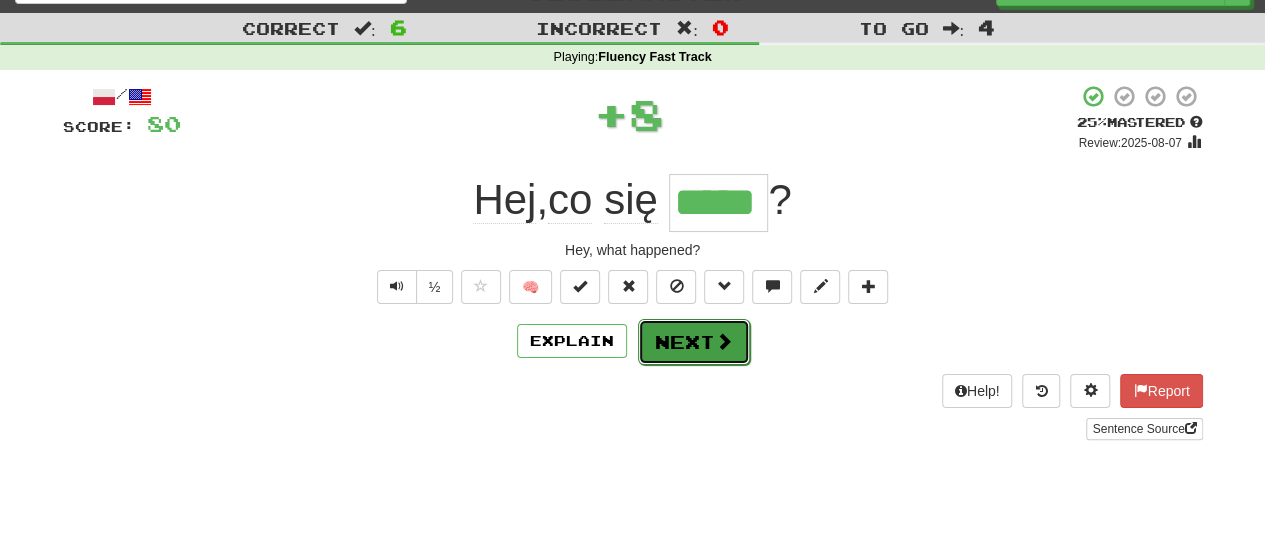 click on "Next" at bounding box center [694, 342] 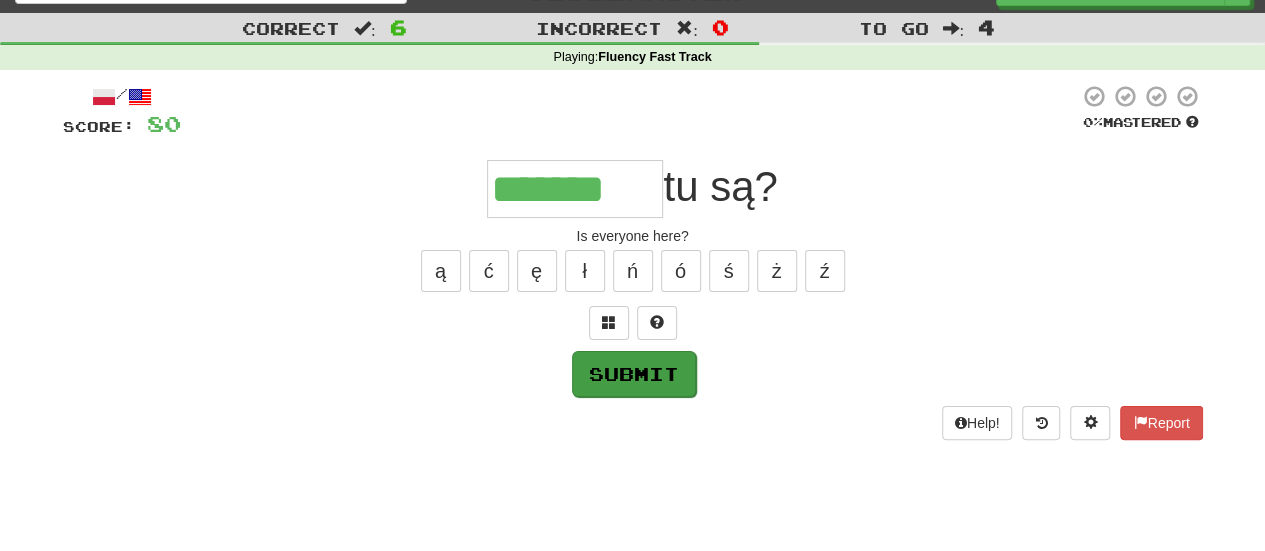 type on "*******" 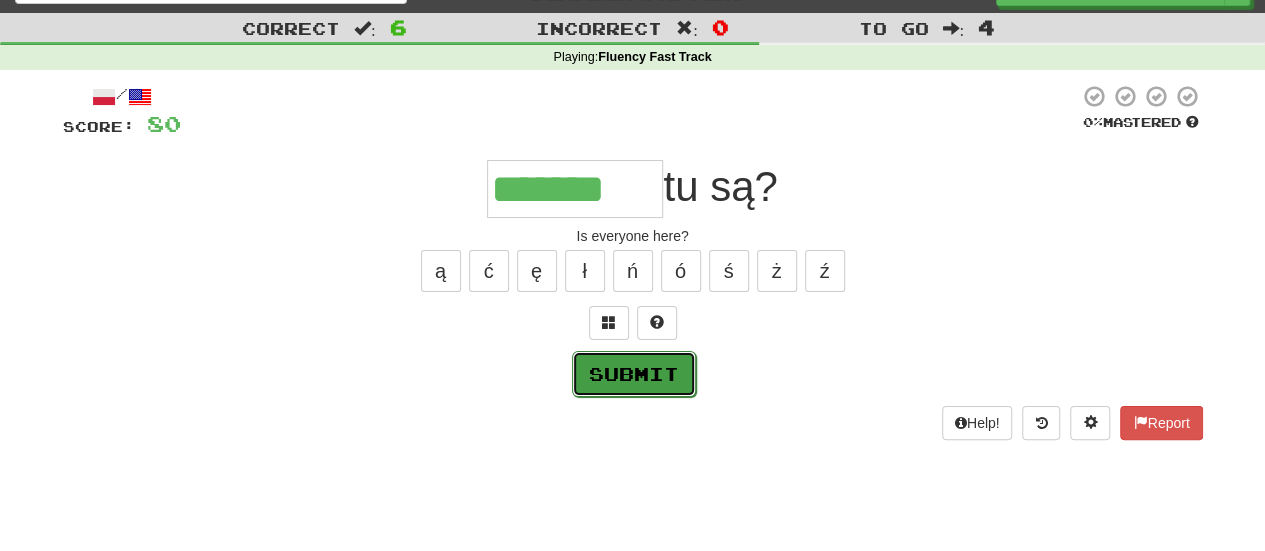 click on "Submit" at bounding box center [634, 374] 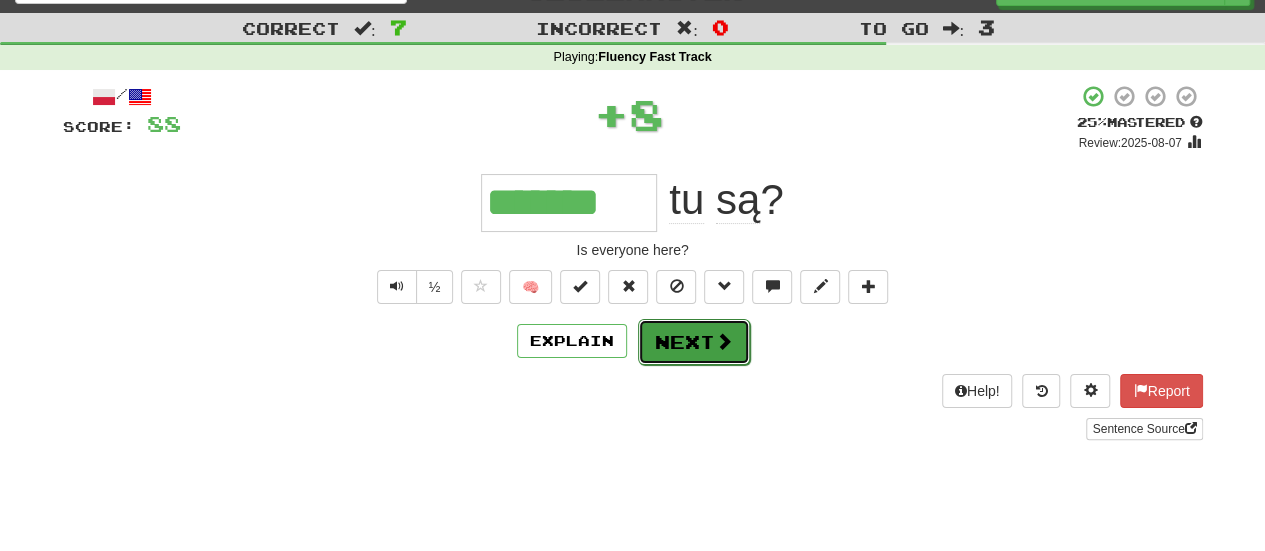 click on "Next" at bounding box center (694, 342) 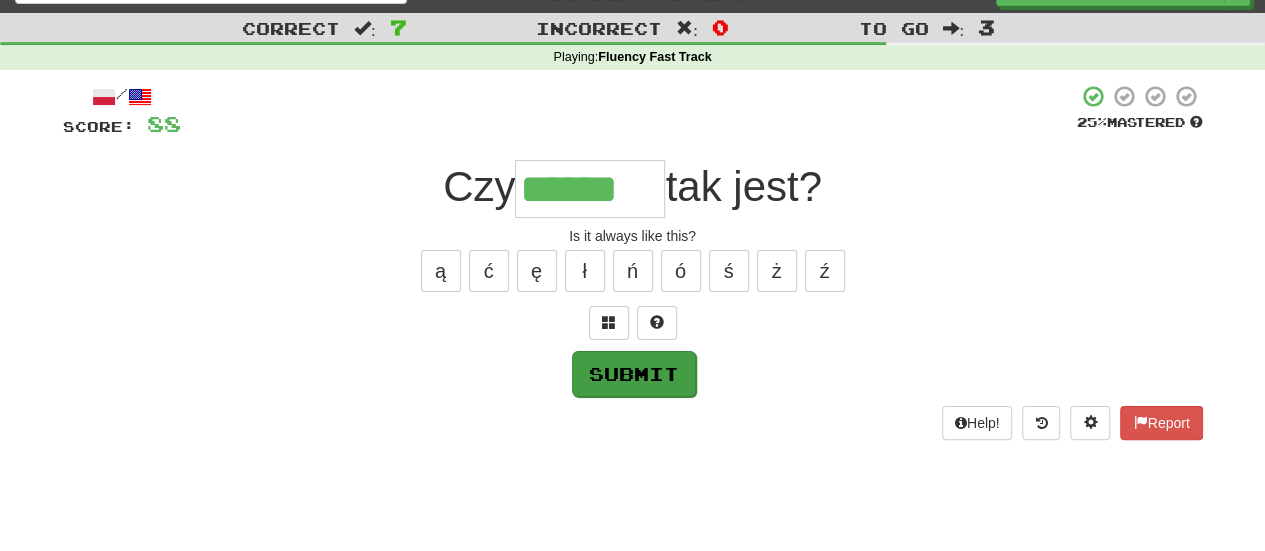 type on "******" 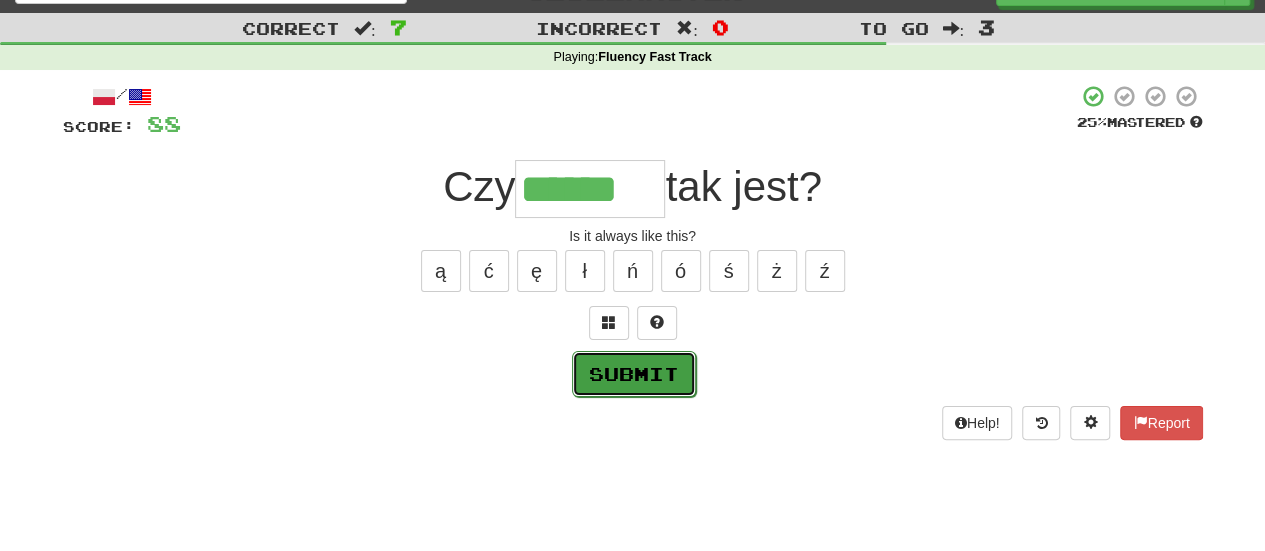 click on "Submit" at bounding box center [634, 374] 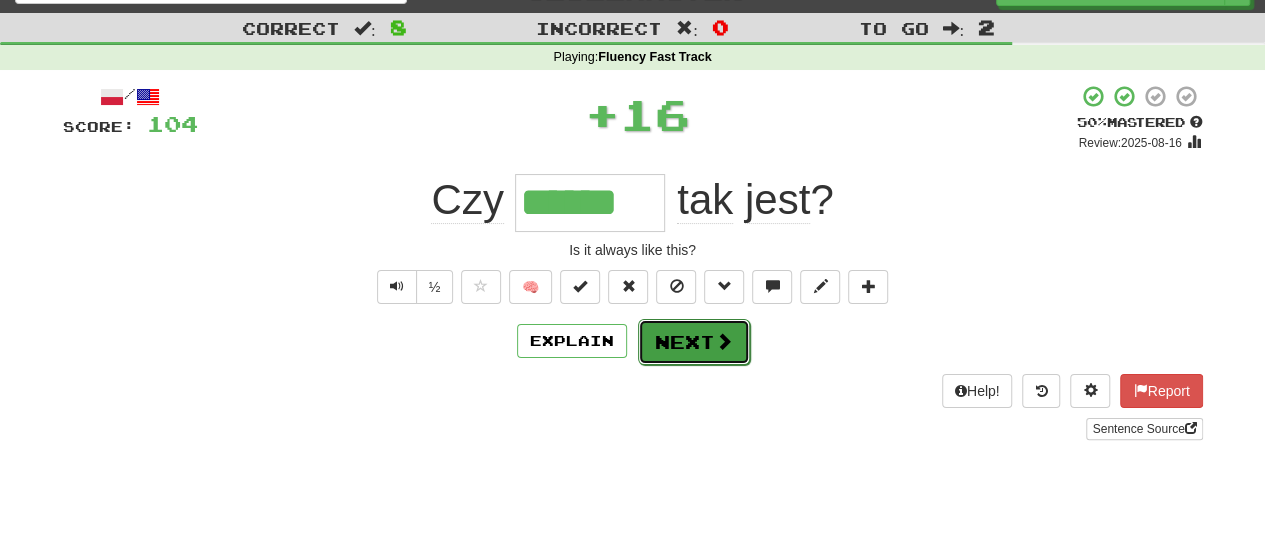 click on "Next" at bounding box center [694, 342] 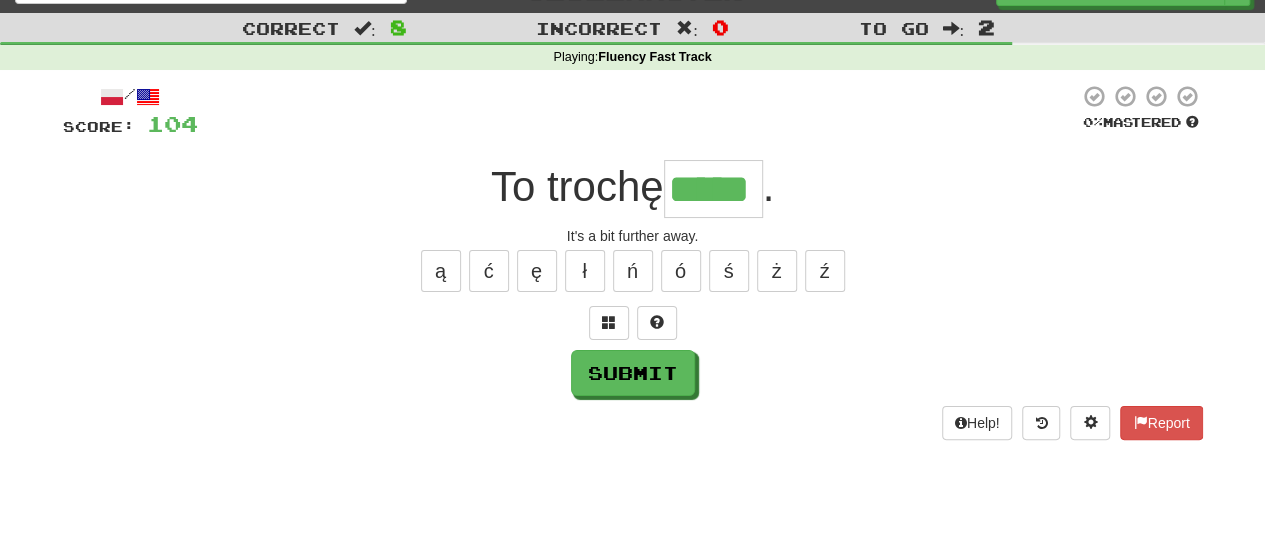 type on "*****" 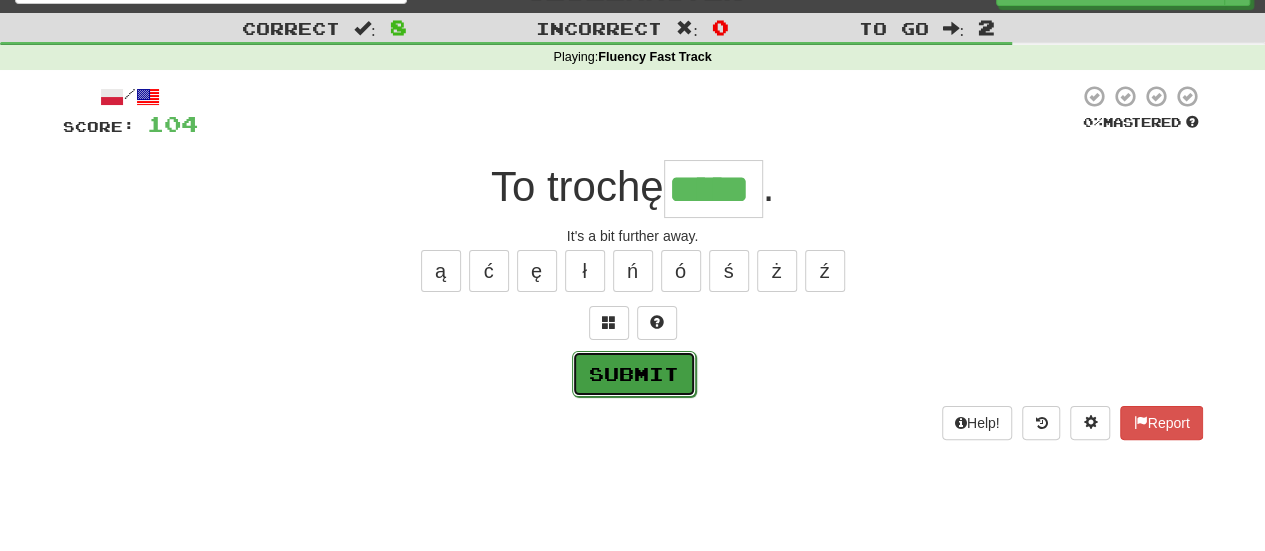 click on "Submit" at bounding box center (634, 374) 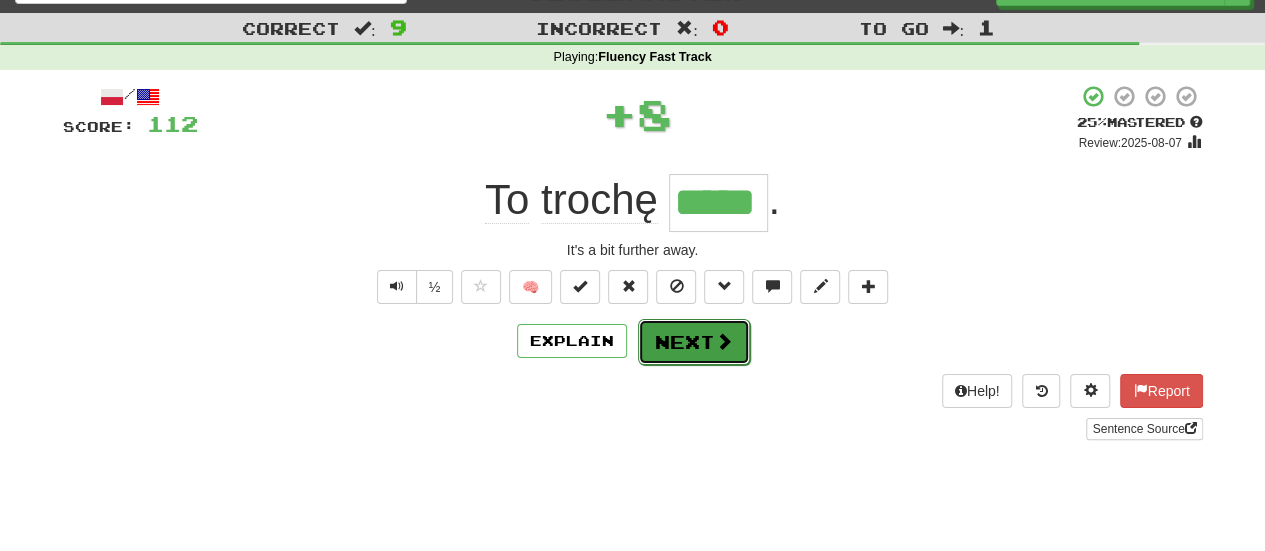 click on "Next" at bounding box center (694, 342) 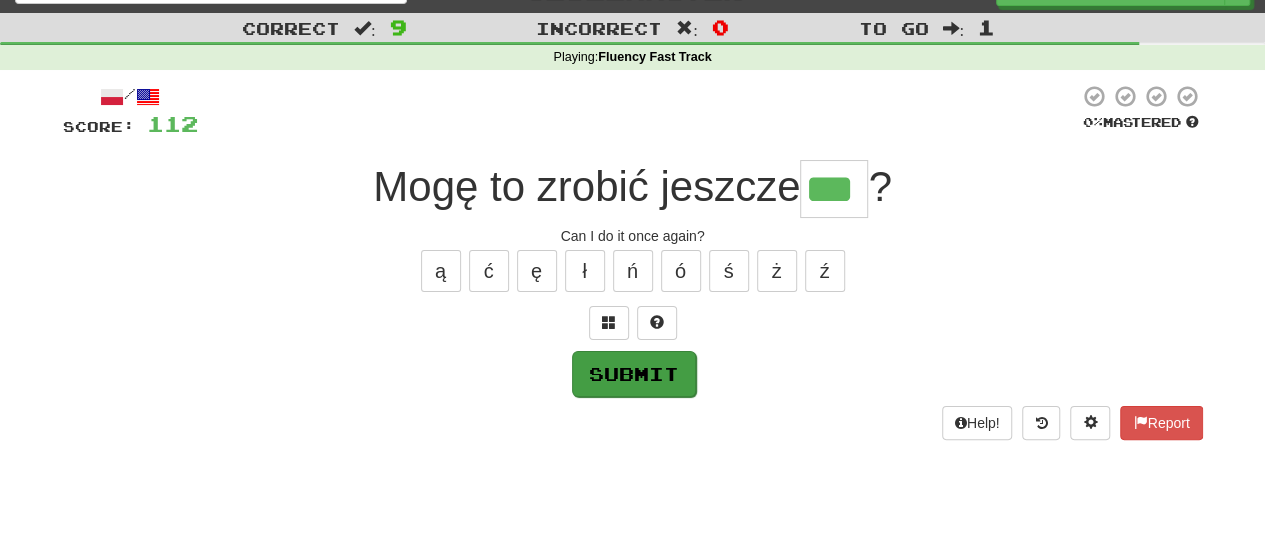 type on "***" 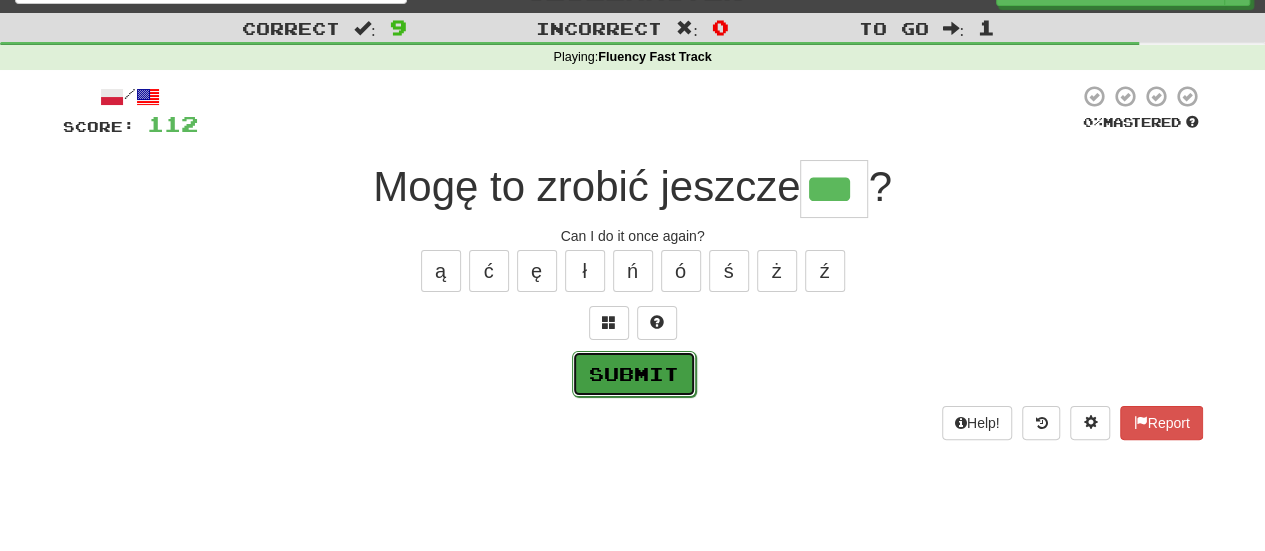 click on "Submit" at bounding box center (634, 374) 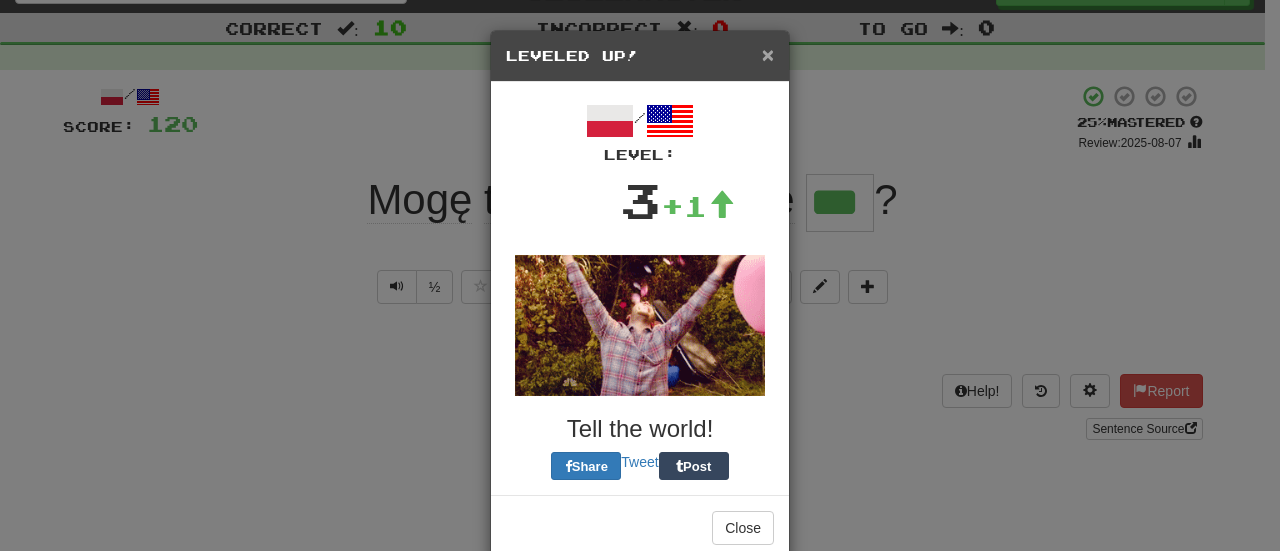 click on "×" at bounding box center [768, 54] 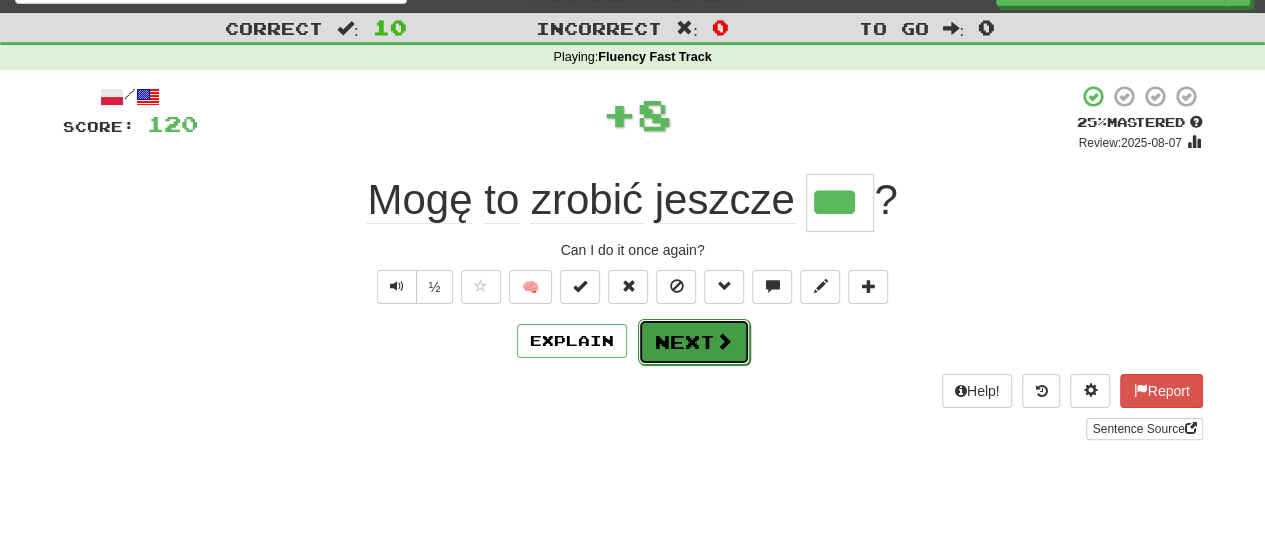 click on "Next" at bounding box center [694, 342] 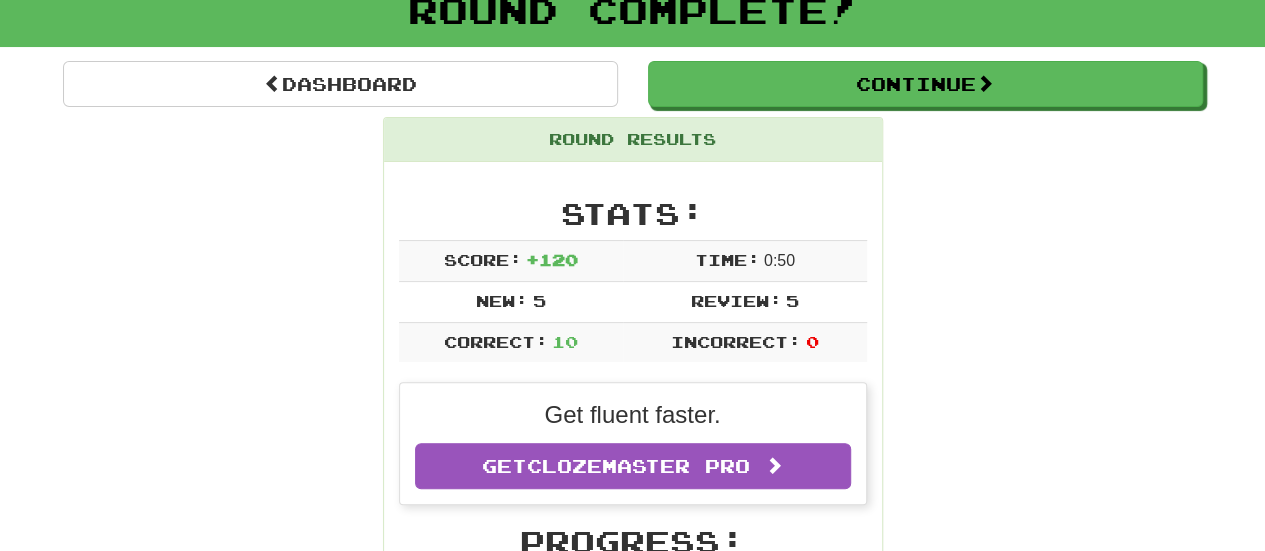 scroll, scrollTop: 0, scrollLeft: 0, axis: both 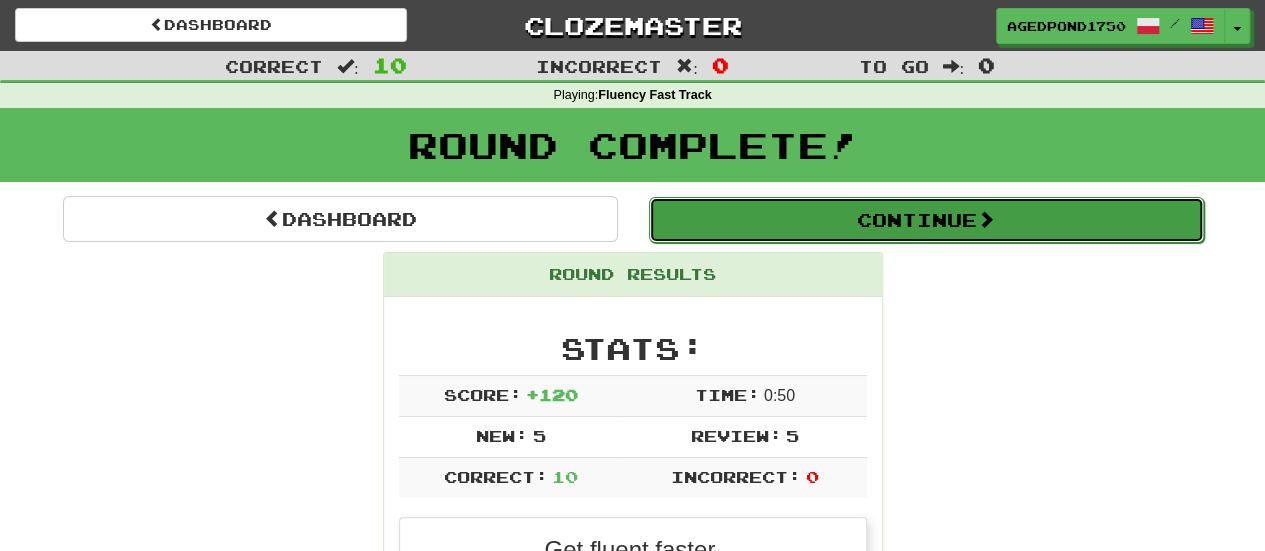click on "Continue" at bounding box center (926, 220) 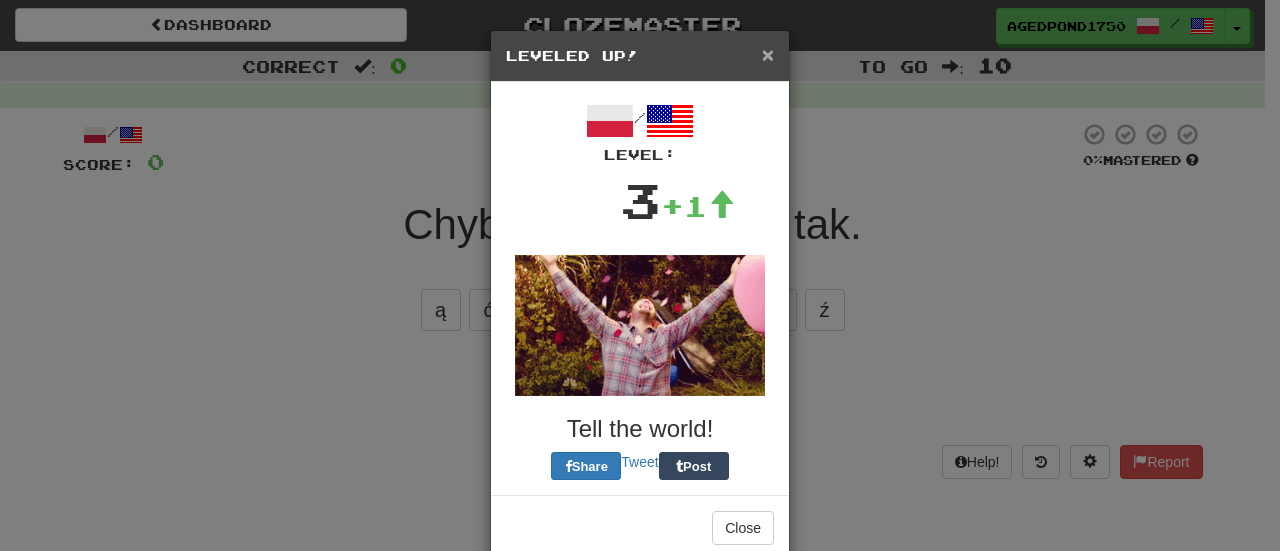 click on "×" at bounding box center [768, 54] 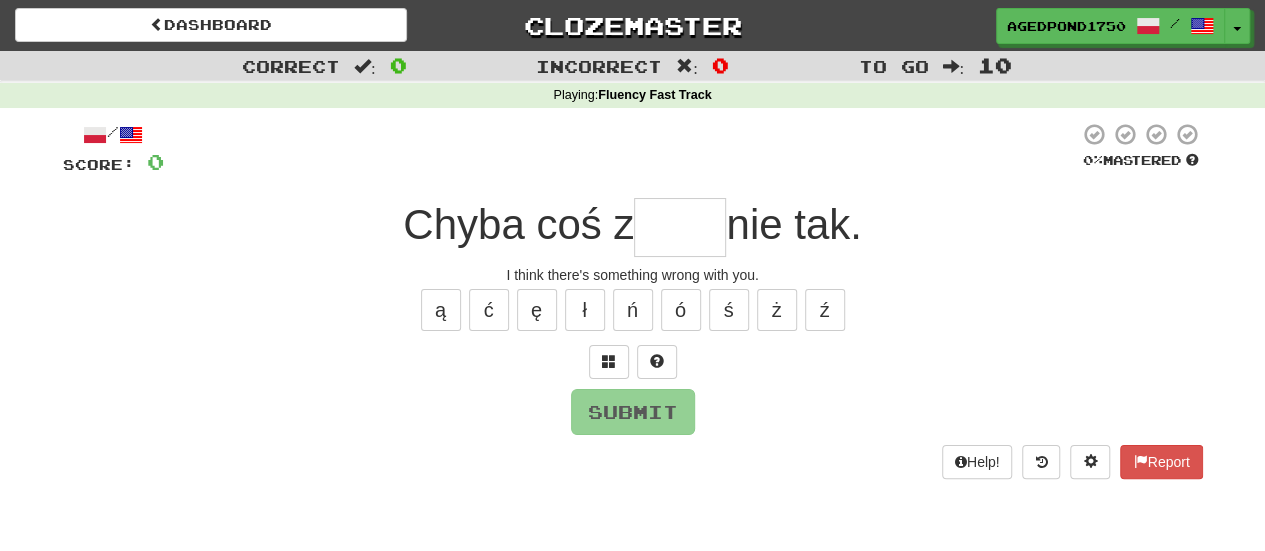 click at bounding box center [680, 227] 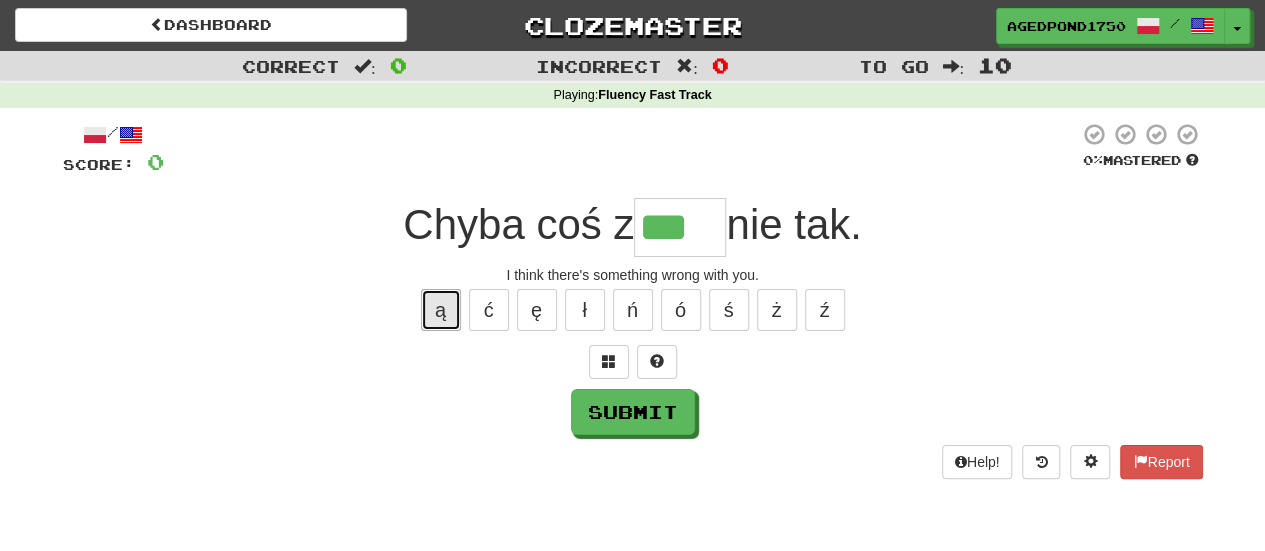 click on "ą" at bounding box center (441, 310) 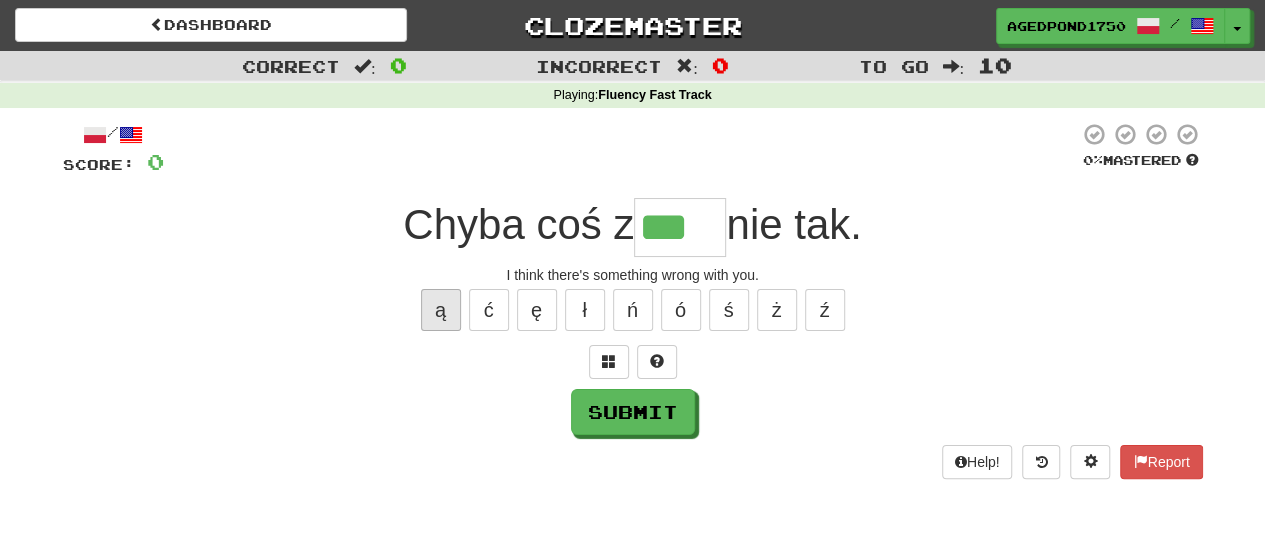 type on "****" 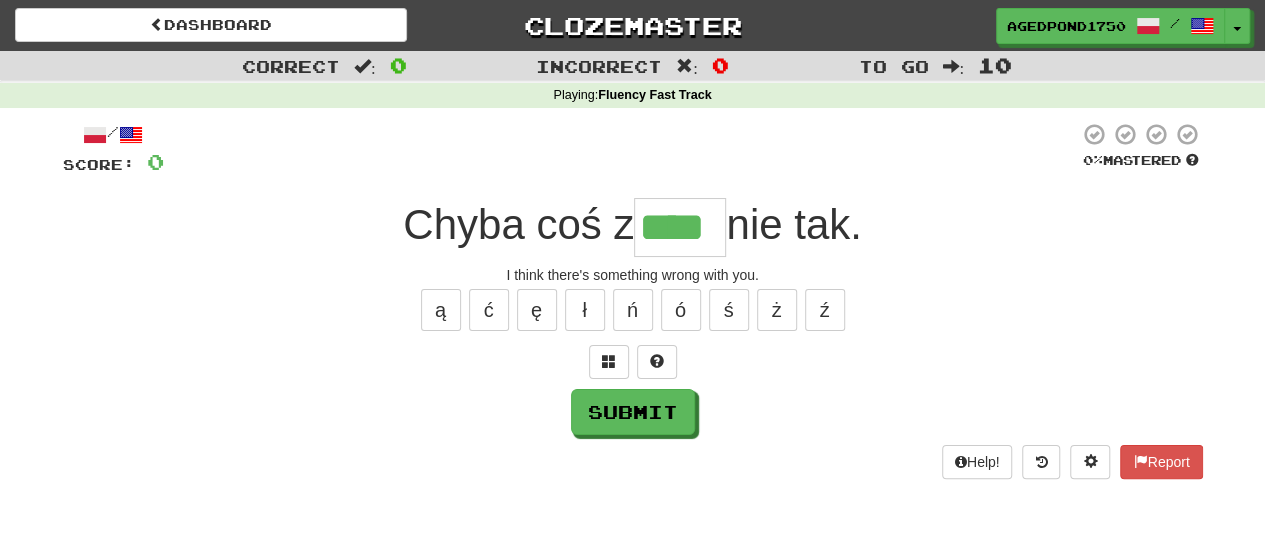 click on "/  Score:   0 0 %  Mastered Chyba coś z  ****  nie tak. I think there's something wrong with you. ą ć ę ł ń ó ś ż ź Submit  Help!  Report" at bounding box center (633, 300) 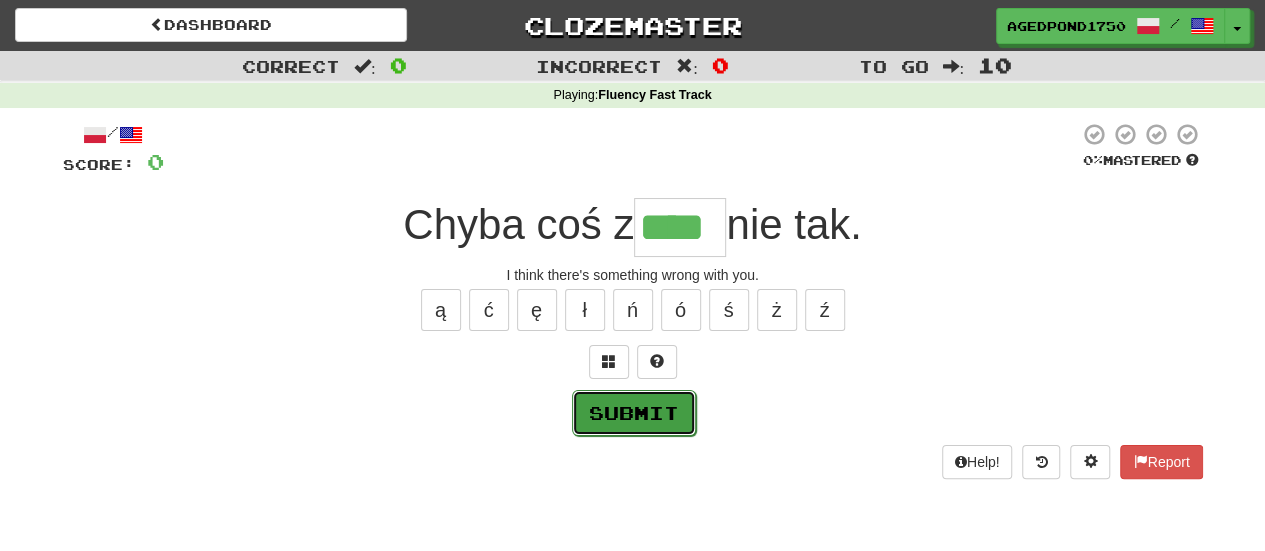 click on "Submit" at bounding box center [634, 413] 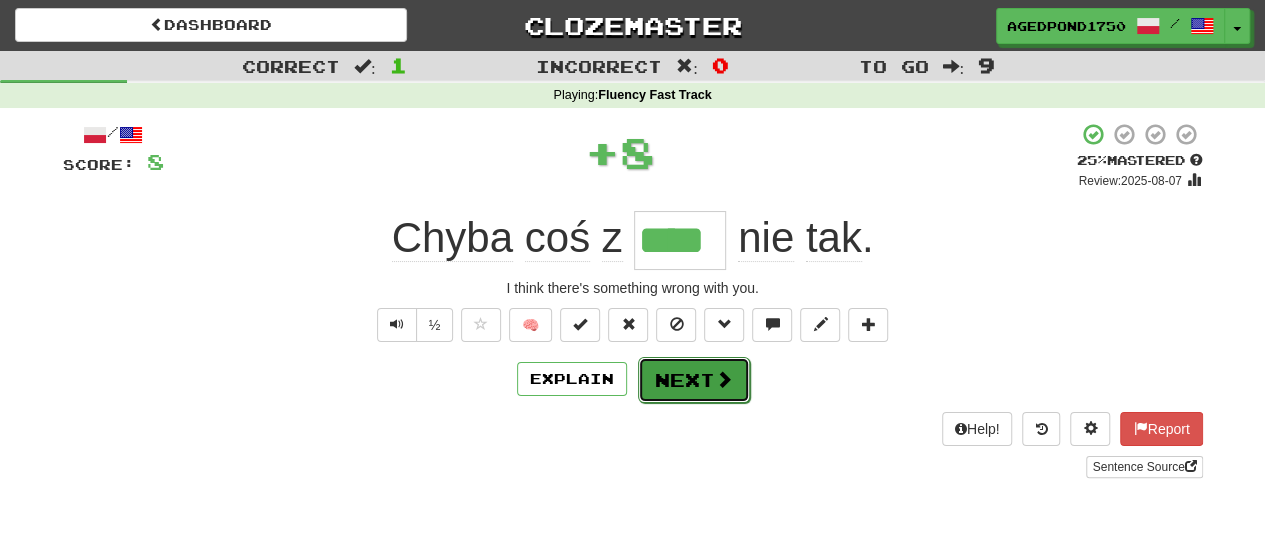 click on "Next" at bounding box center (694, 380) 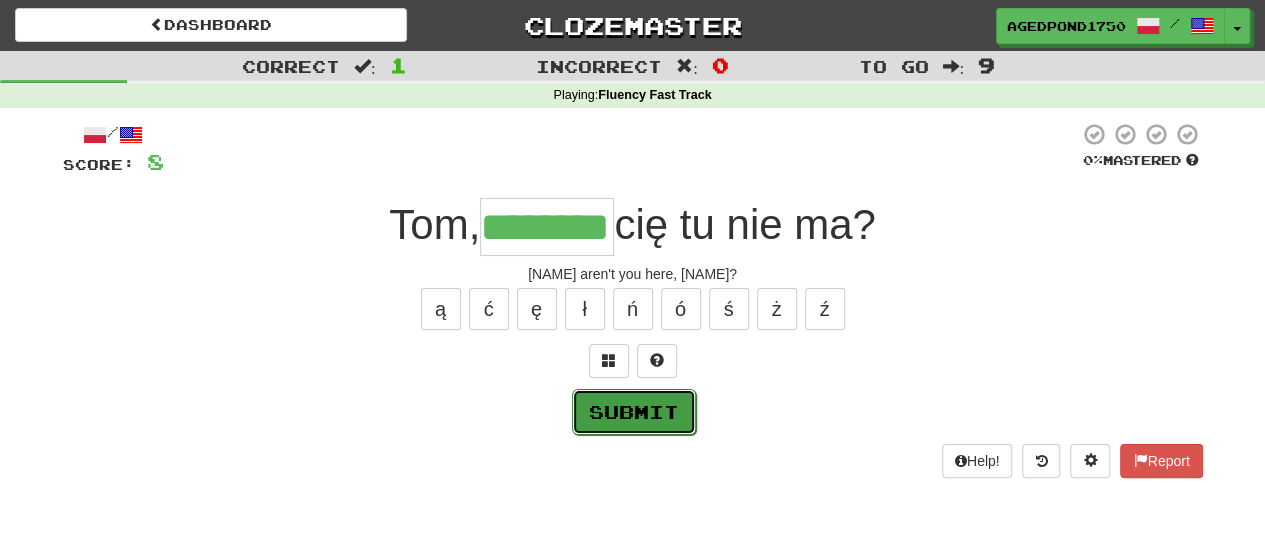 scroll, scrollTop: 0, scrollLeft: 0, axis: both 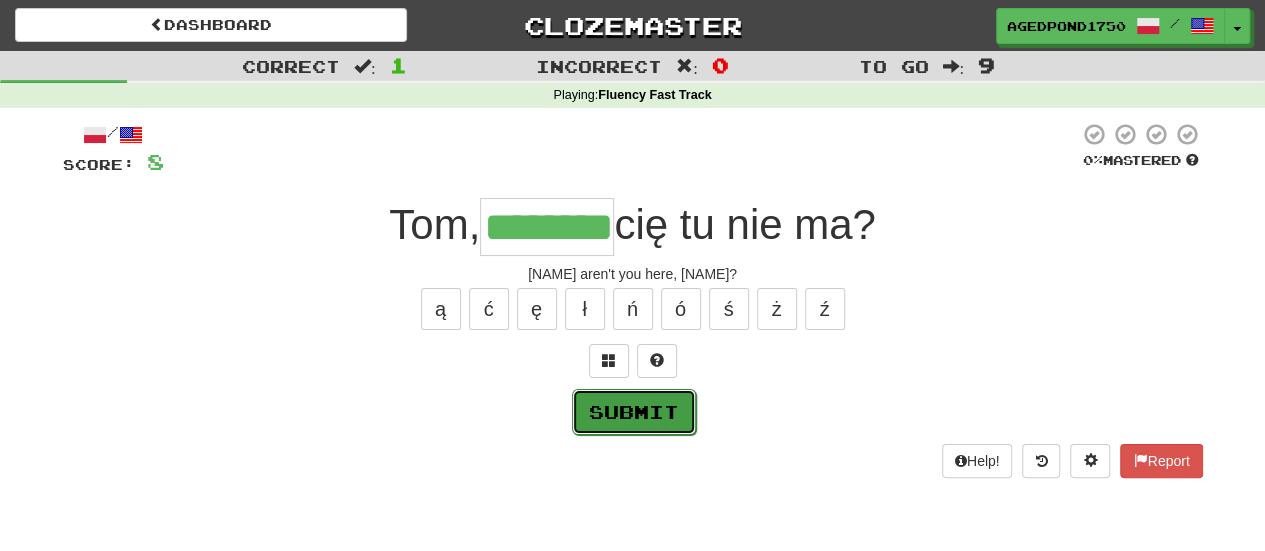 click on "Submit" at bounding box center [634, 412] 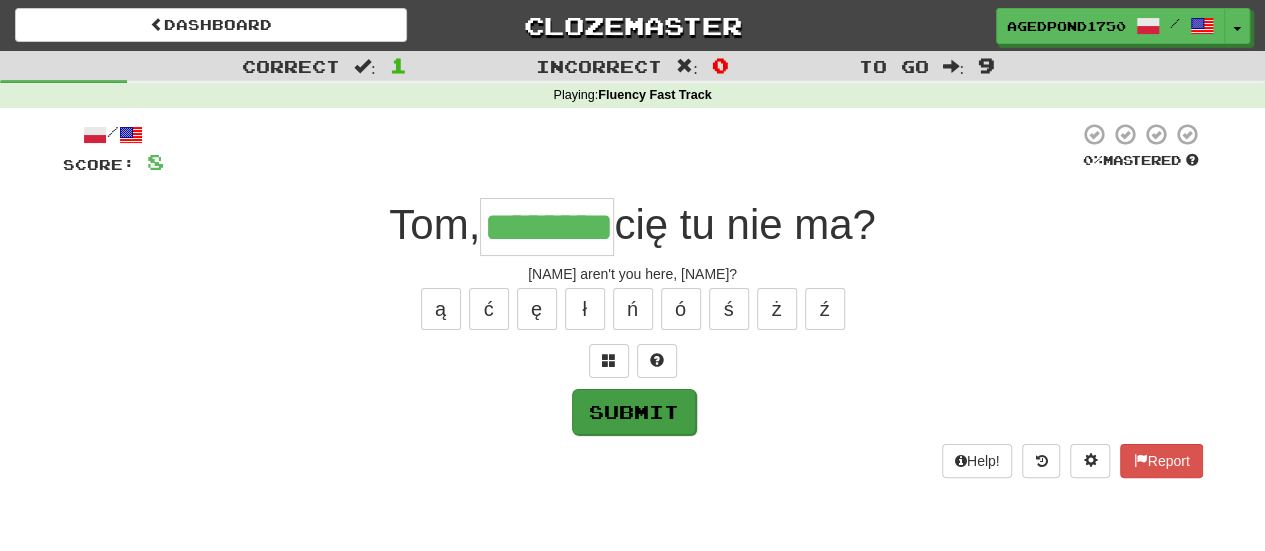 type on "*****" 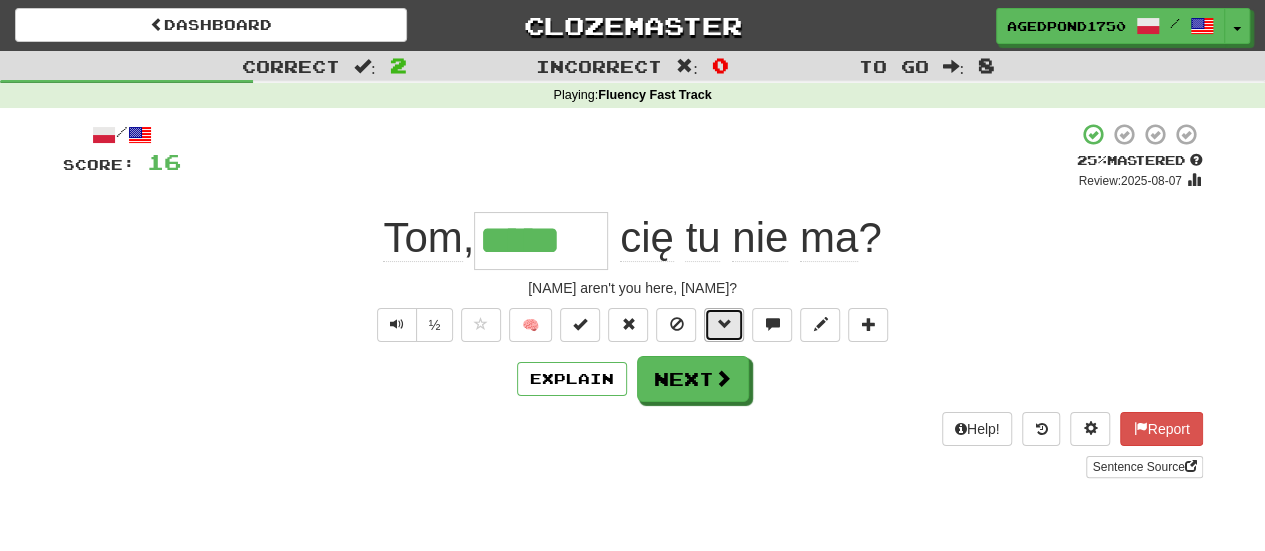 click at bounding box center (724, 324) 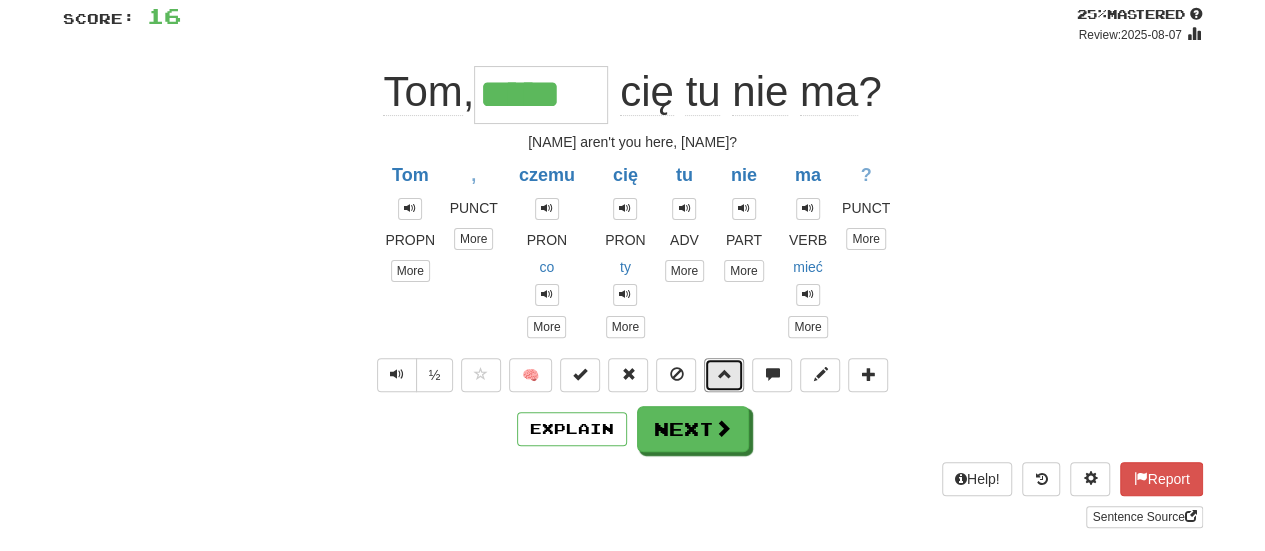 scroll, scrollTop: 152, scrollLeft: 0, axis: vertical 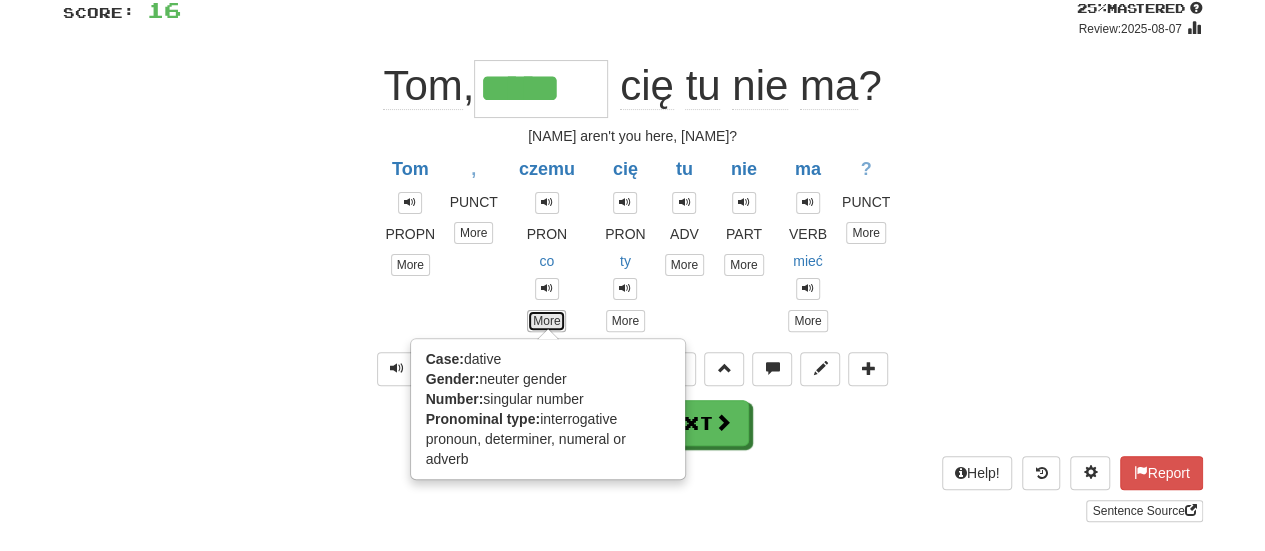 click on "More" at bounding box center (546, 321) 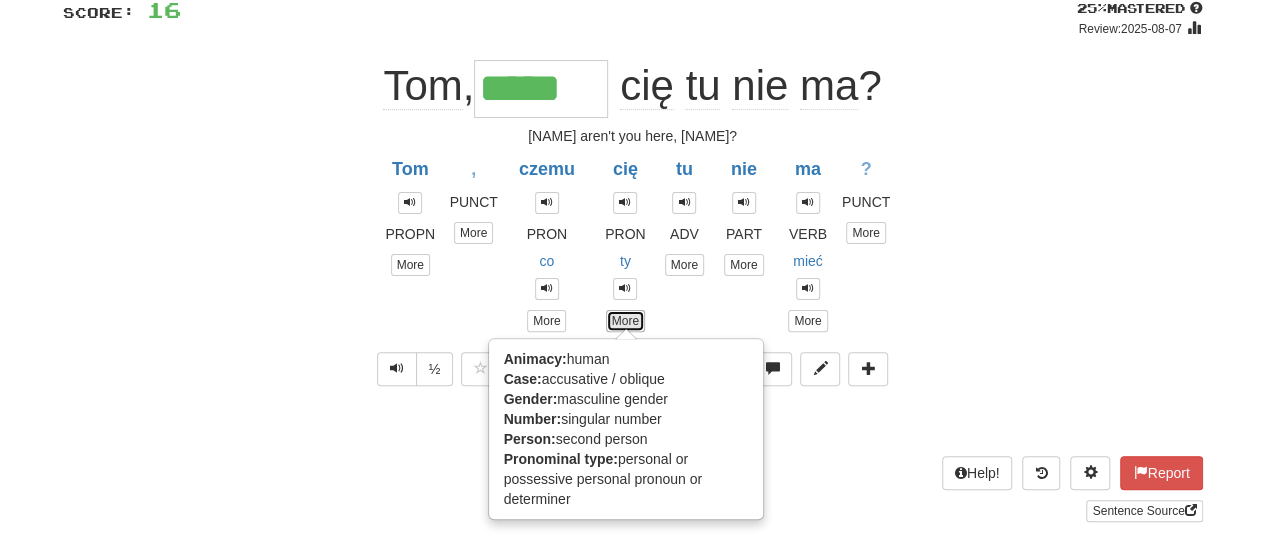 click on "More" at bounding box center [625, 321] 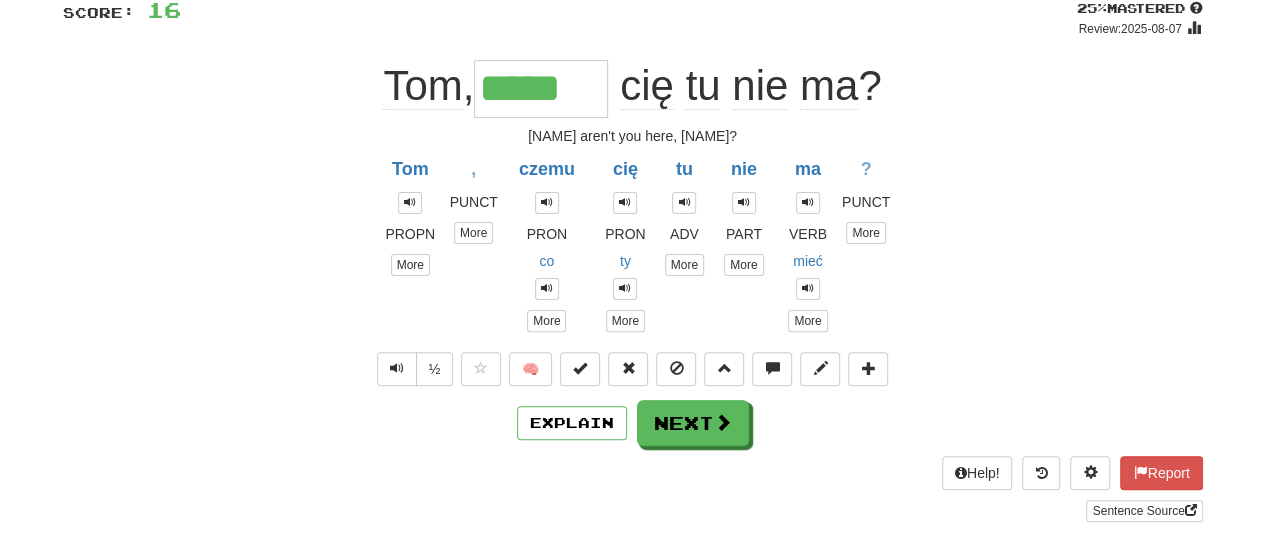 click on "Tom PROPN More , PUNCT More czemu PRON co More cię PRON ty More Animacy:  human Case:  accusative / oblique Gender:  masculine gender Number:  singular number Person:  second person Pronominal type:  personal or possessive personal pronoun or determiner tu ADV More nie PART More ma VERB mieć More ? PUNCT More" at bounding box center [633, 239] 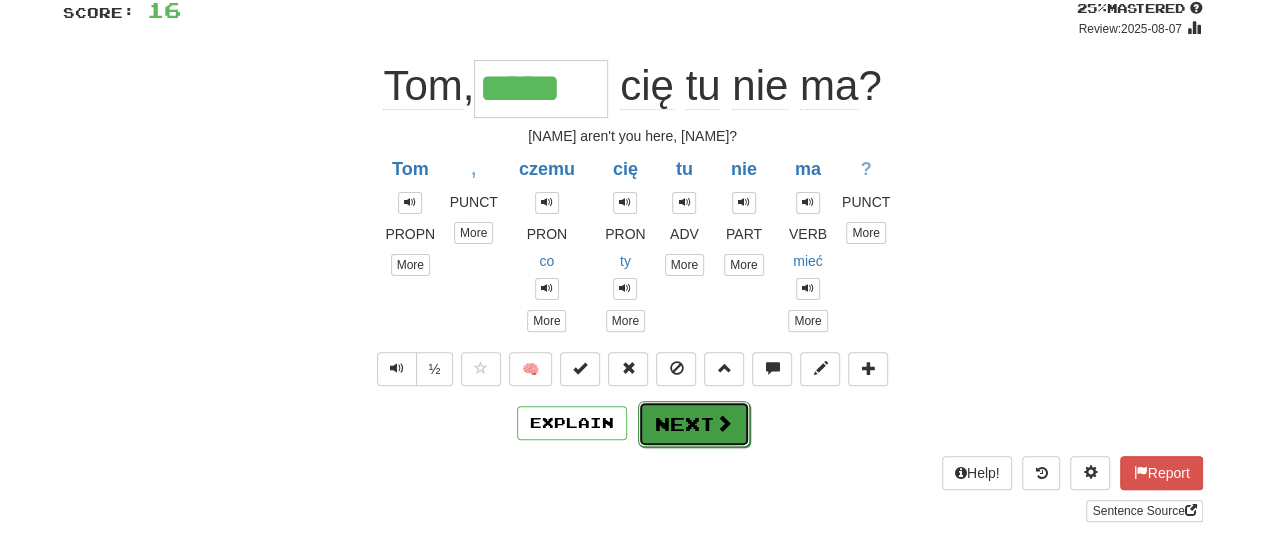 click on "Next" at bounding box center [694, 424] 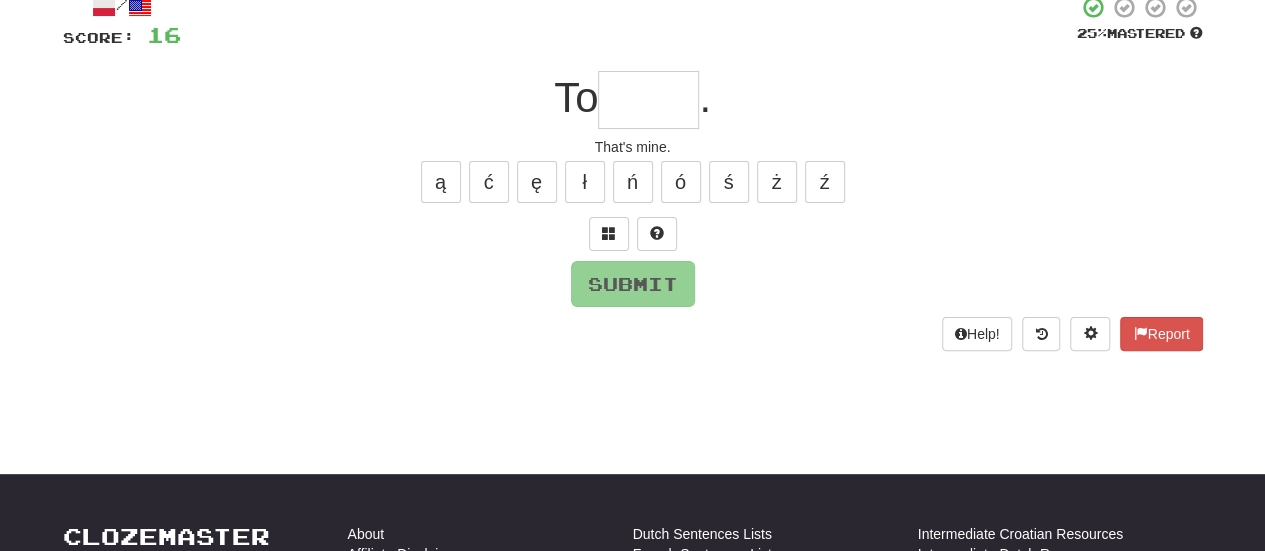 scroll, scrollTop: 128, scrollLeft: 0, axis: vertical 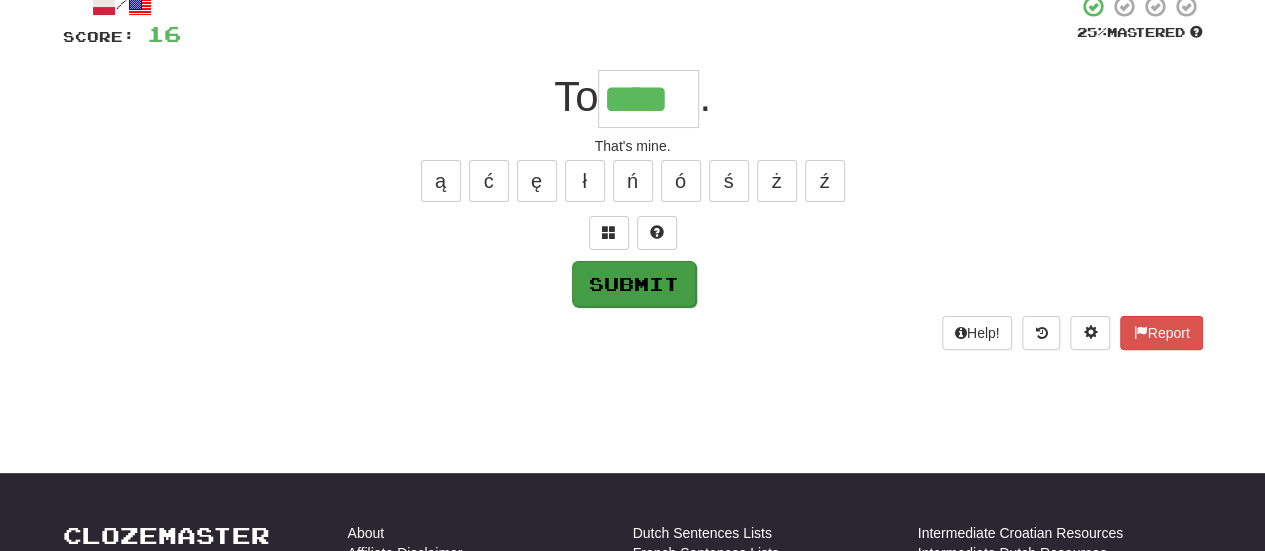 type on "****" 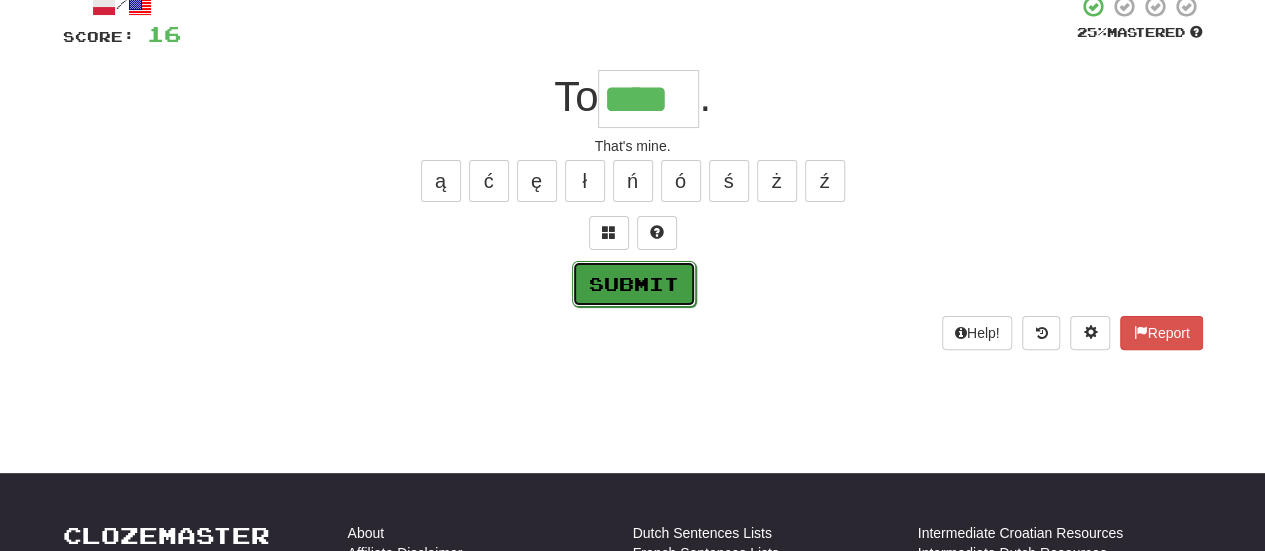 click on "Submit" at bounding box center (634, 284) 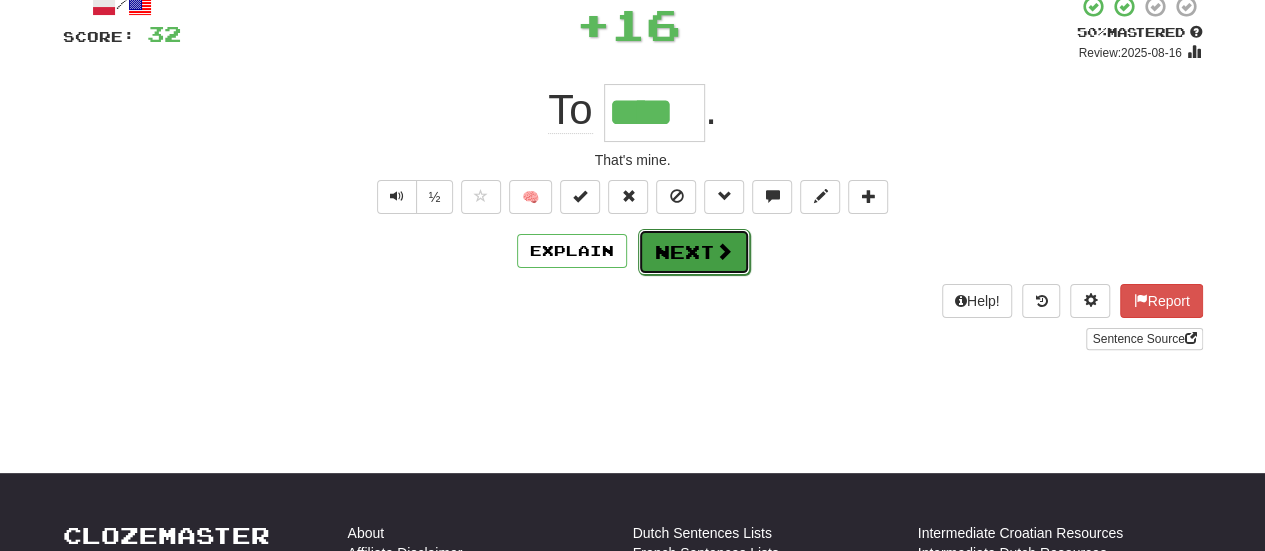 click on "Next" at bounding box center (694, 252) 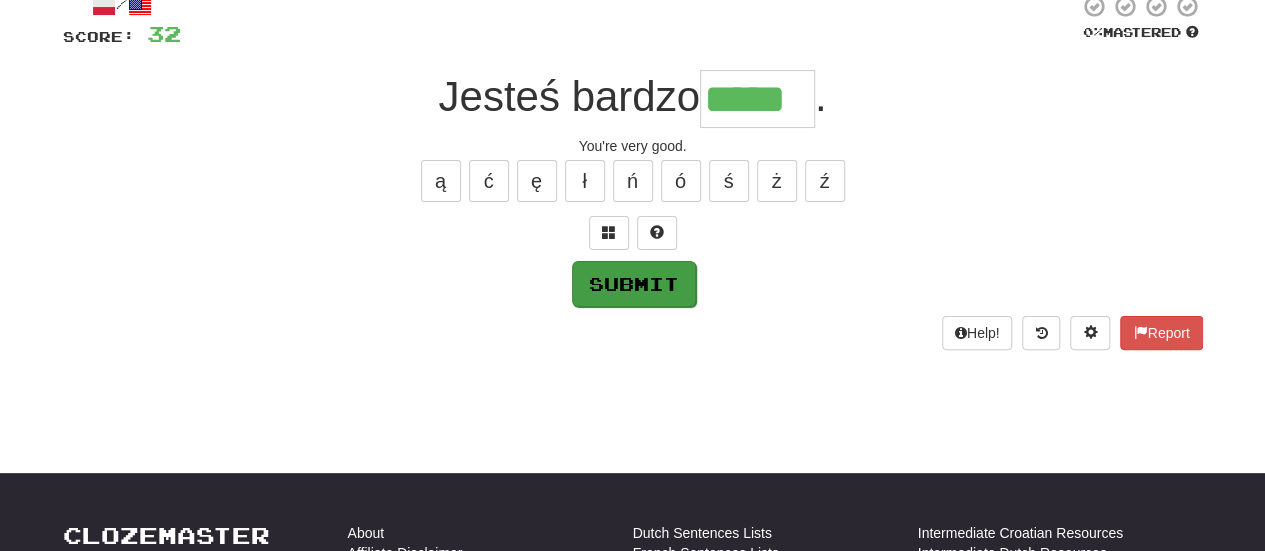 type on "*****" 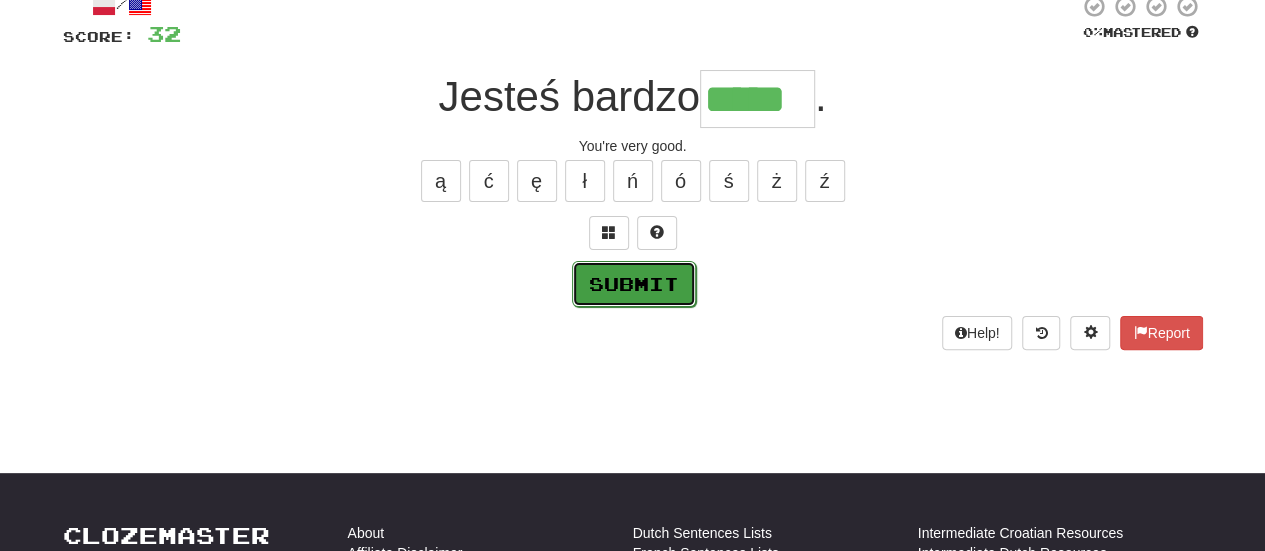 click on "Submit" at bounding box center (634, 284) 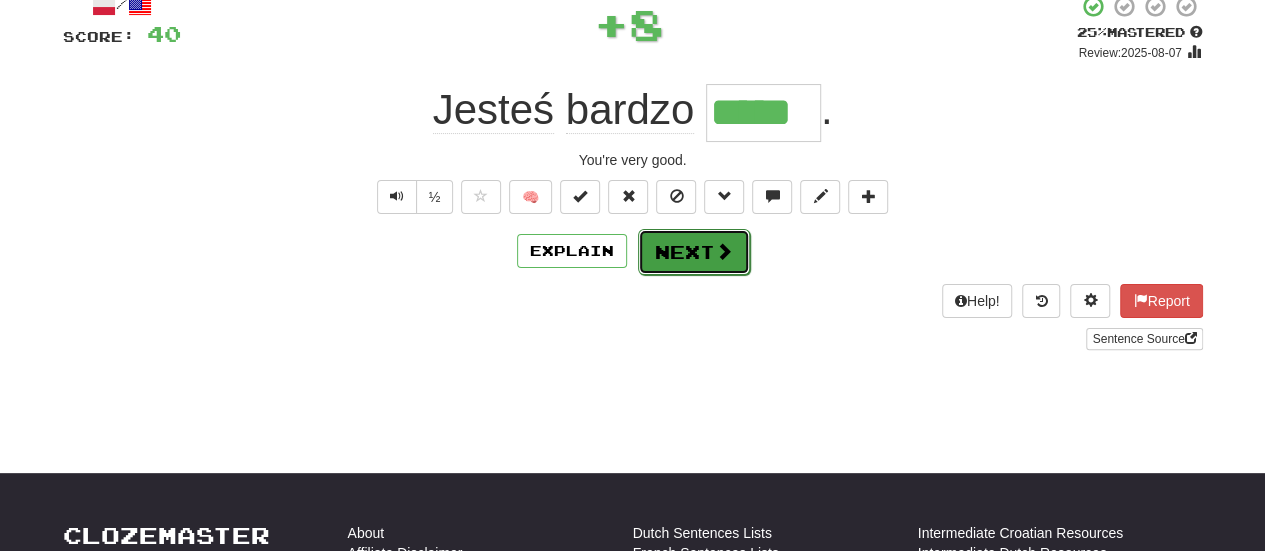 click on "Next" at bounding box center (694, 252) 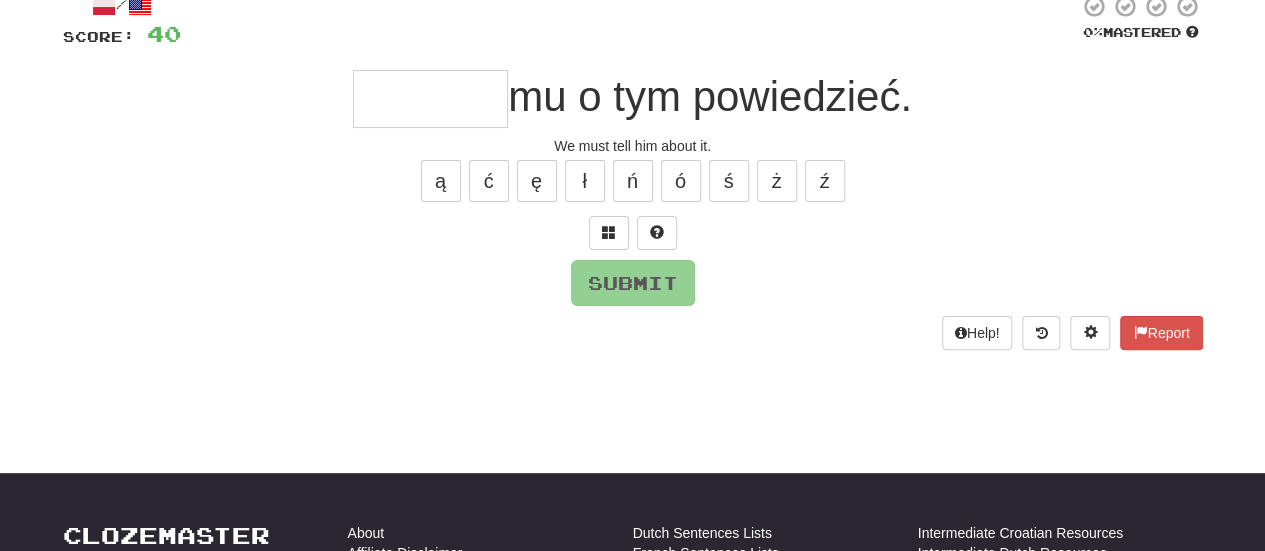 click at bounding box center [430, 99] 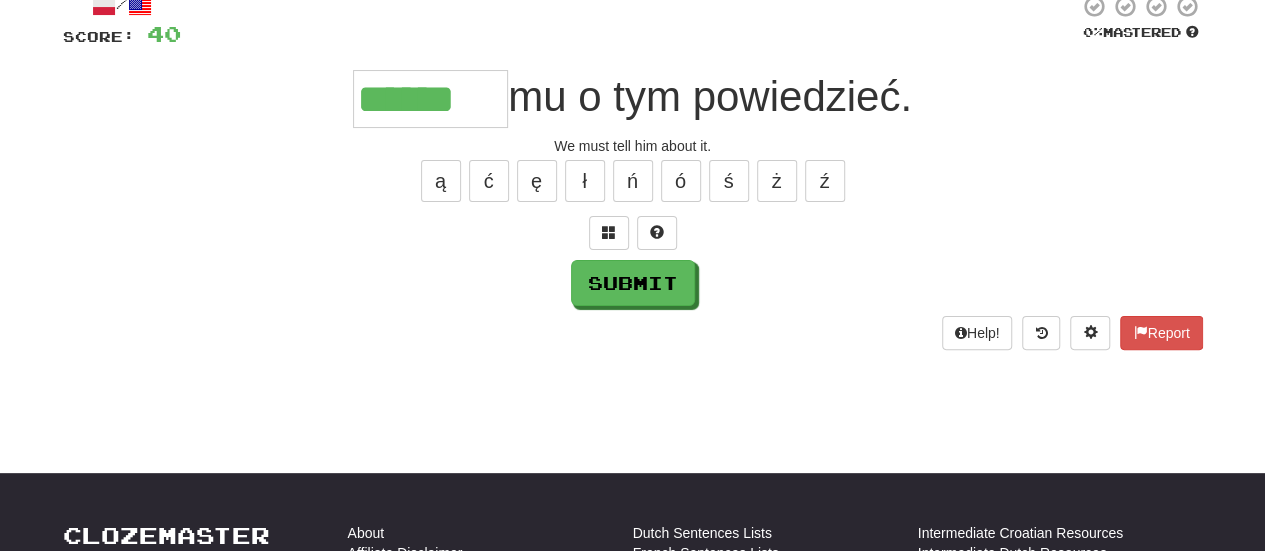 type on "******" 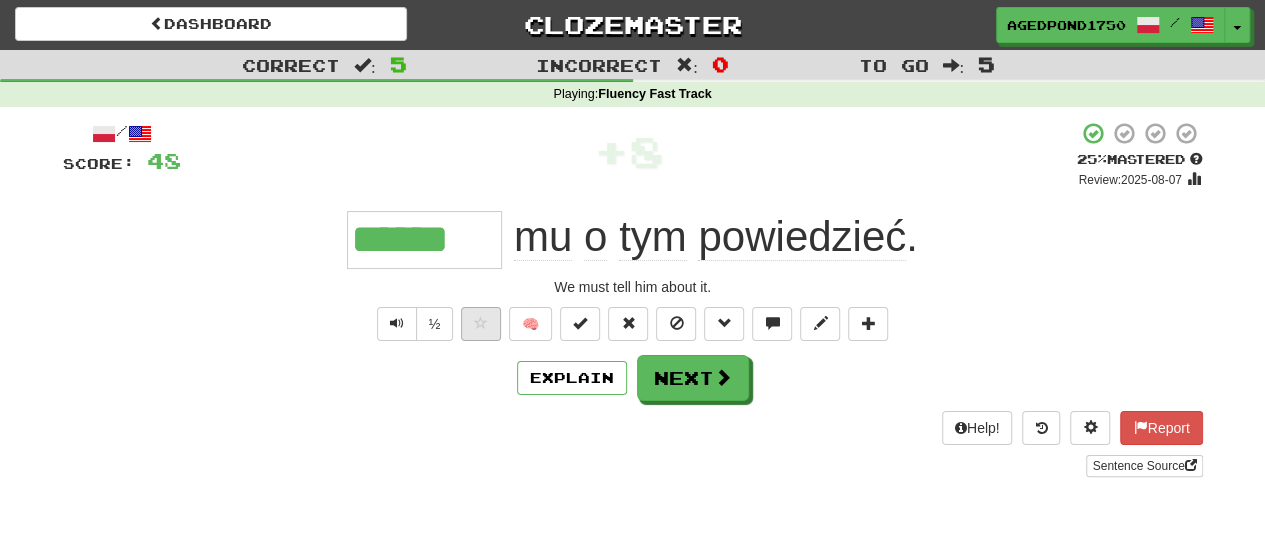 scroll, scrollTop: 0, scrollLeft: 0, axis: both 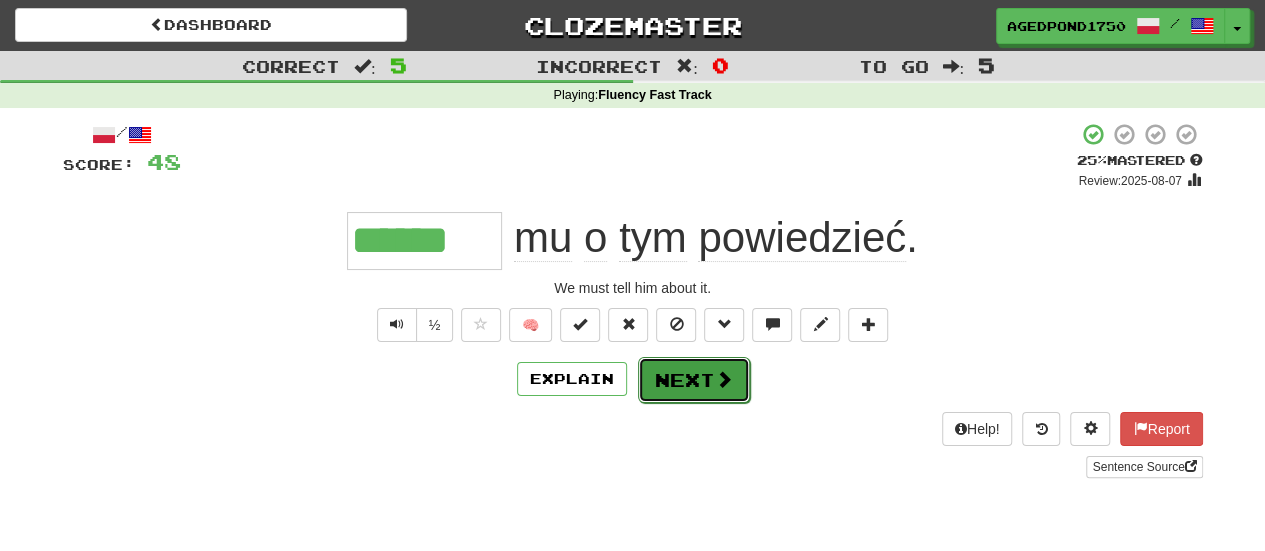 click on "Next" at bounding box center (694, 380) 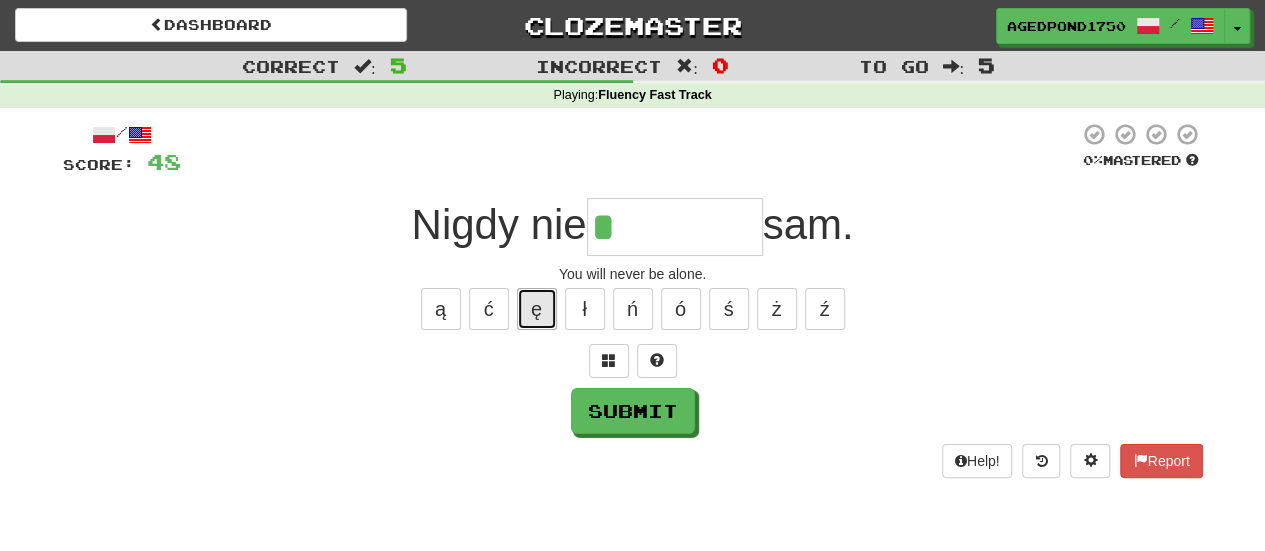 click on "ę" at bounding box center [537, 309] 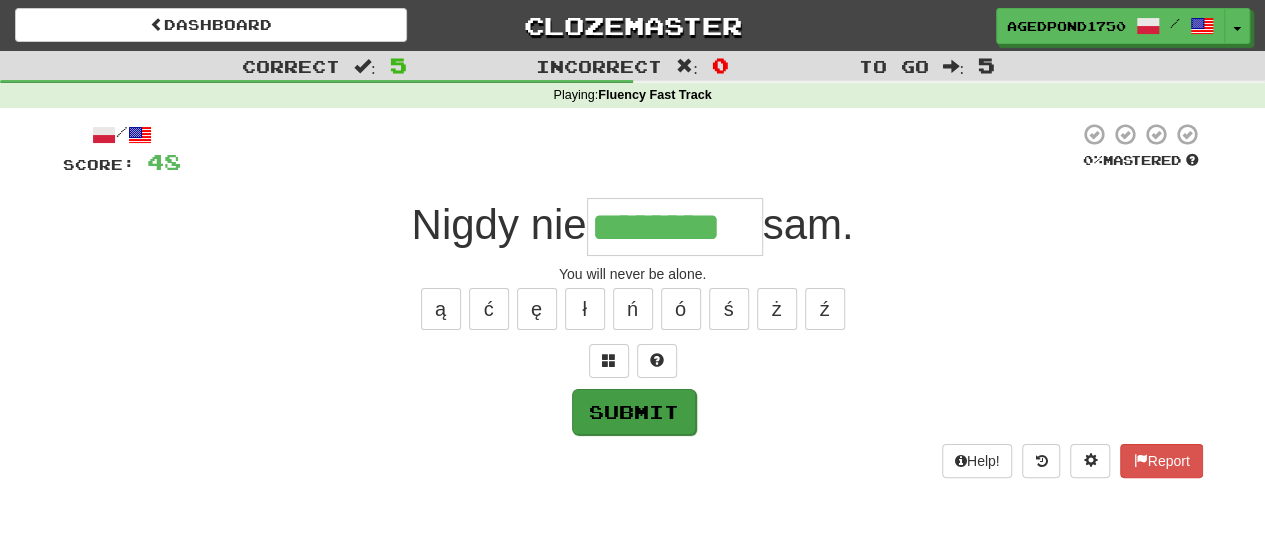 type on "********" 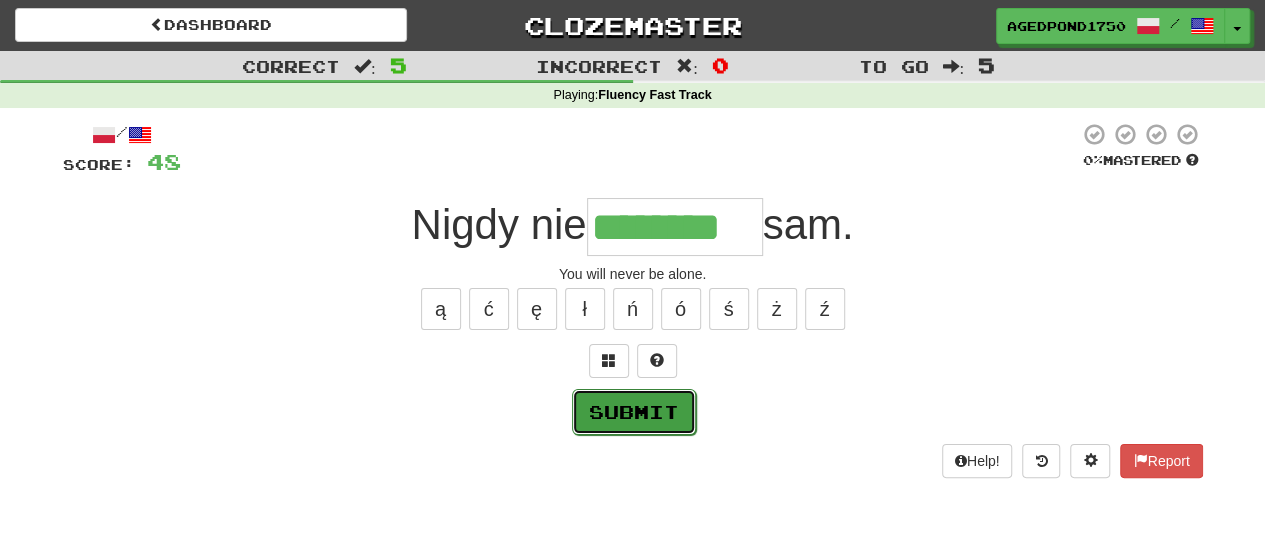 click on "Submit" at bounding box center (634, 412) 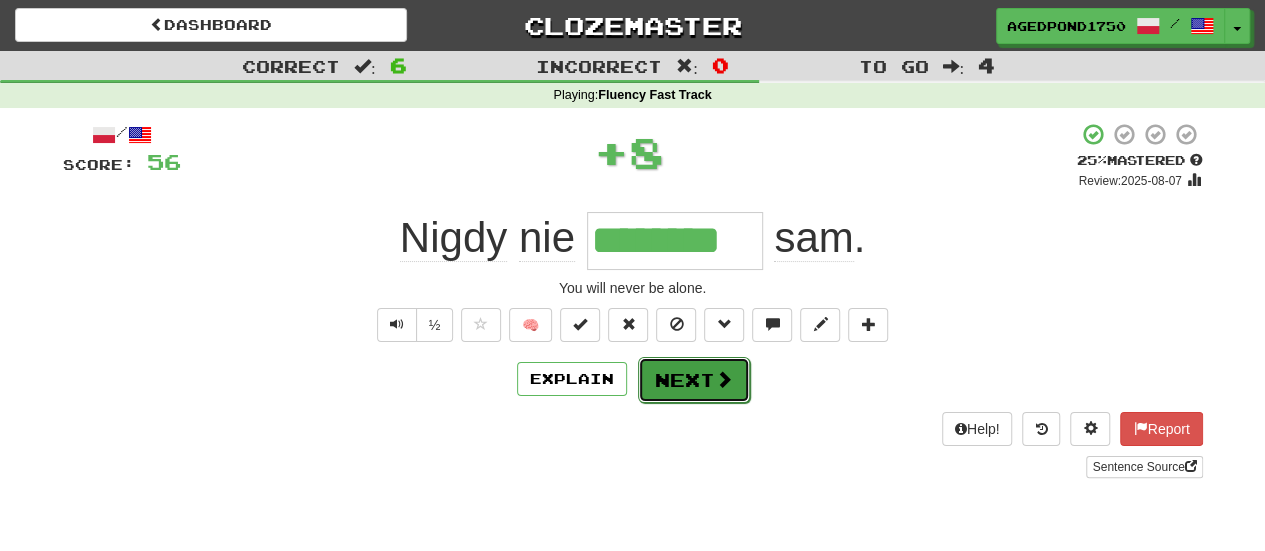 click on "Next" at bounding box center [694, 380] 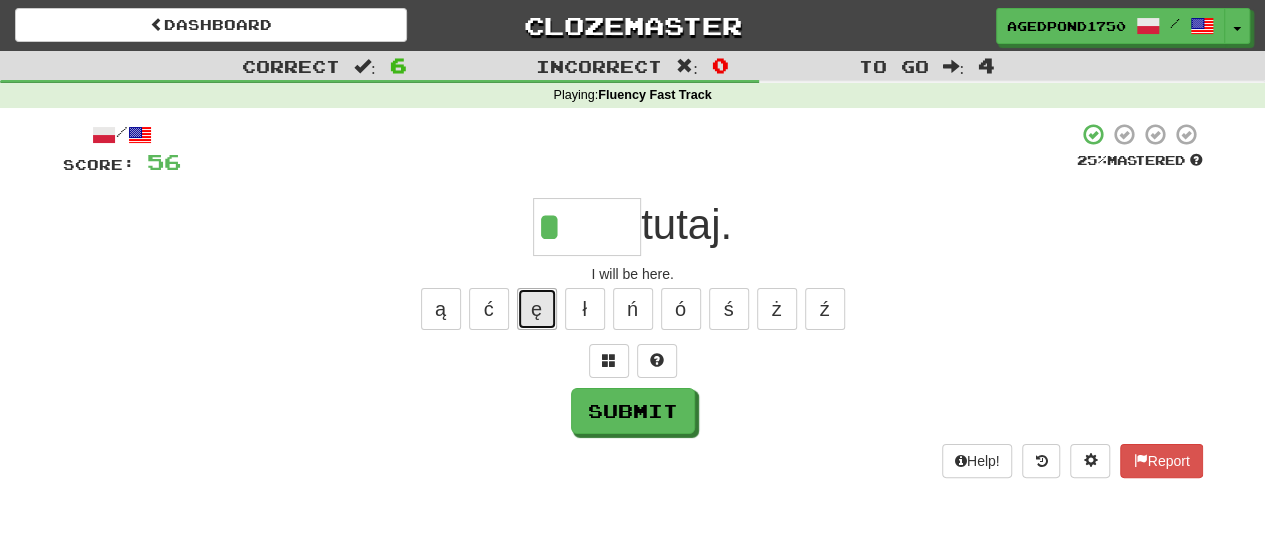 click on "ę" at bounding box center [537, 309] 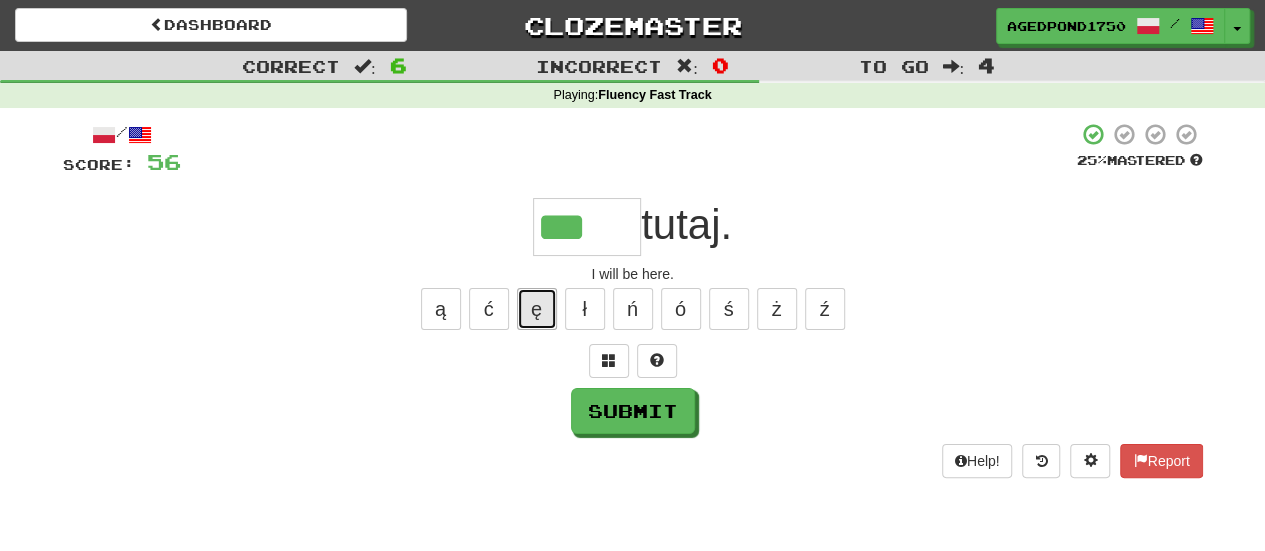 click on "ę" at bounding box center (537, 309) 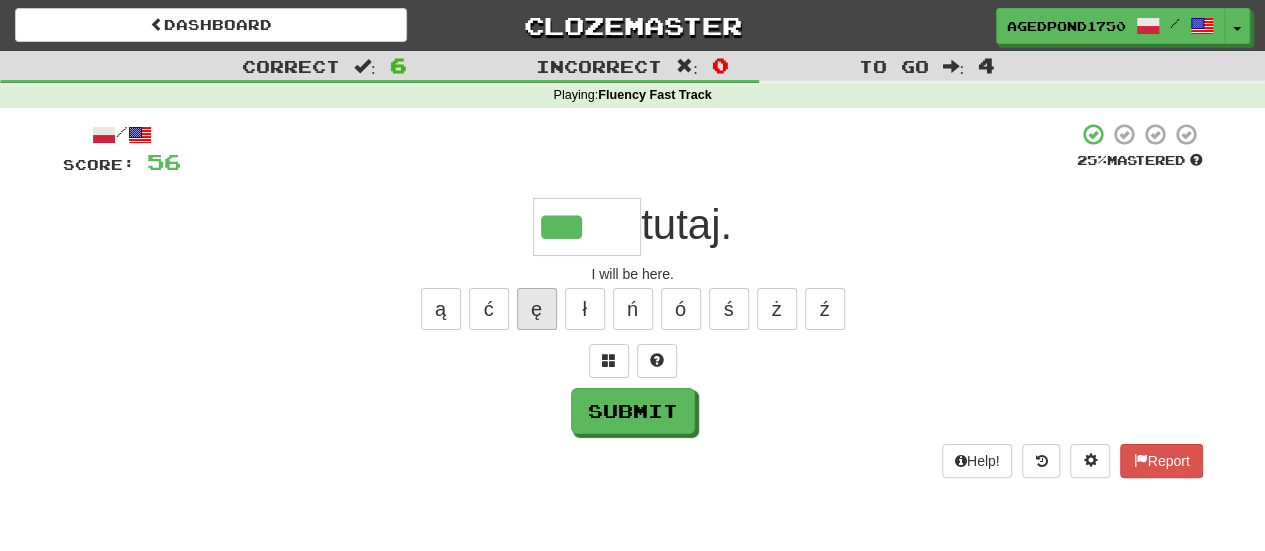 type on "****" 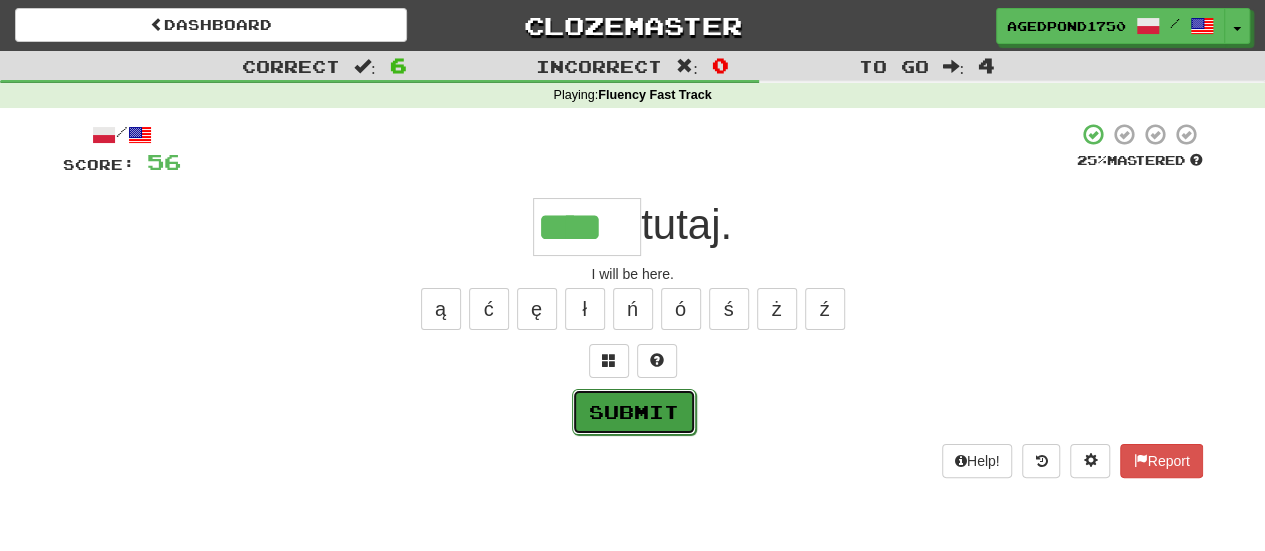 click on "Submit" at bounding box center (634, 412) 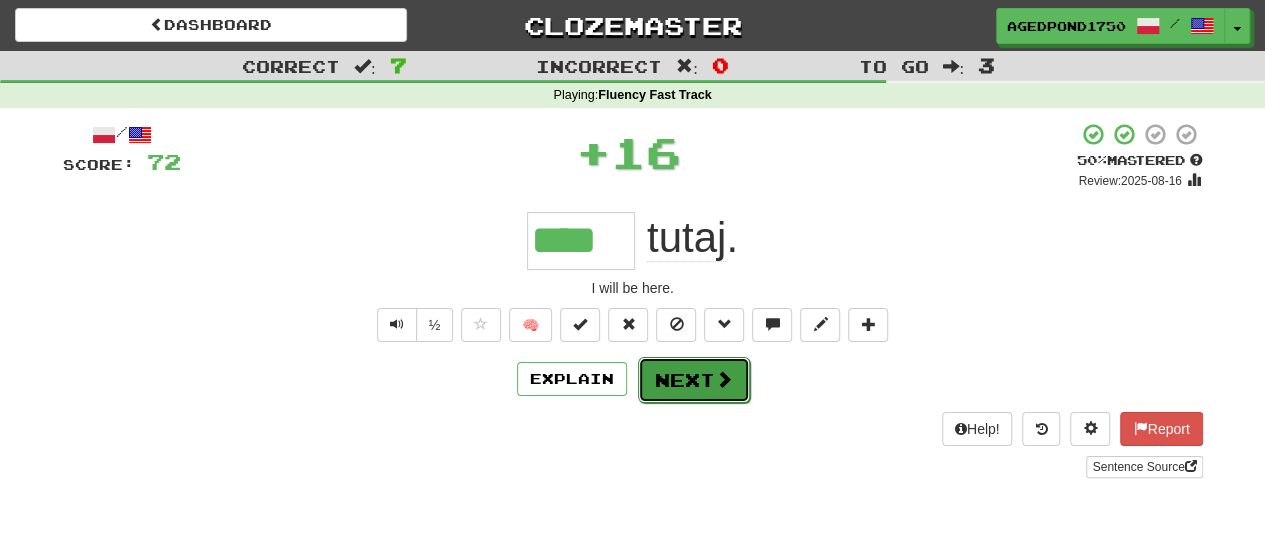 click on "Next" at bounding box center [694, 380] 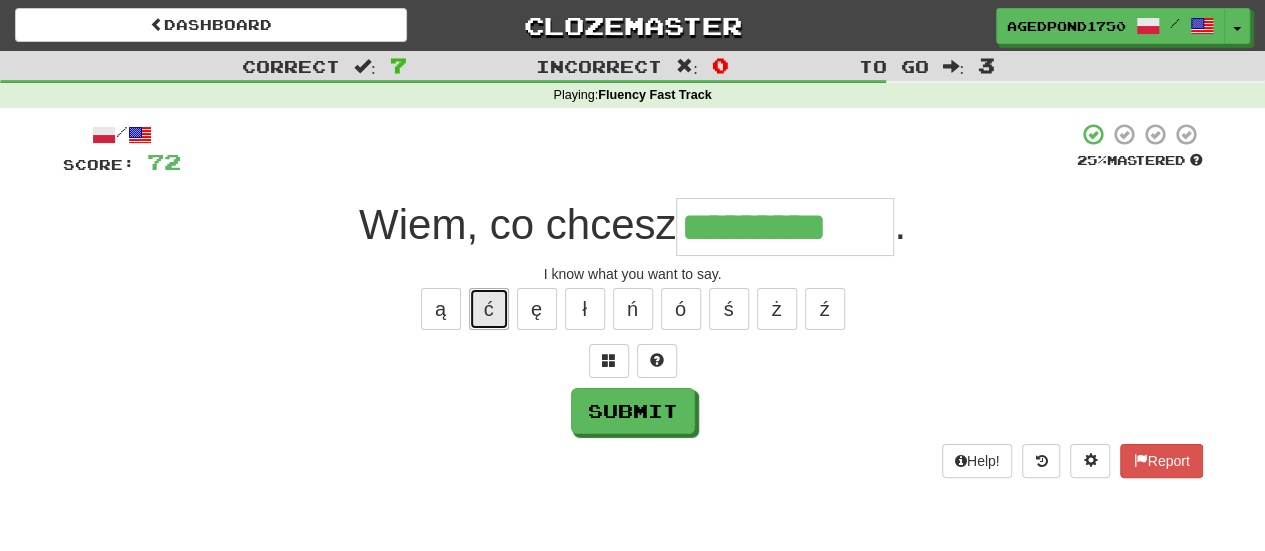 click on "ć" at bounding box center (489, 309) 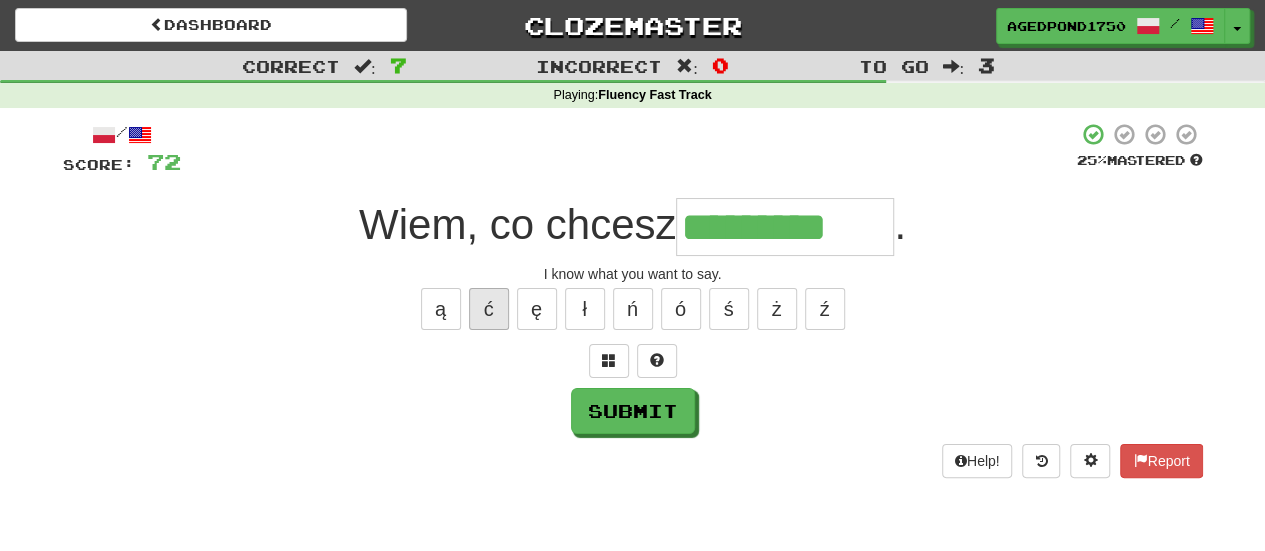 type on "**********" 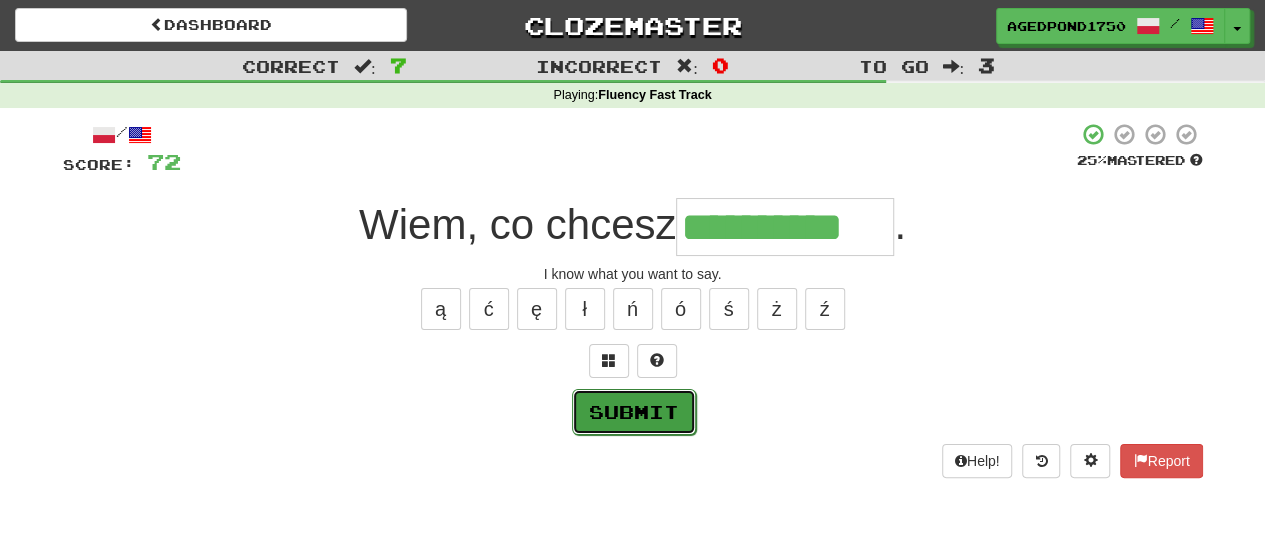 click on "Submit" at bounding box center (634, 412) 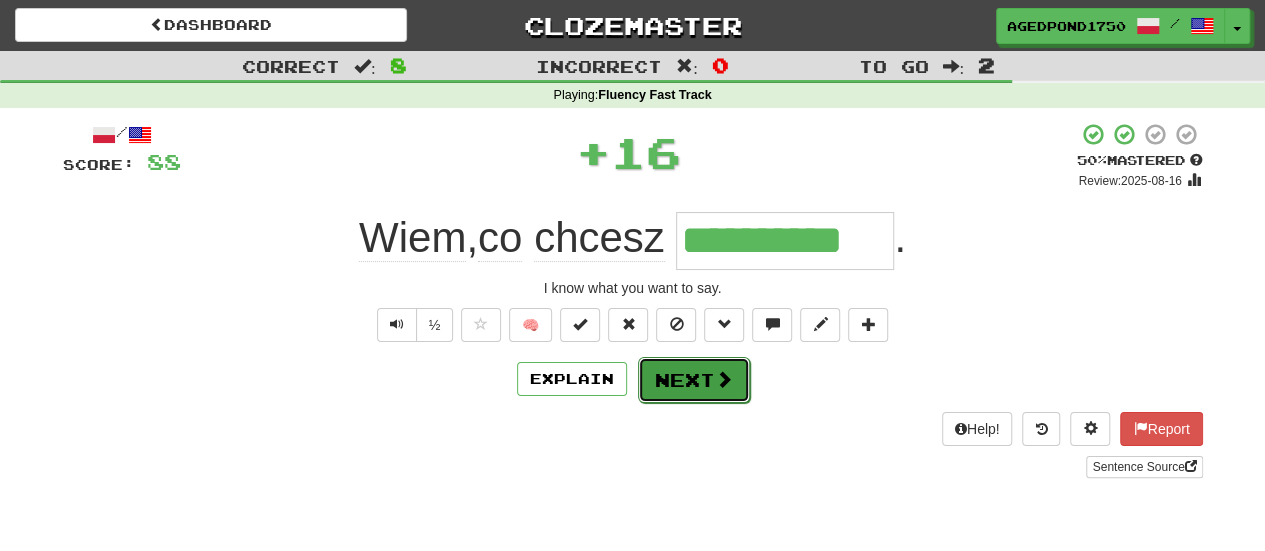 click on "Next" at bounding box center [694, 380] 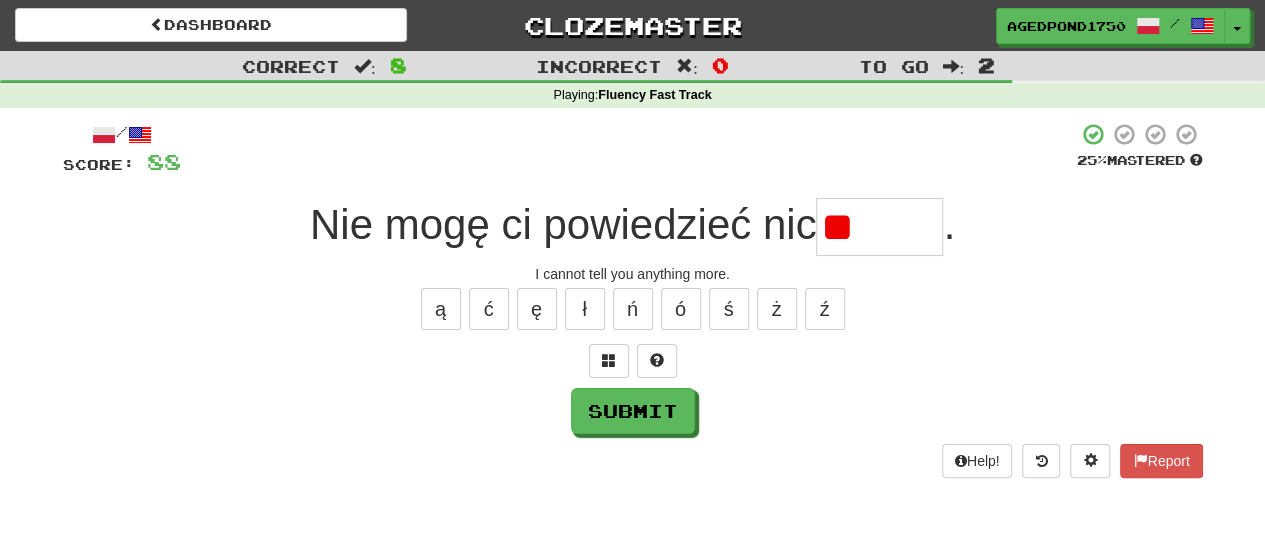 type on "*" 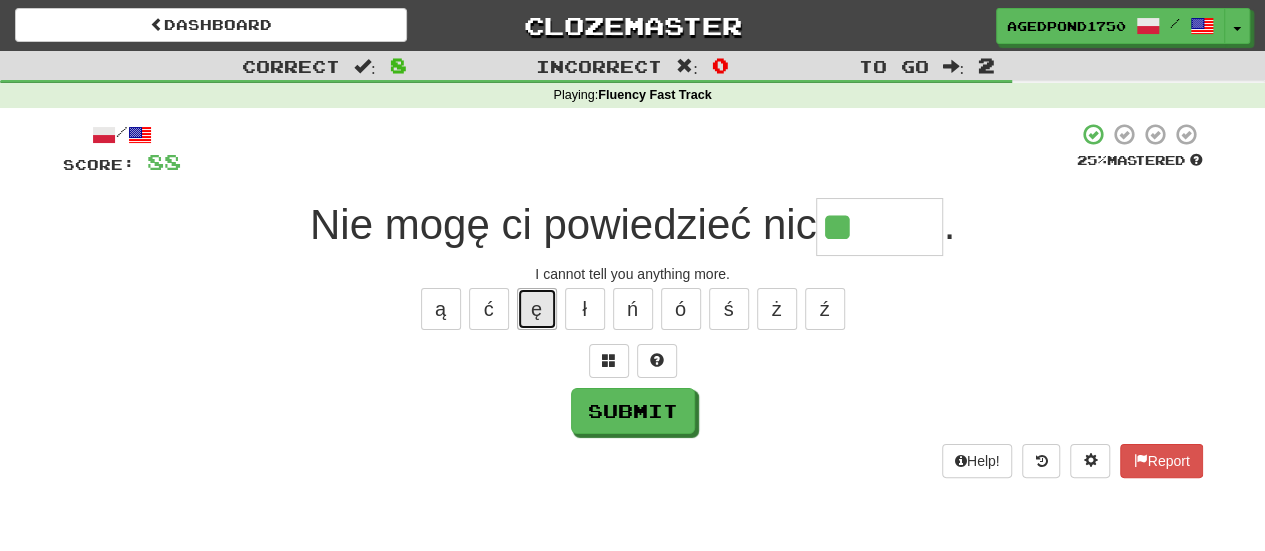 click on "ę" at bounding box center (537, 309) 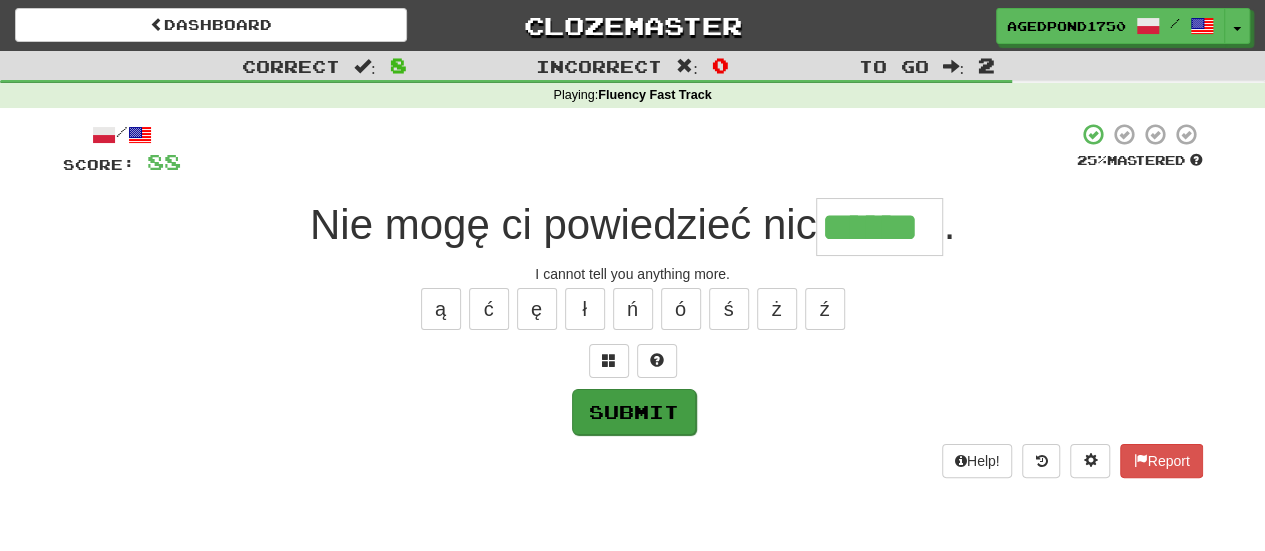 type on "******" 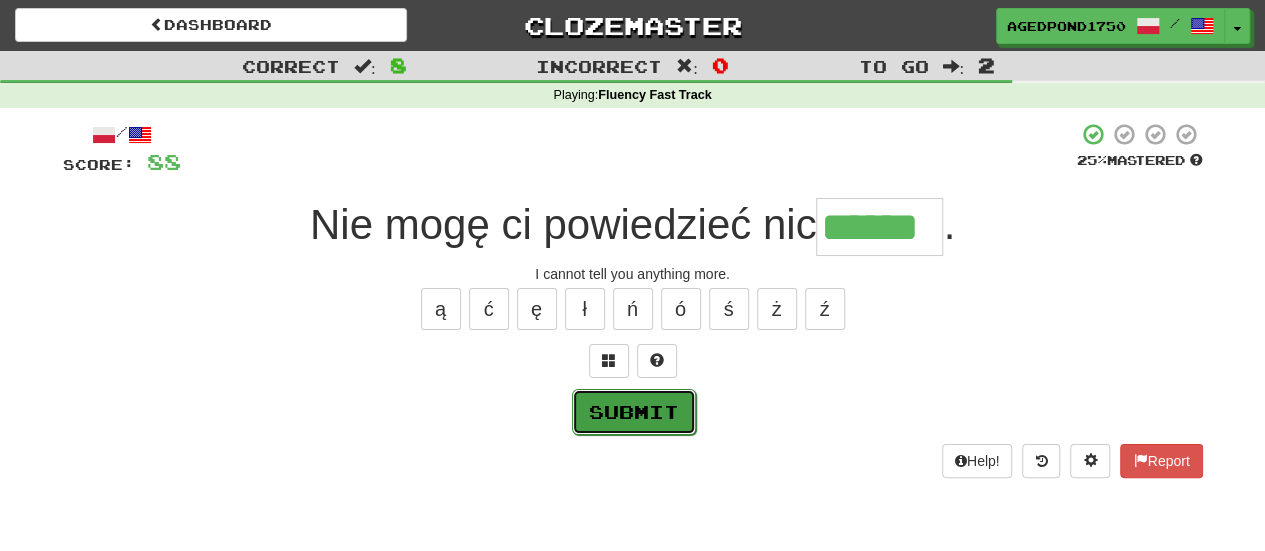 click on "Submit" at bounding box center [634, 412] 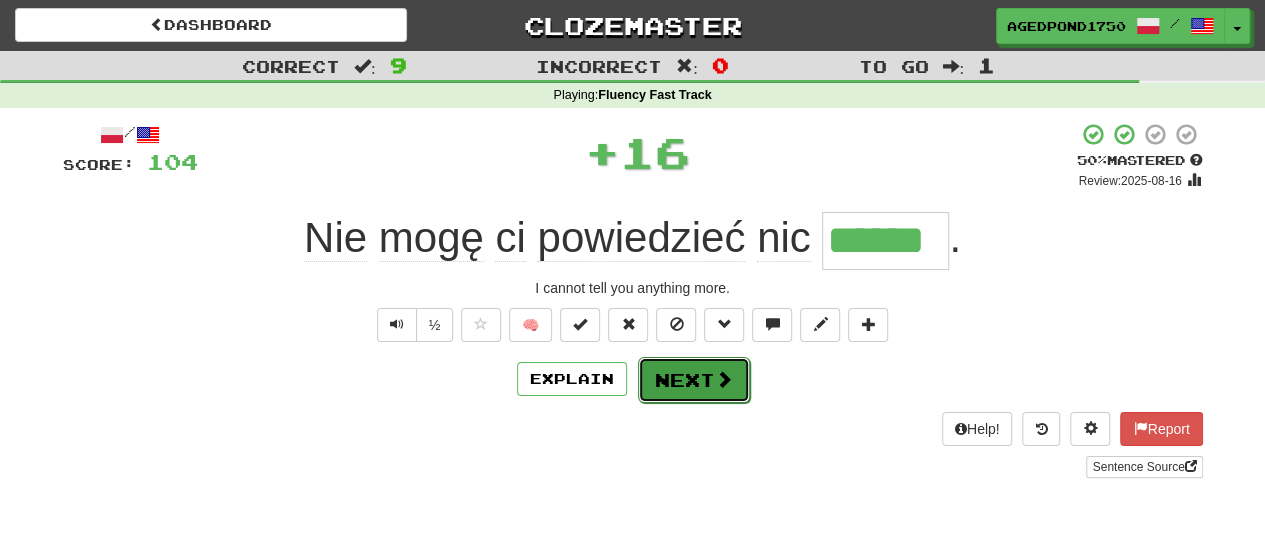 click on "Next" at bounding box center (694, 380) 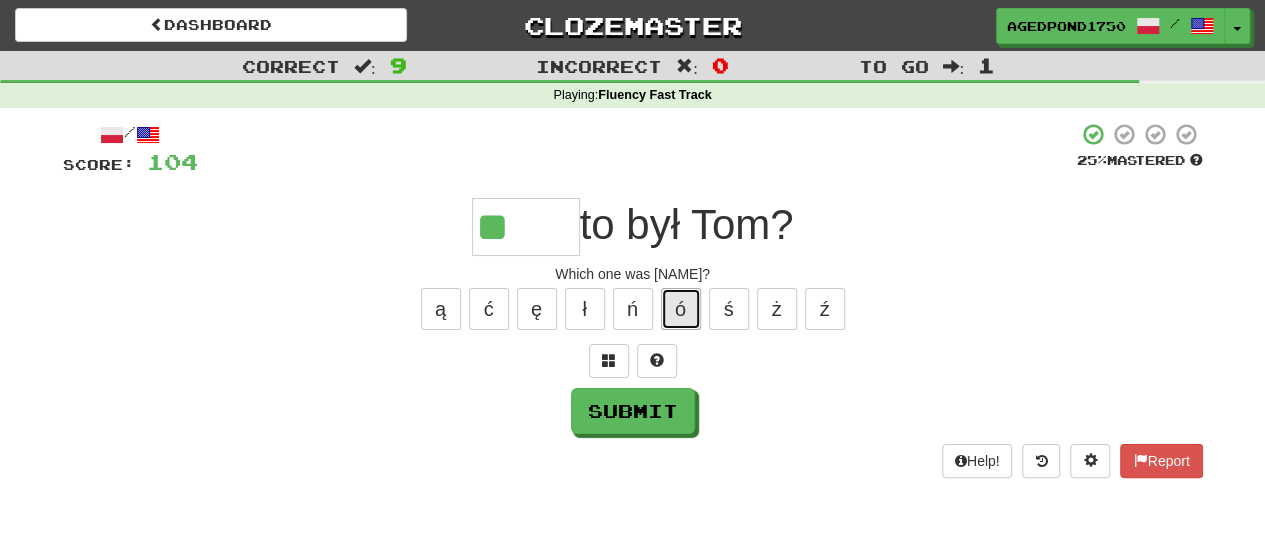 click on "ó" at bounding box center [681, 309] 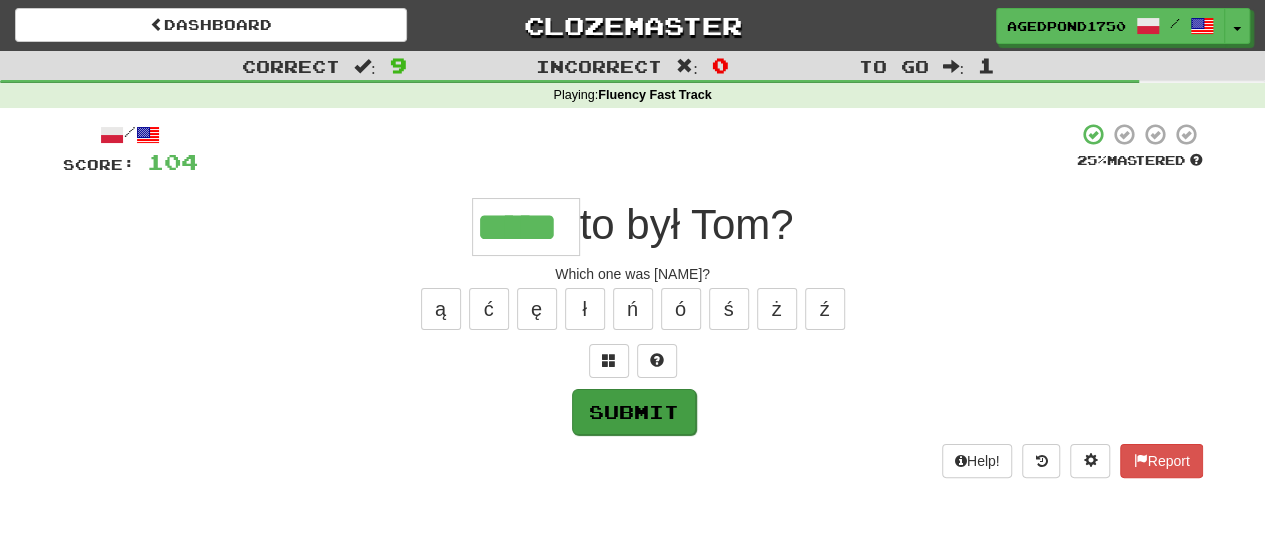 type on "*****" 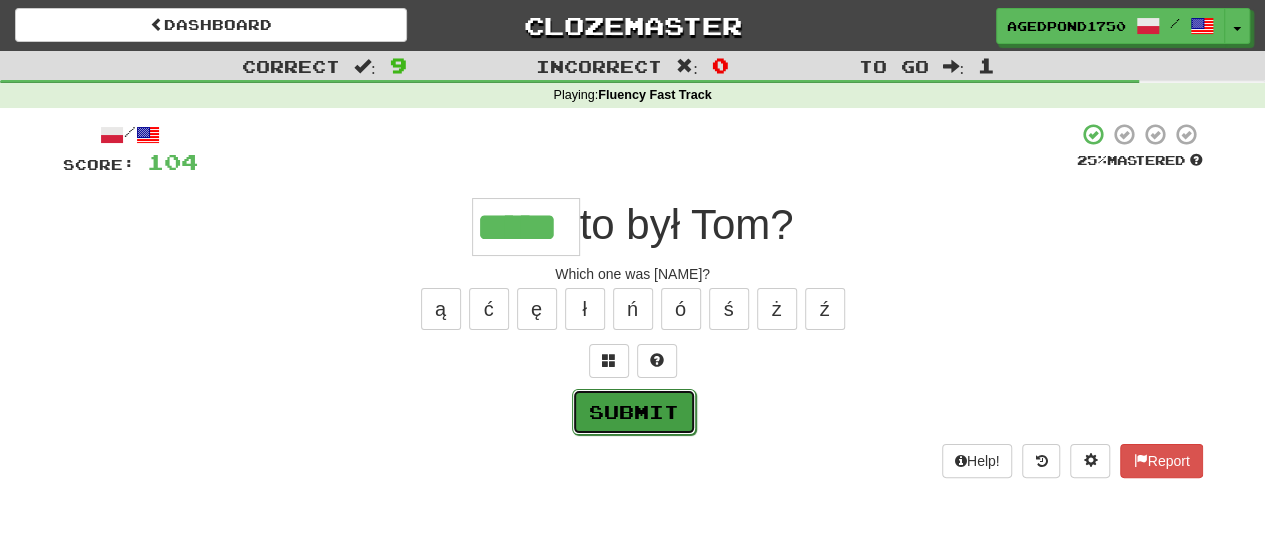 click on "Submit" at bounding box center (634, 412) 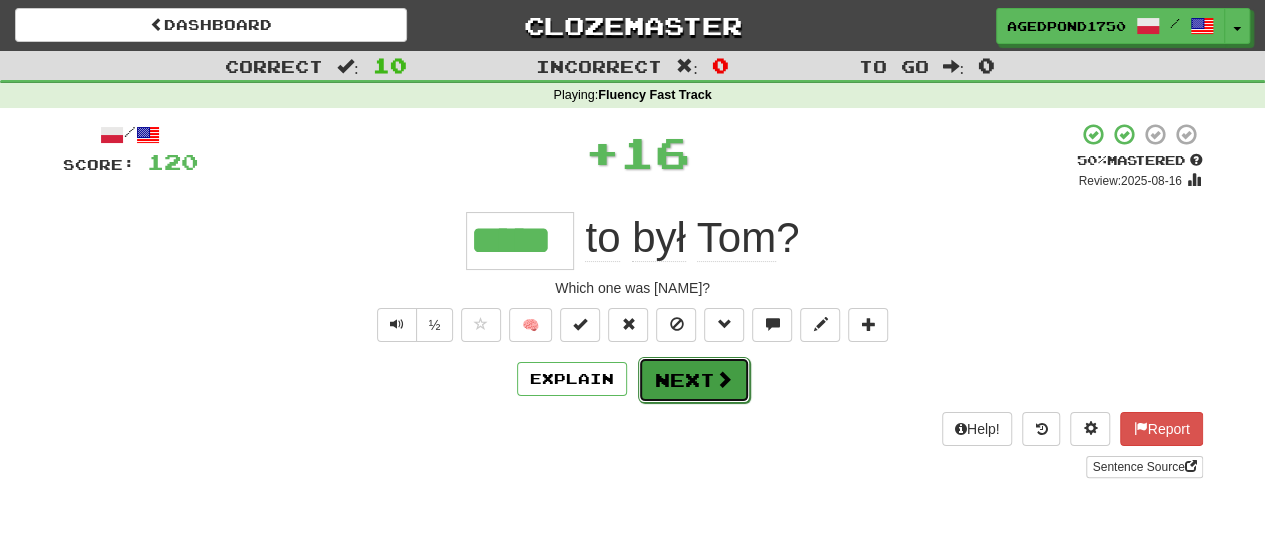 click on "Next" at bounding box center [694, 380] 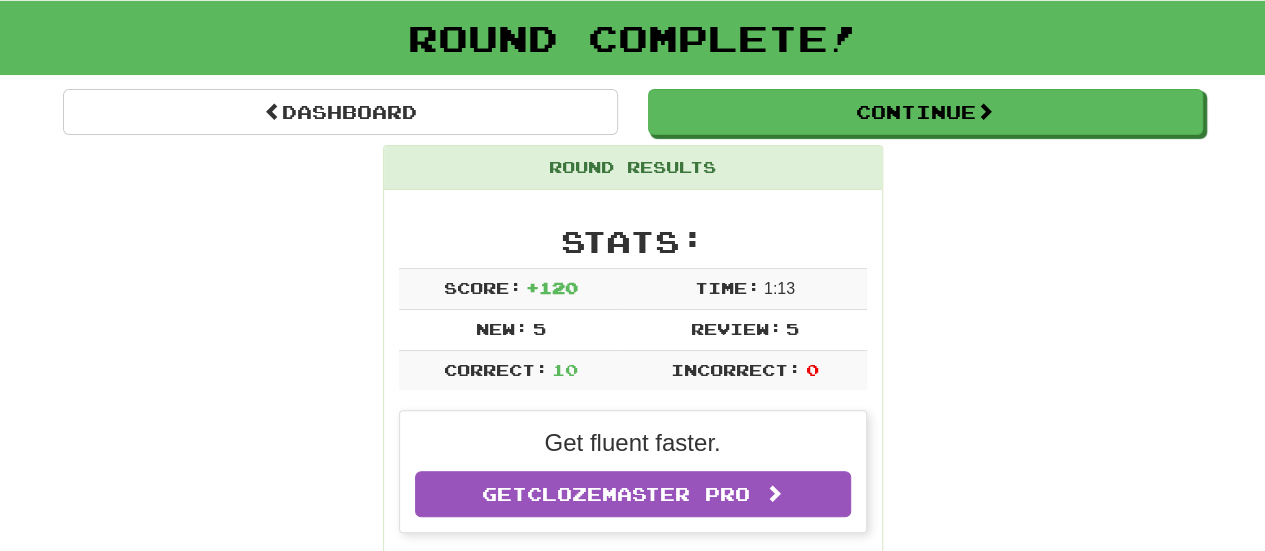 scroll, scrollTop: 58, scrollLeft: 0, axis: vertical 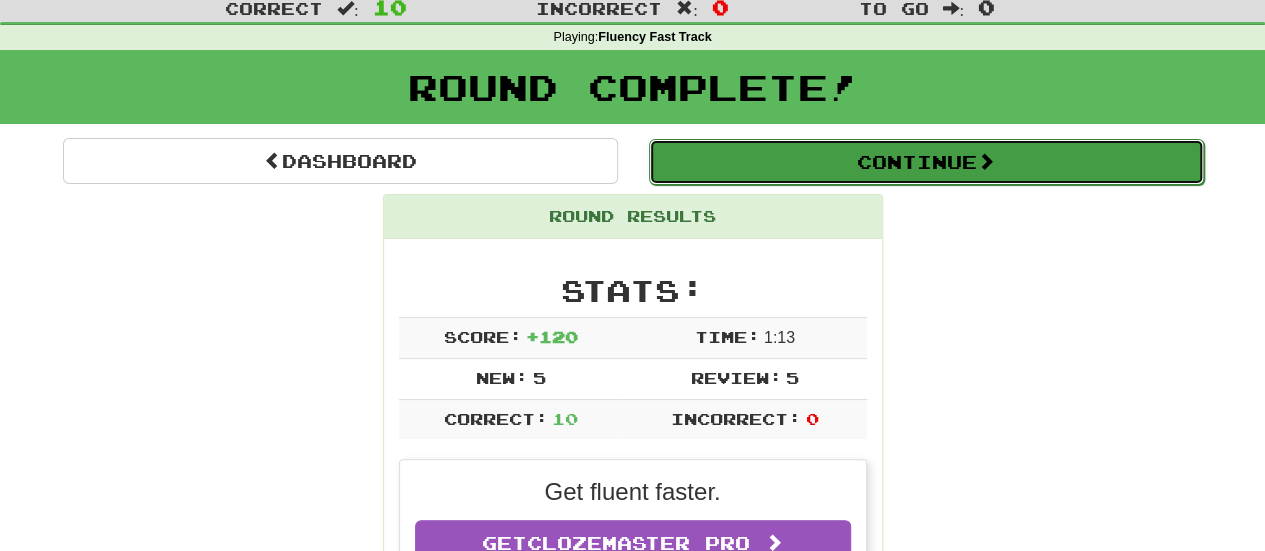 click on "Continue" at bounding box center [926, 162] 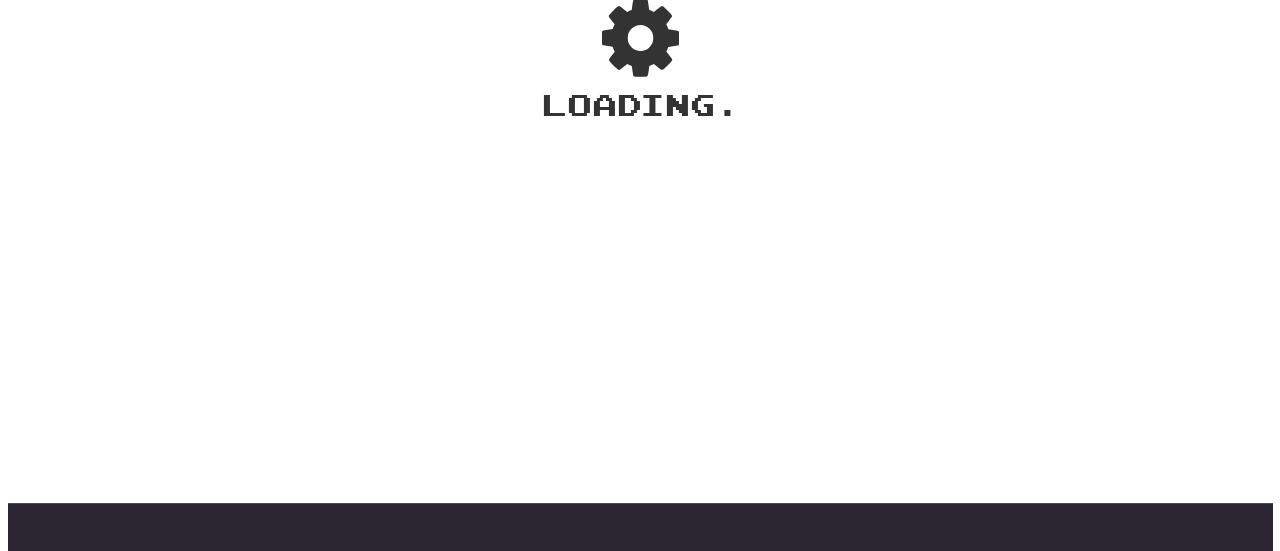 scroll, scrollTop: 58, scrollLeft: 0, axis: vertical 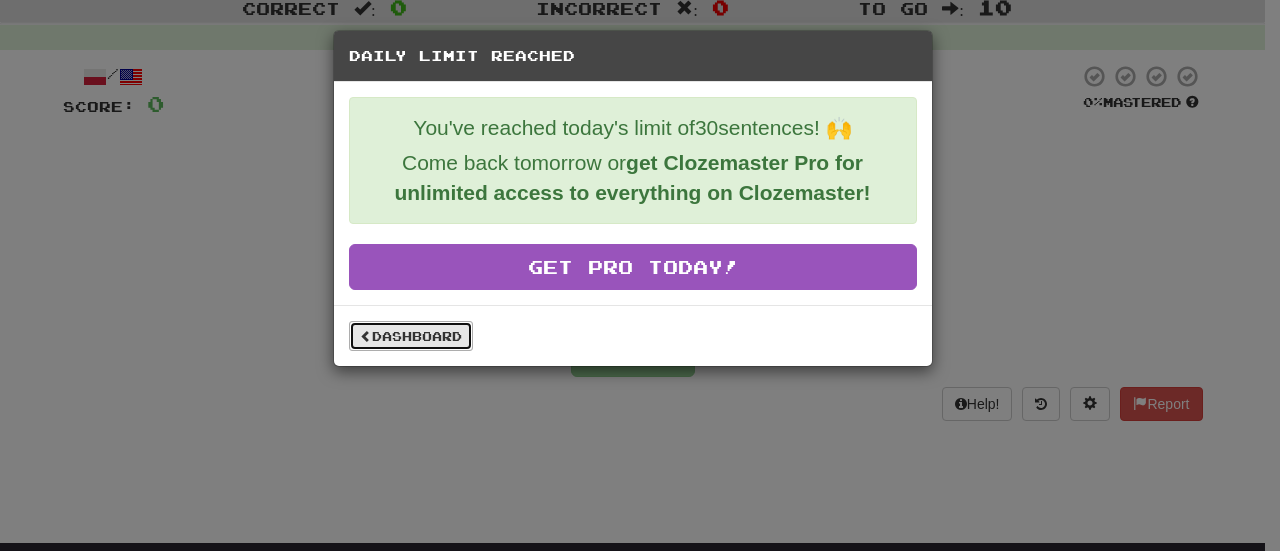 click on "Dashboard" at bounding box center [411, 336] 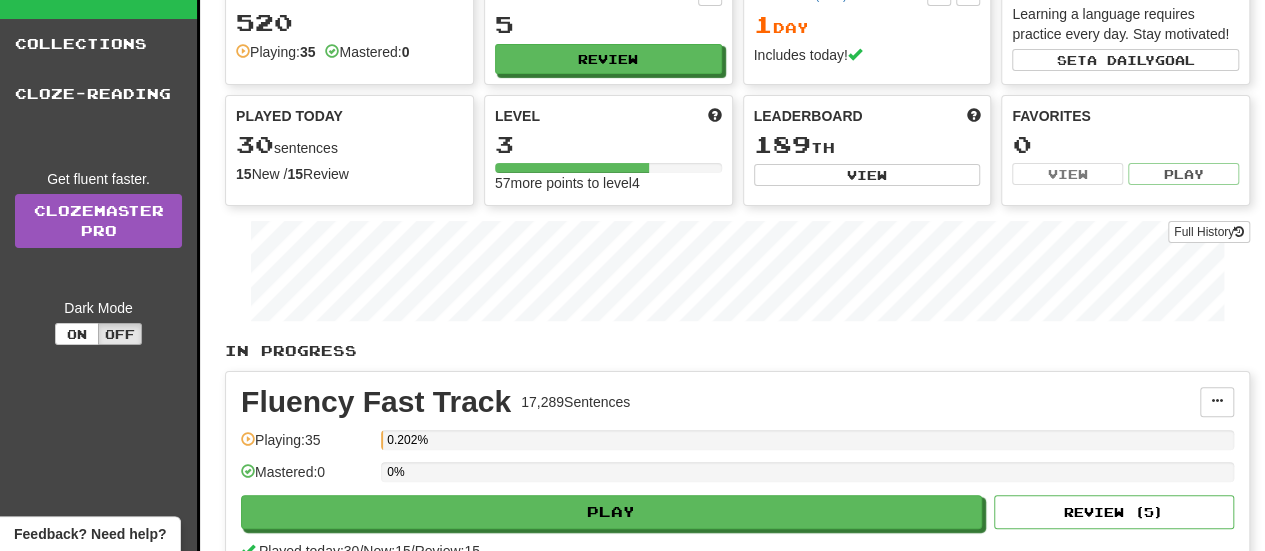 scroll, scrollTop: 0, scrollLeft: 0, axis: both 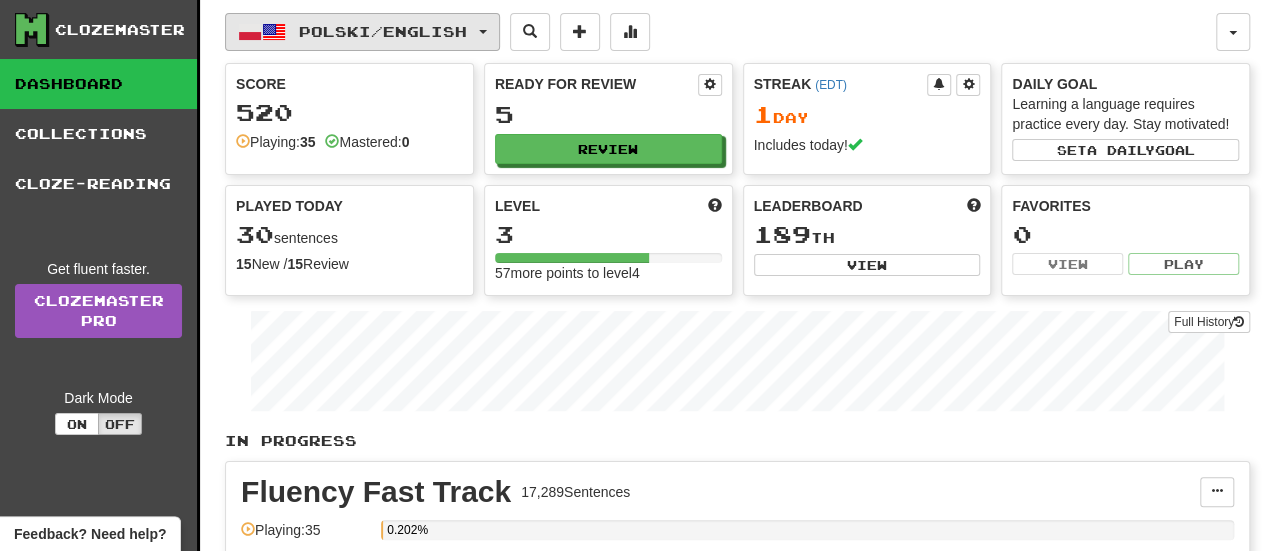 click on "Polski  /  English" at bounding box center [383, 31] 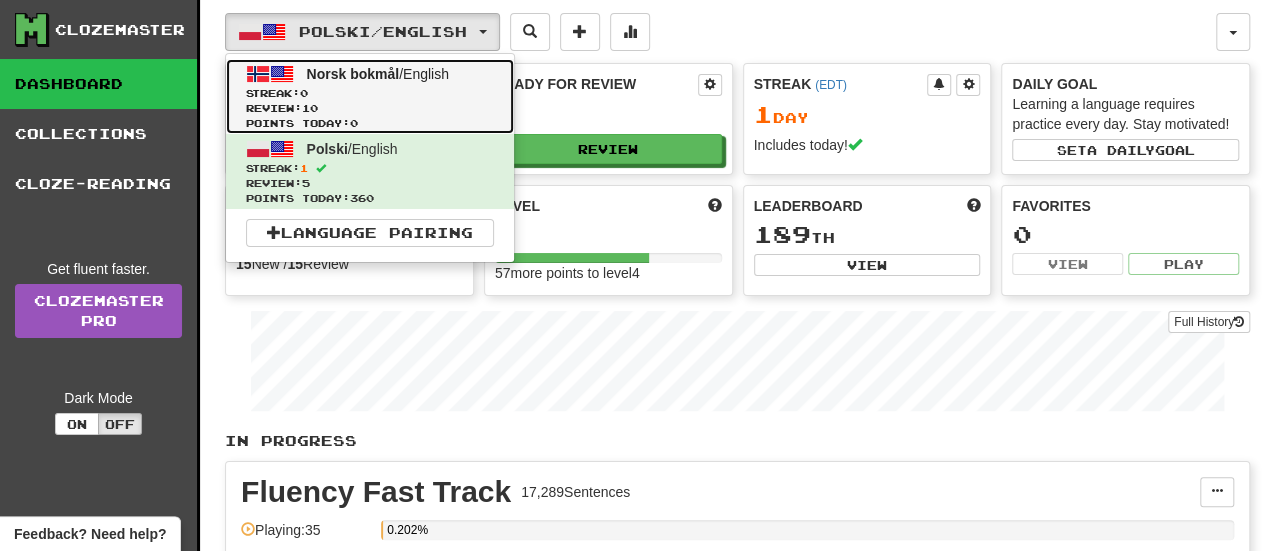 click on "Review:  10" at bounding box center (370, 108) 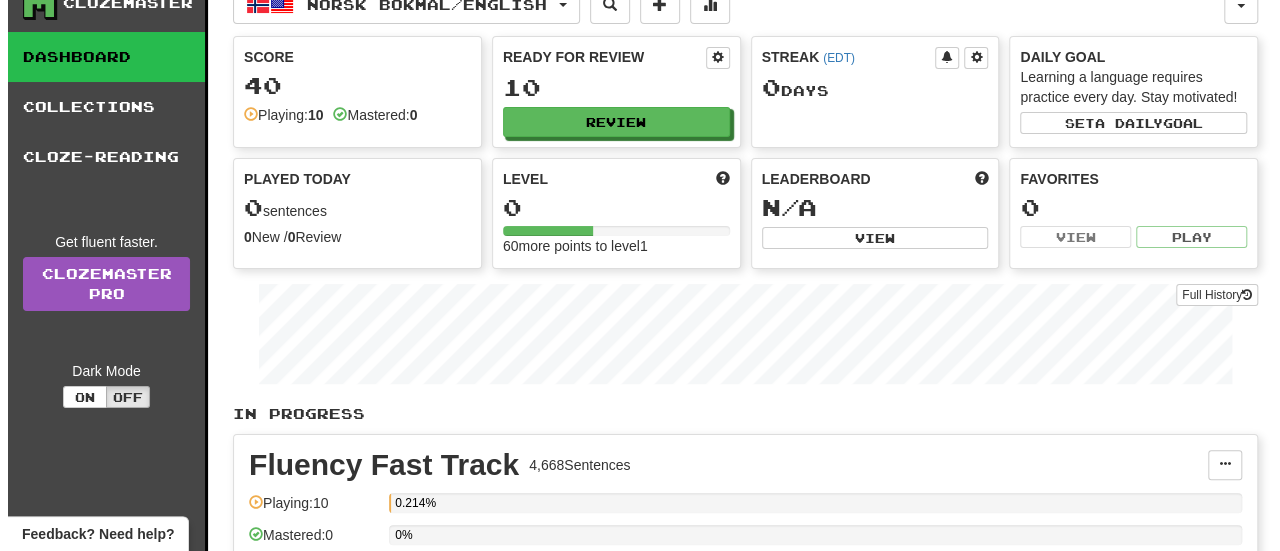 scroll, scrollTop: 0, scrollLeft: 0, axis: both 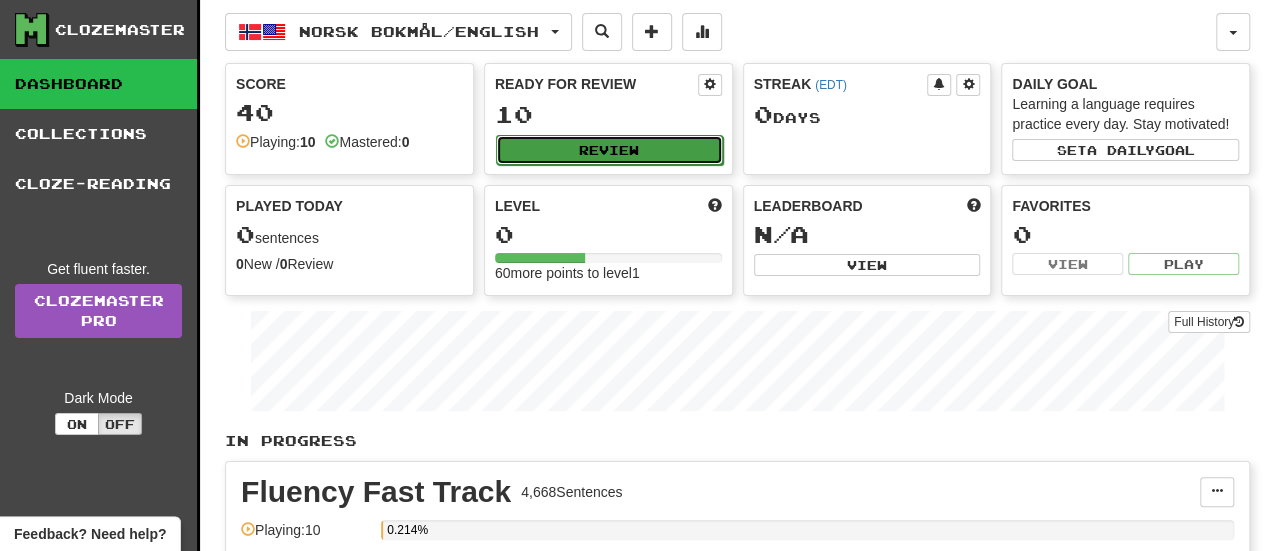 click on "Review" at bounding box center (609, 150) 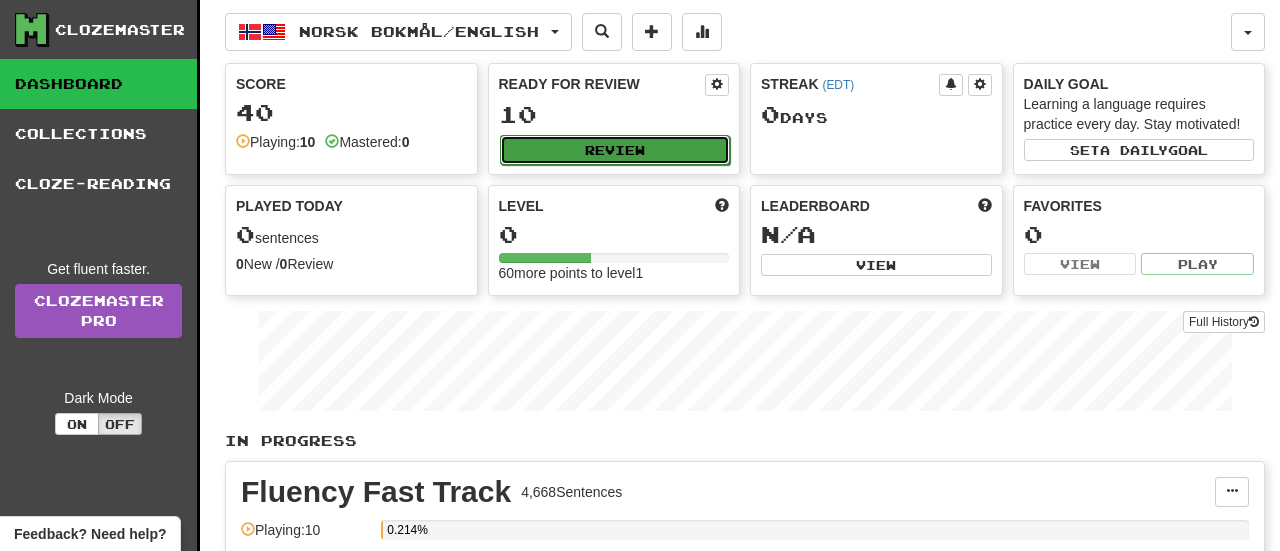 select on "**" 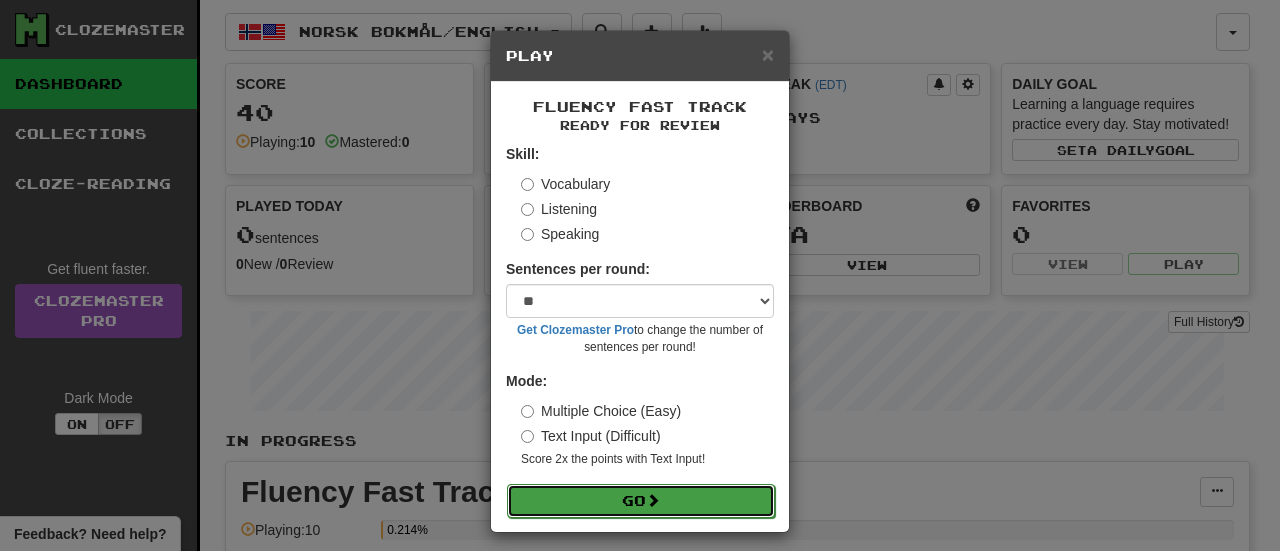 click on "Go" at bounding box center [641, 501] 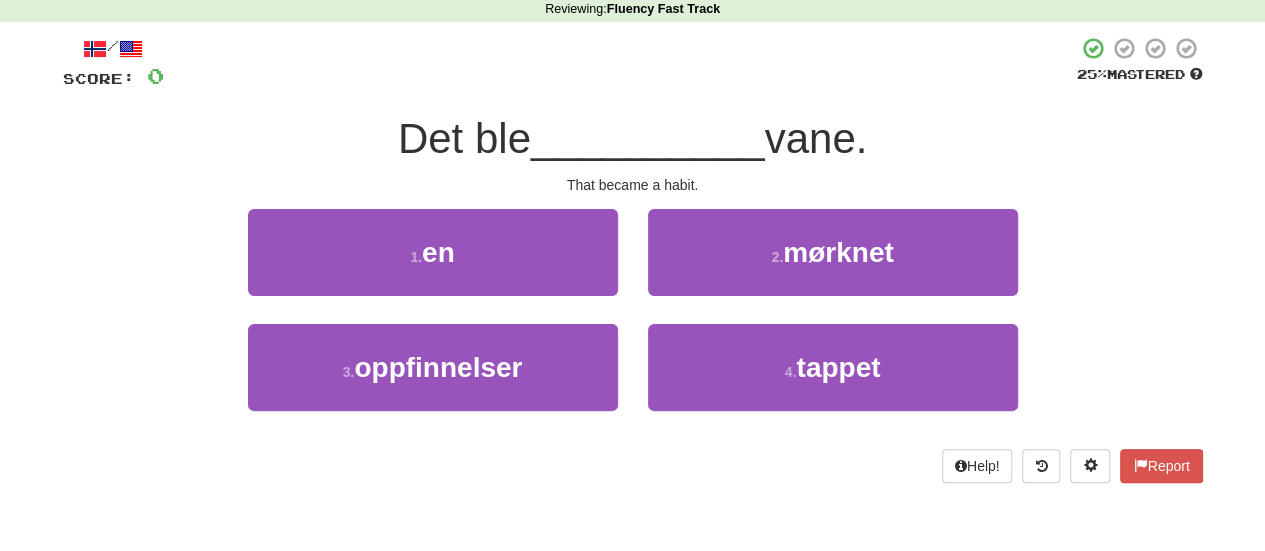 scroll, scrollTop: 106, scrollLeft: 0, axis: vertical 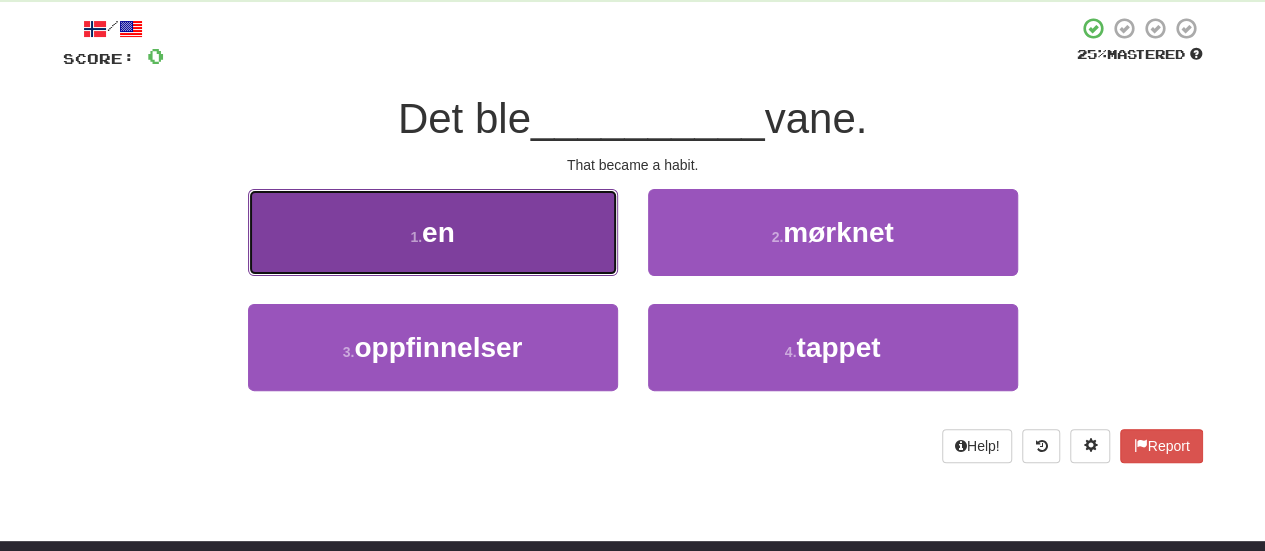 click on "en" at bounding box center (438, 232) 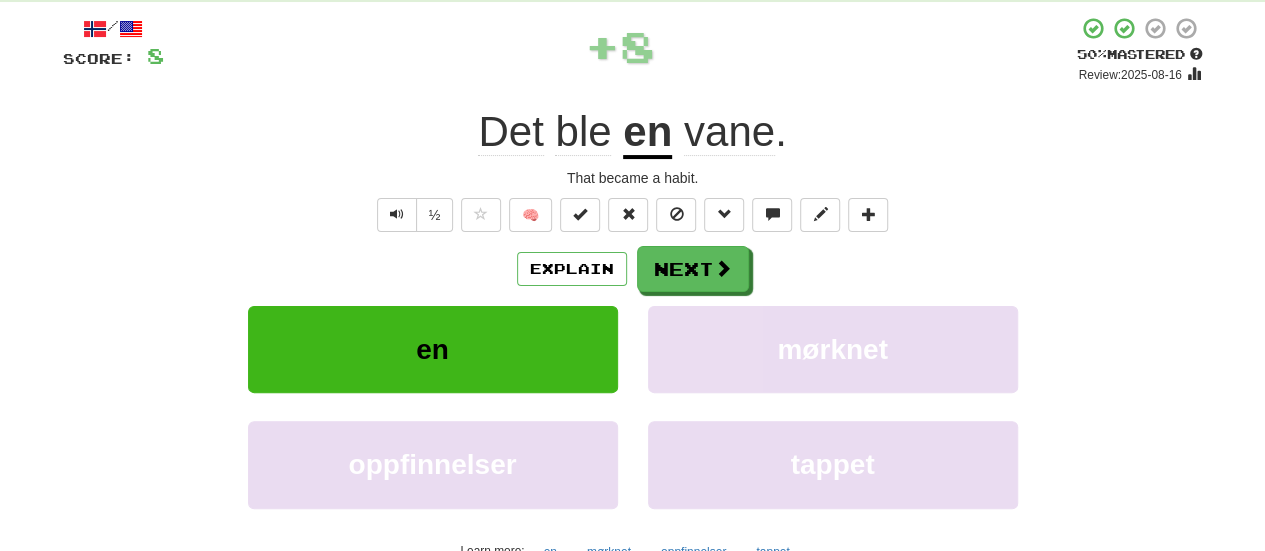click on "ble" 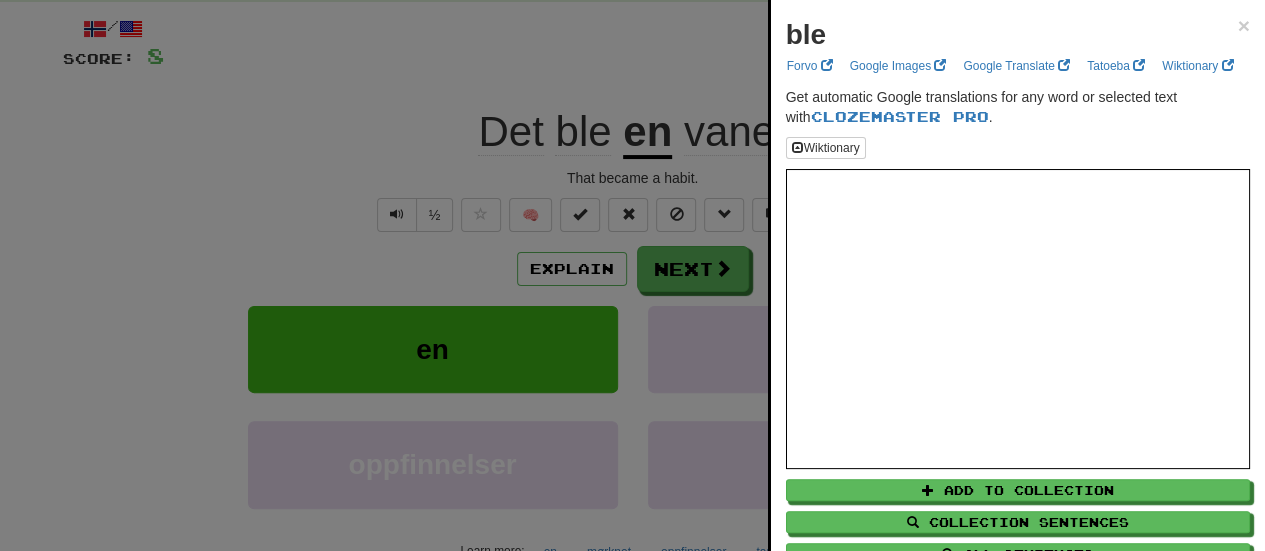 click at bounding box center (632, 275) 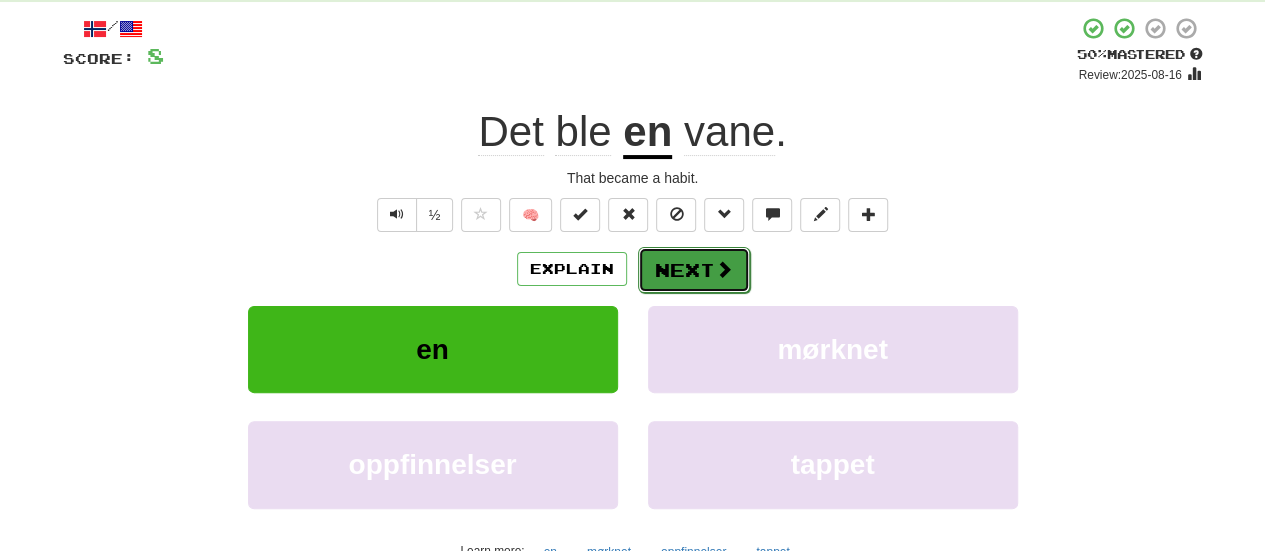 click at bounding box center (724, 269) 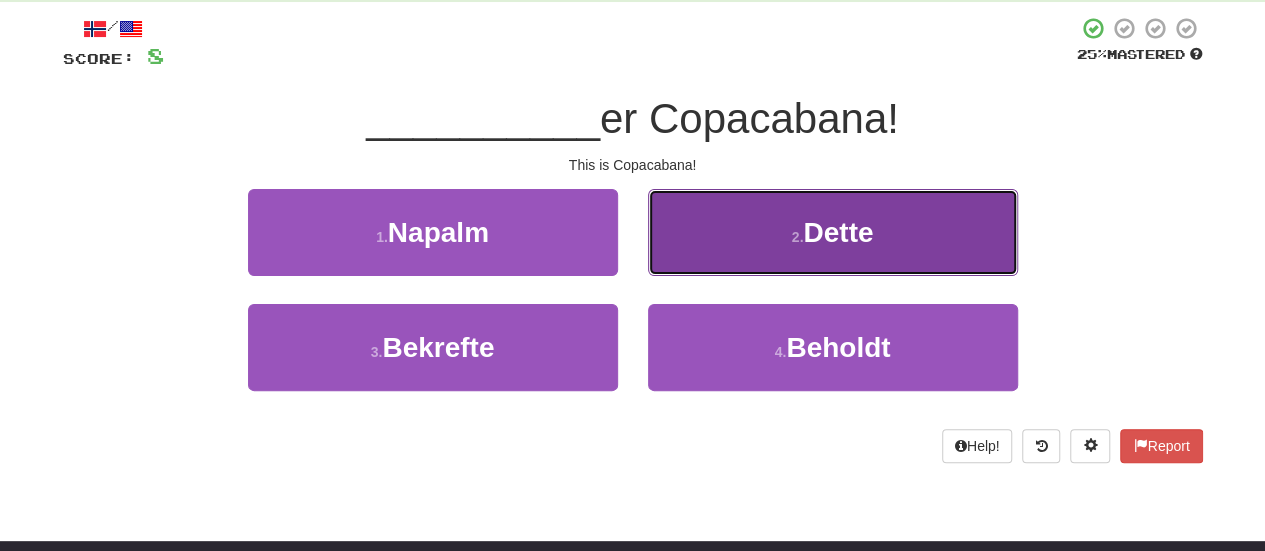 click on "2 .  Dette" at bounding box center (833, 232) 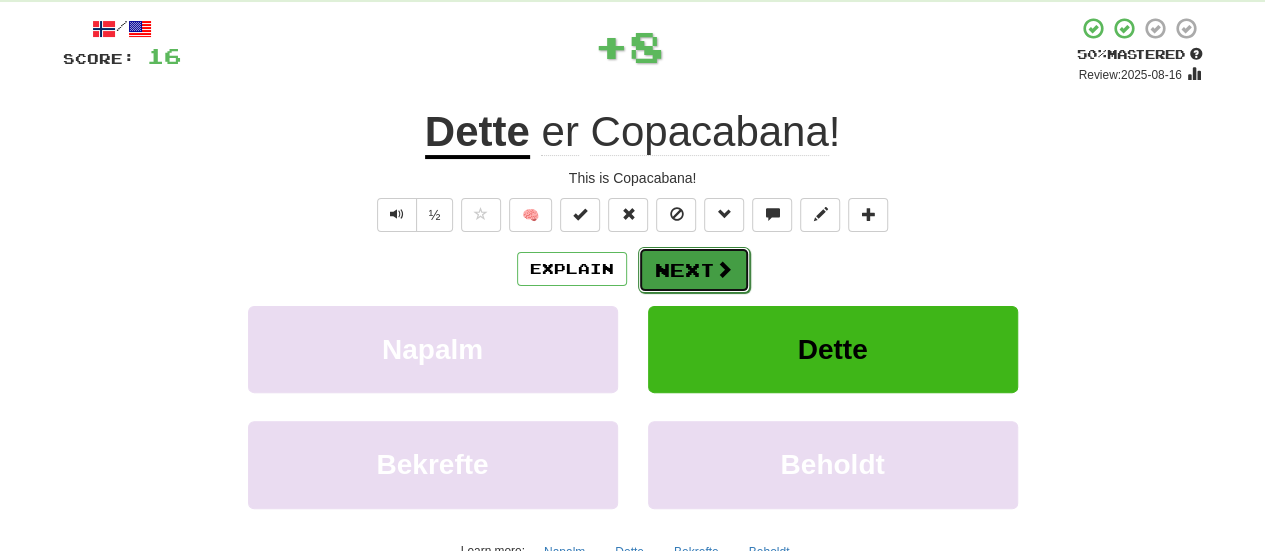 click on "Next" at bounding box center [694, 270] 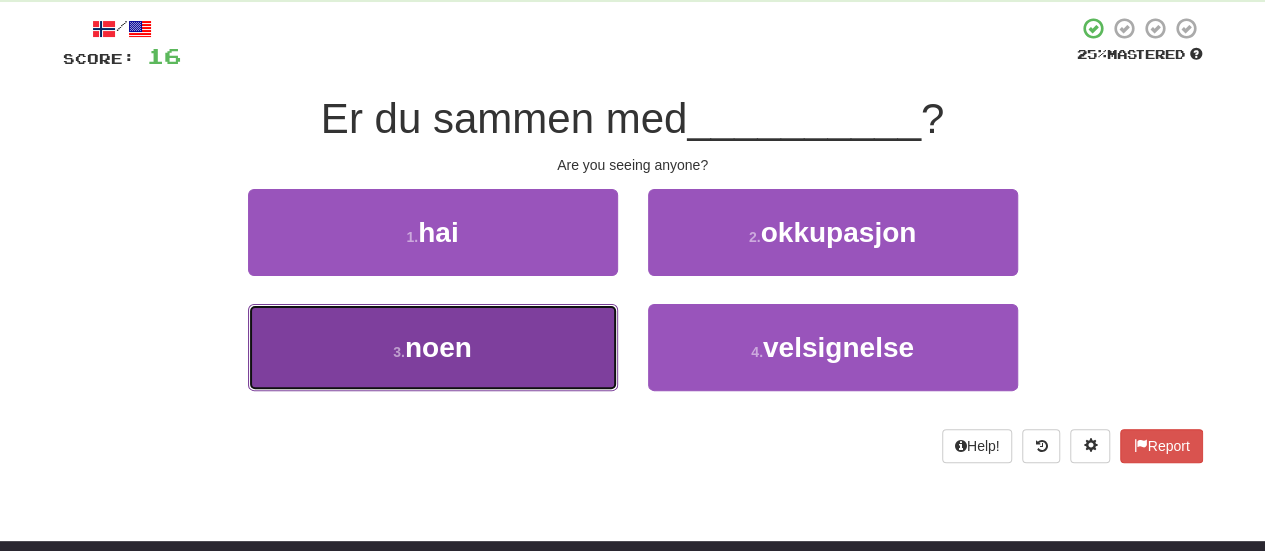 click on "3 .  noen" at bounding box center (433, 347) 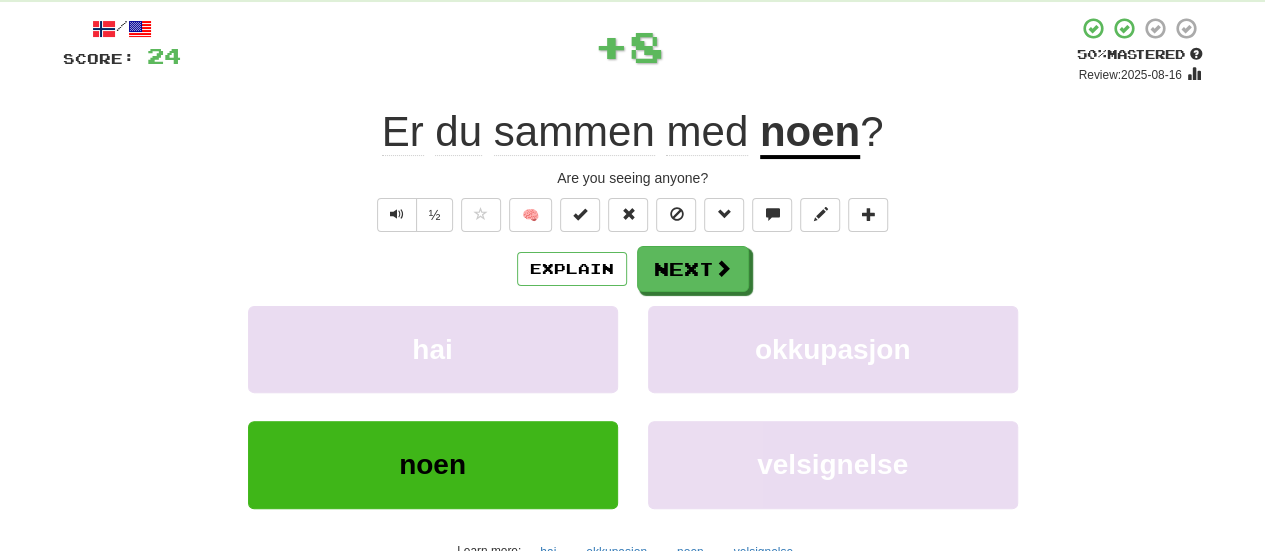 click on "noen" at bounding box center [810, 133] 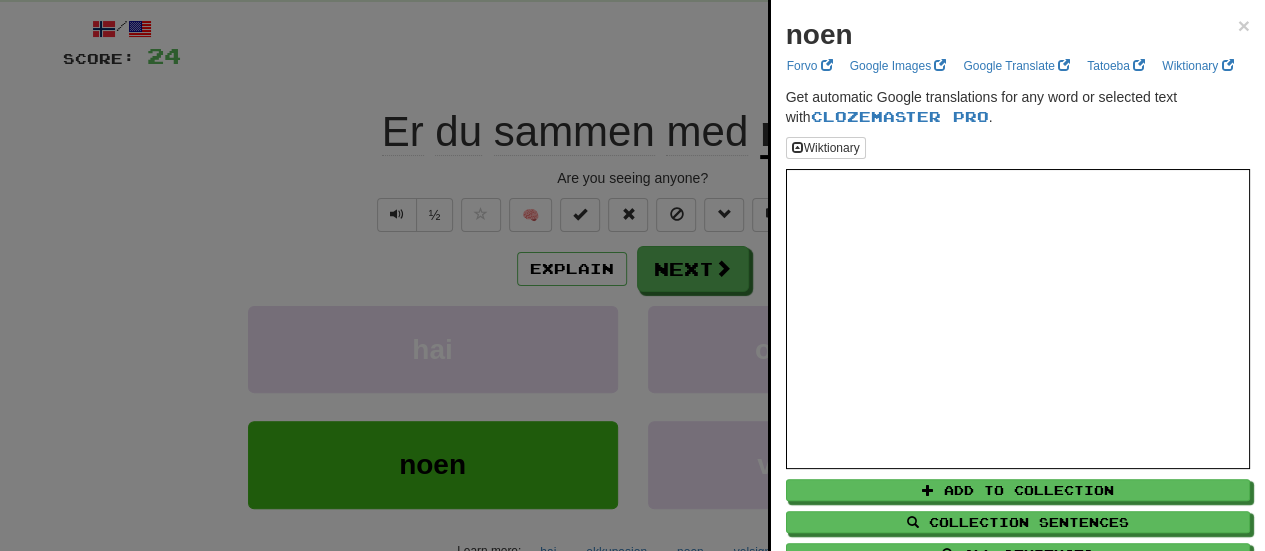 click at bounding box center (632, 275) 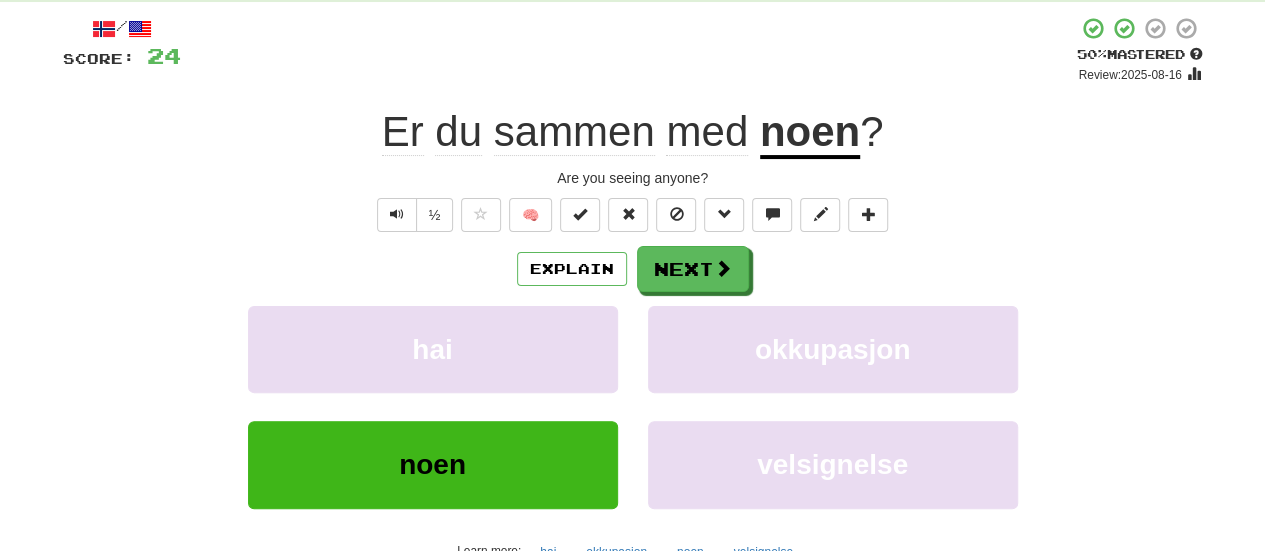 click on "sammen" 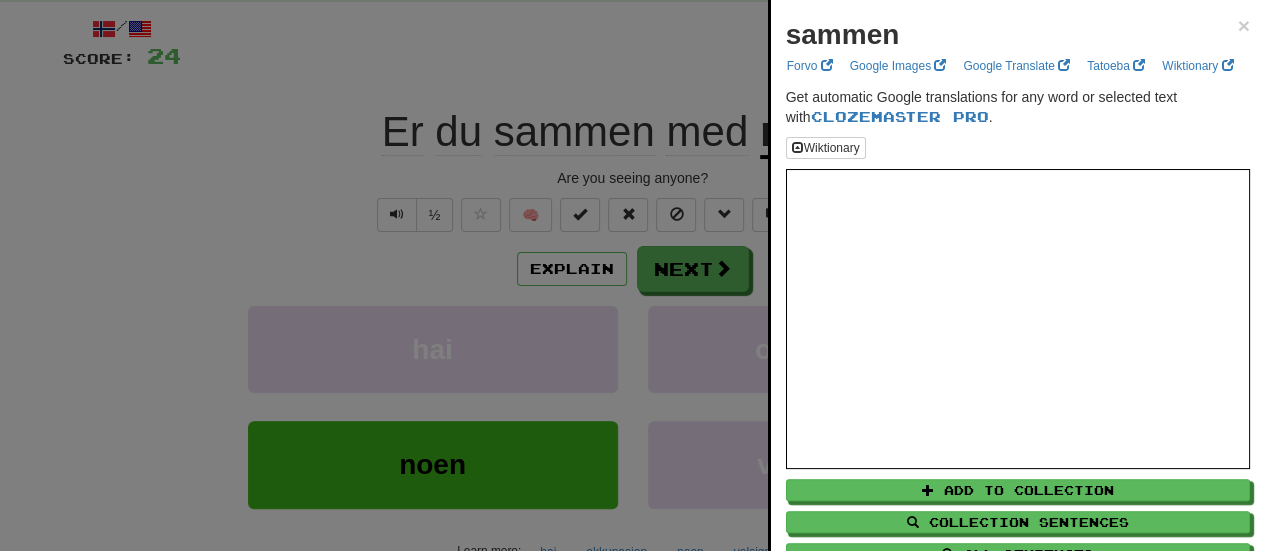 click at bounding box center (632, 275) 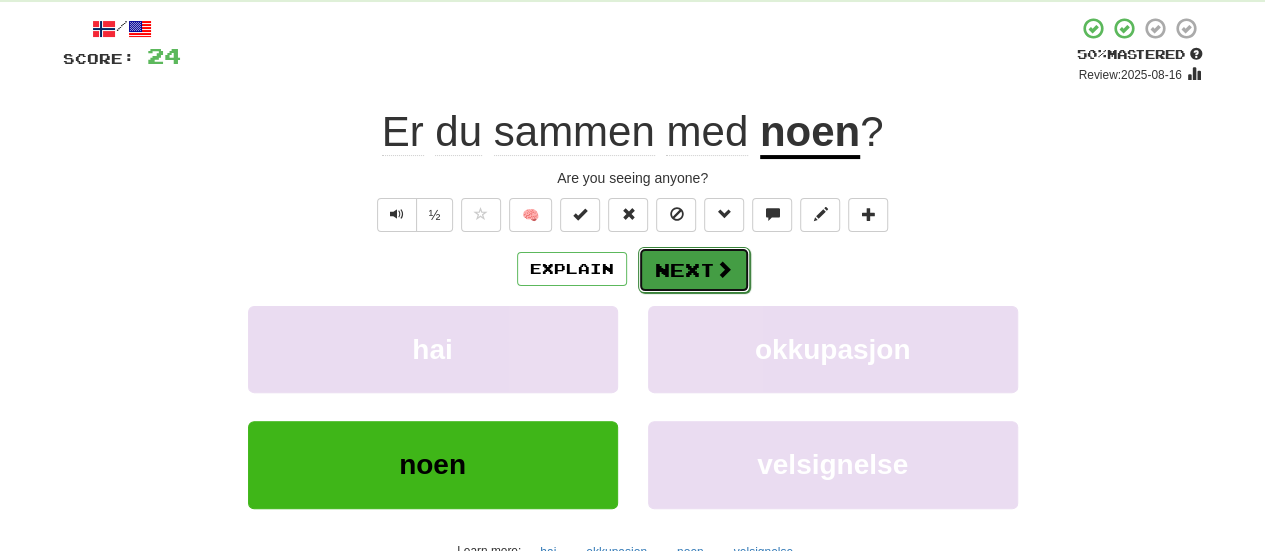 click at bounding box center (724, 269) 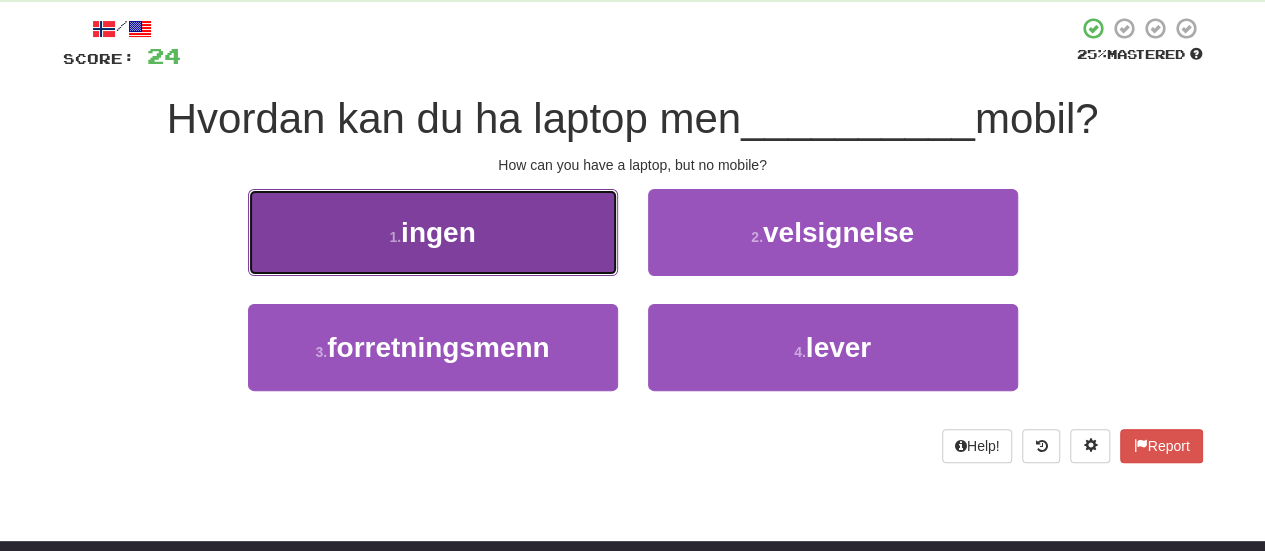 click on "1 .  ingen" at bounding box center (433, 232) 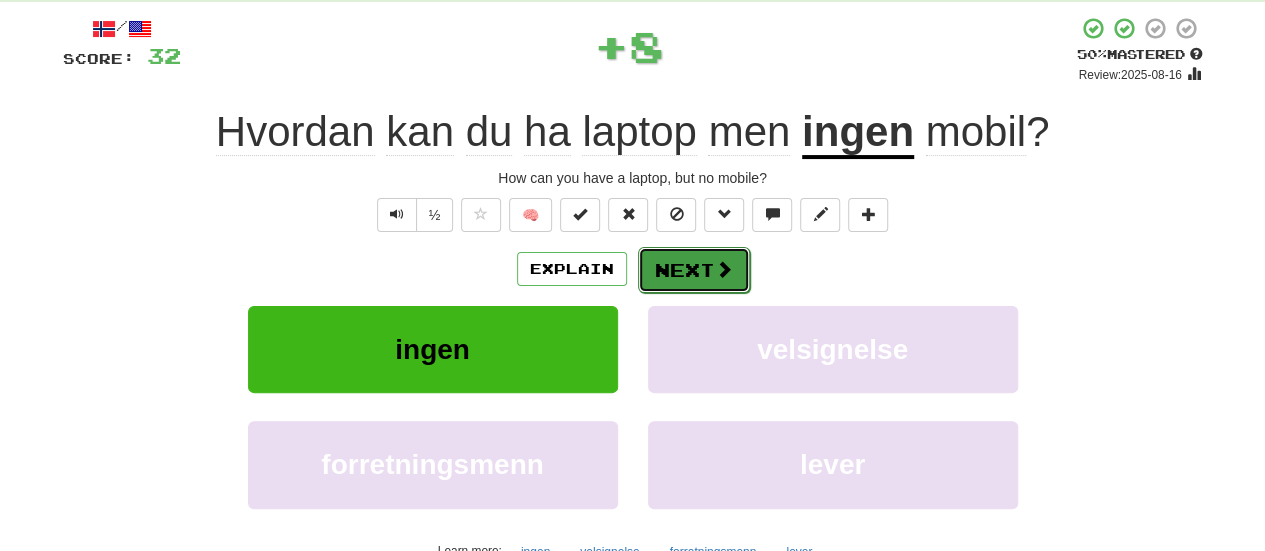 click on "Next" at bounding box center (694, 270) 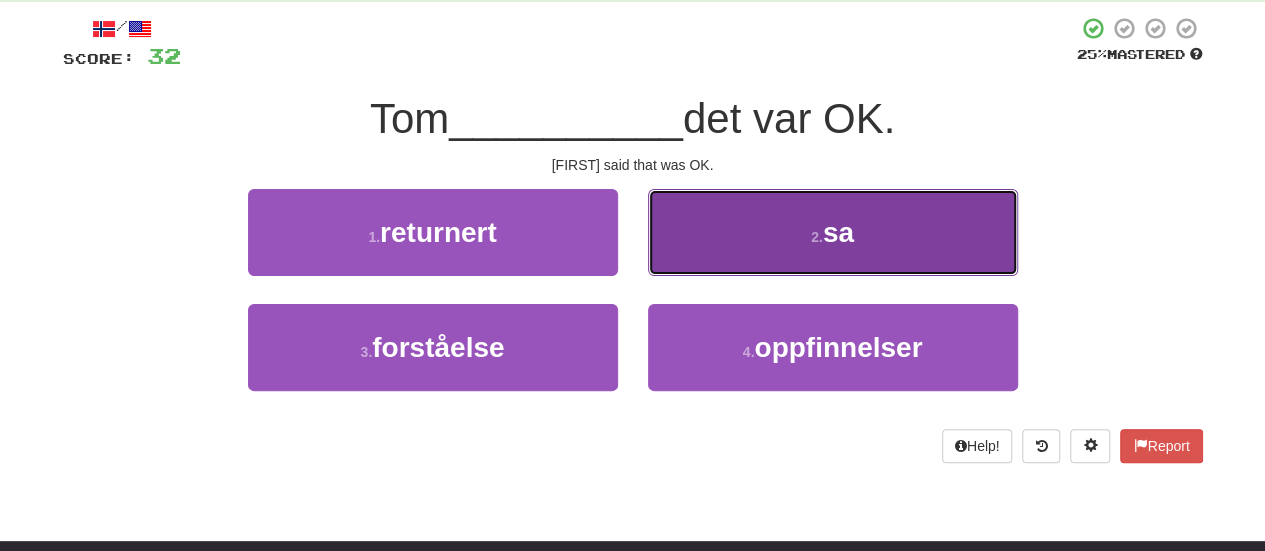 click on "2 .  sa" at bounding box center (833, 232) 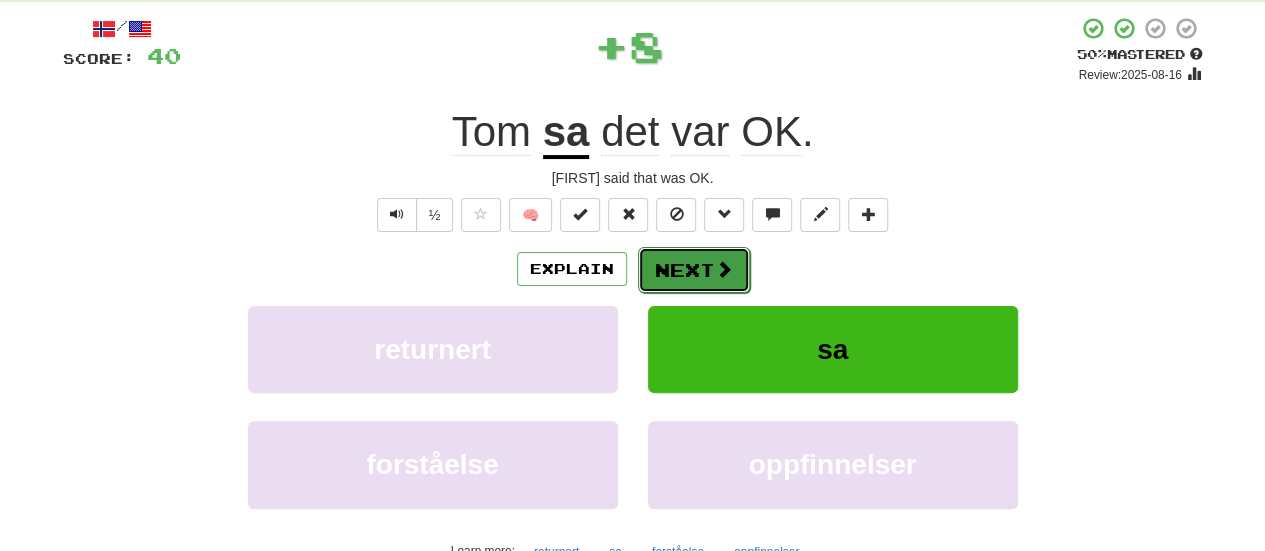 click on "Next" at bounding box center [694, 270] 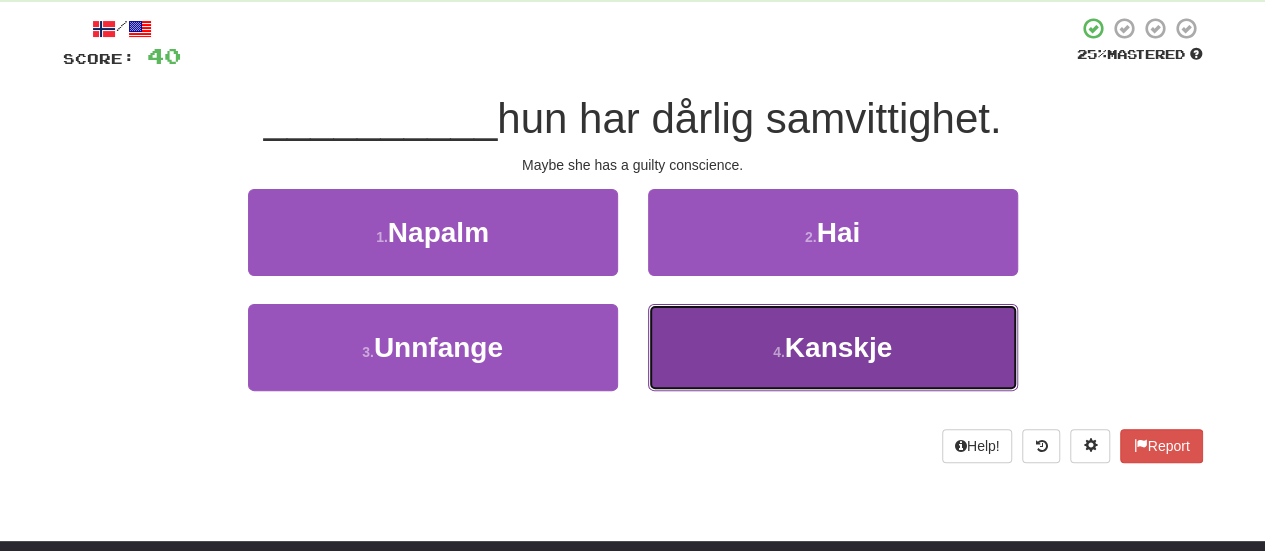 click on "4 .  Kanskje" at bounding box center [833, 347] 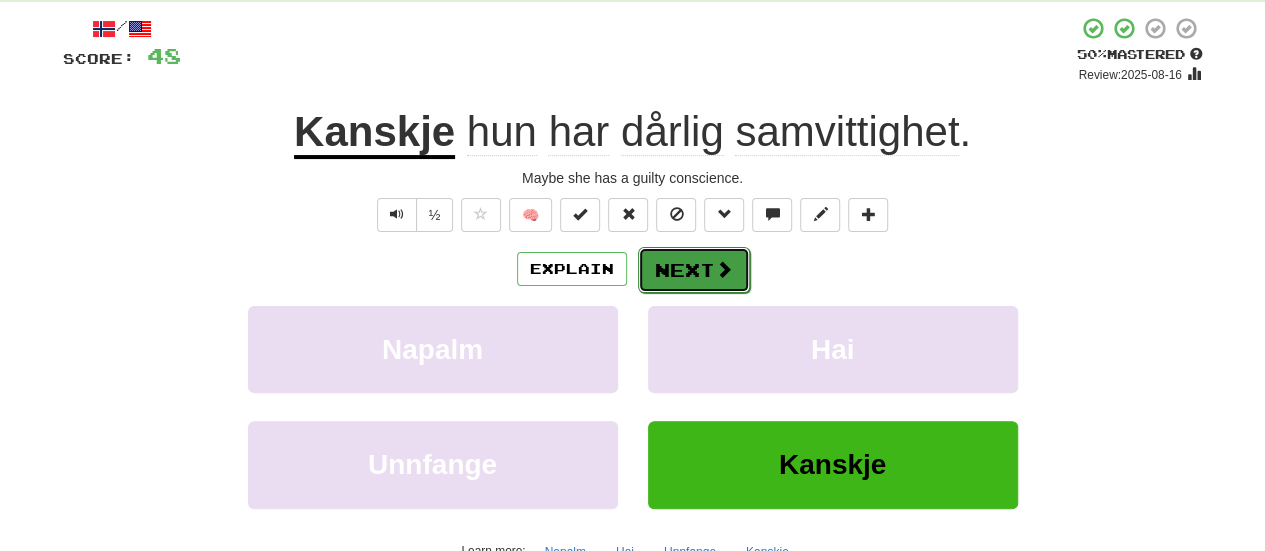 click on "Next" at bounding box center (694, 270) 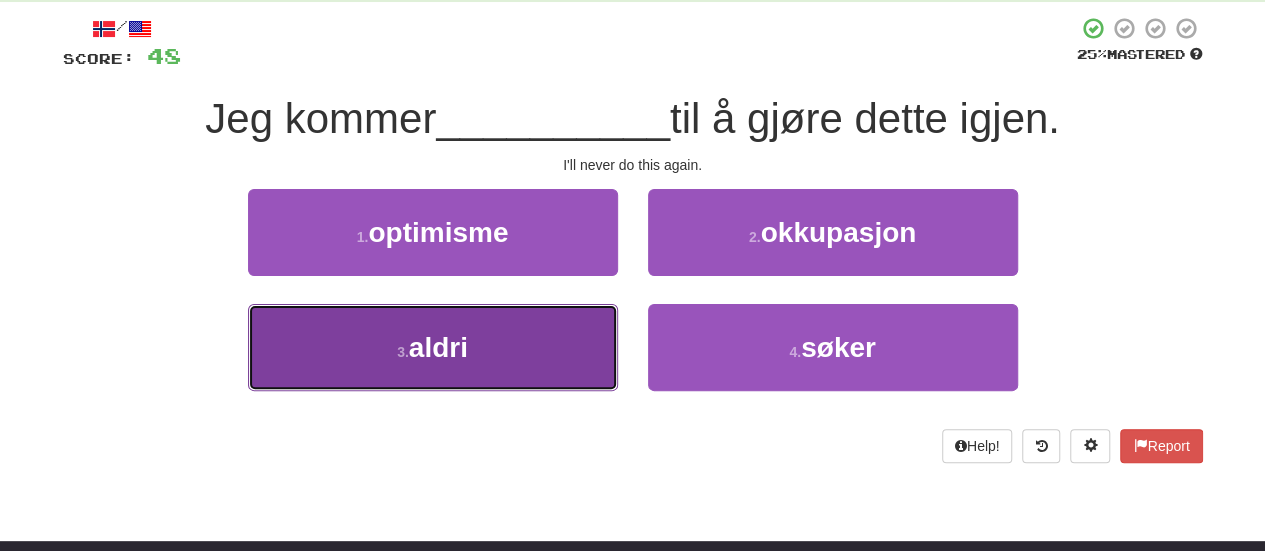 click on "3 .  aldri" at bounding box center (433, 347) 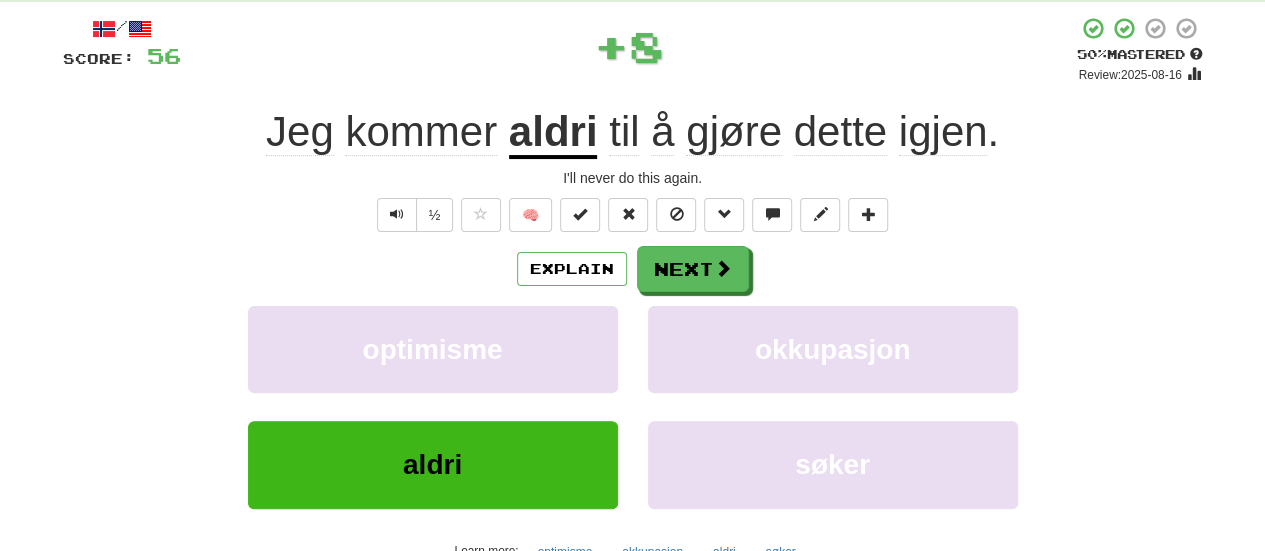 click on "aldri" at bounding box center (553, 133) 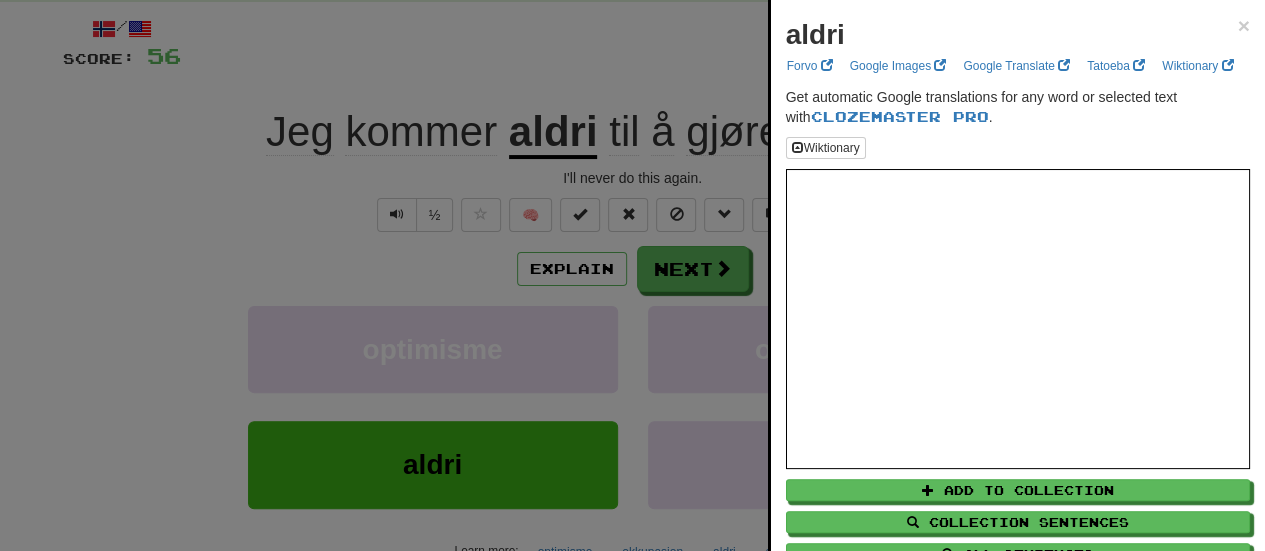 click at bounding box center [632, 275] 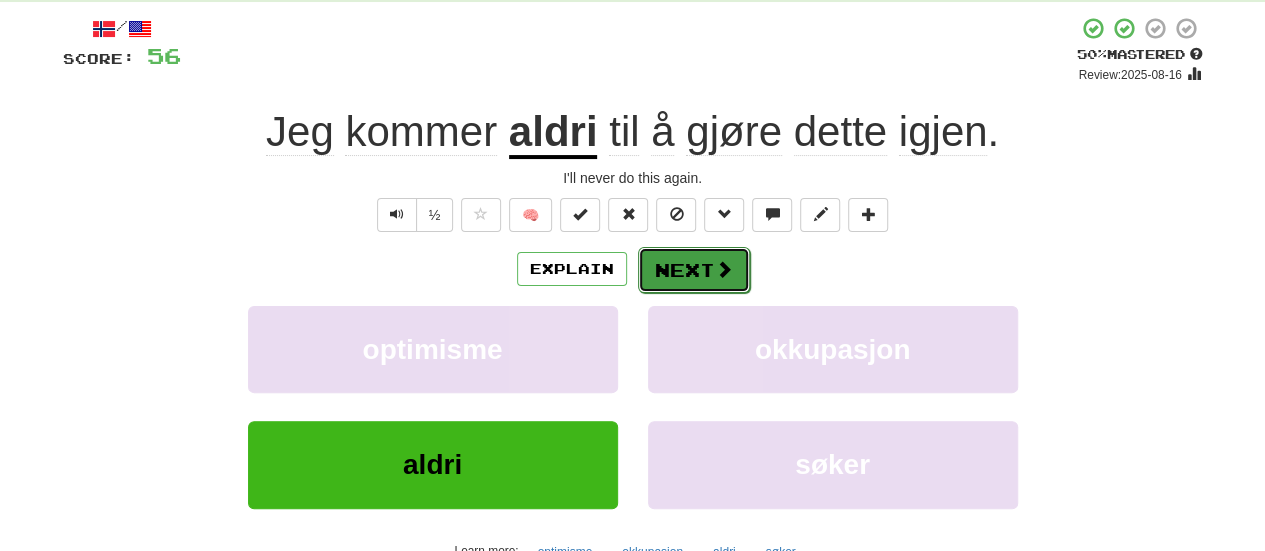 click on "Next" at bounding box center [694, 270] 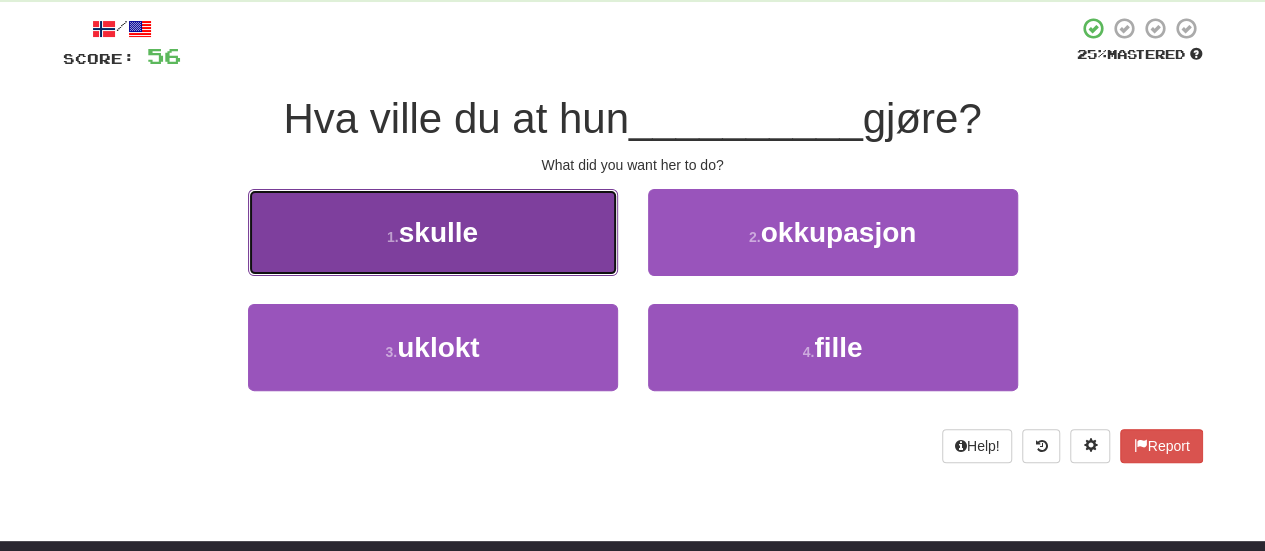 click on "1 .  skulle" at bounding box center (433, 232) 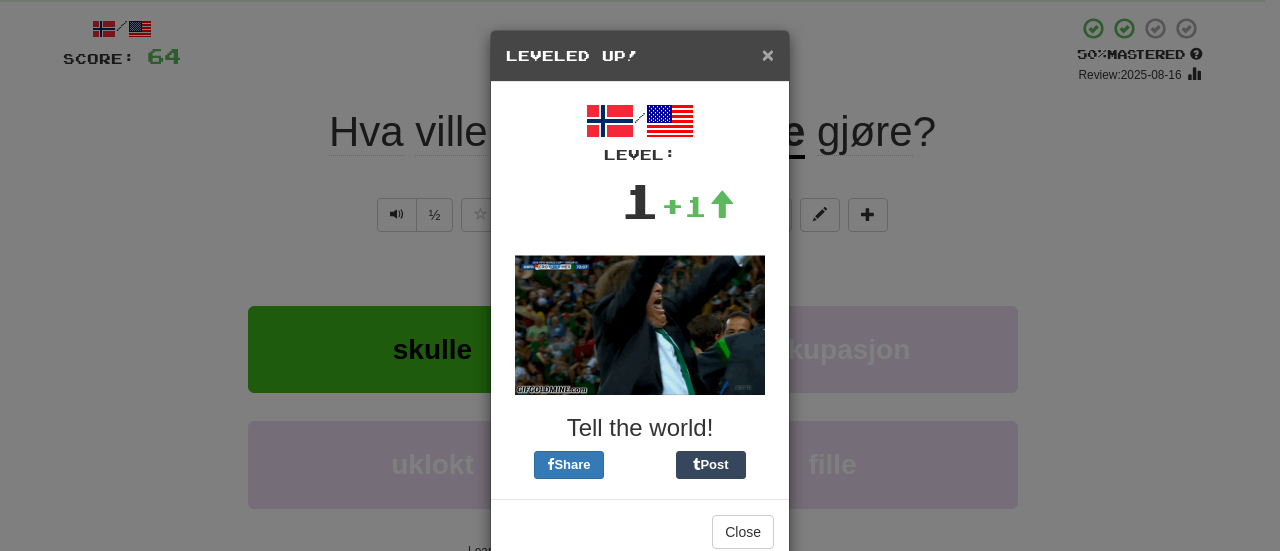 click on "×" at bounding box center (768, 54) 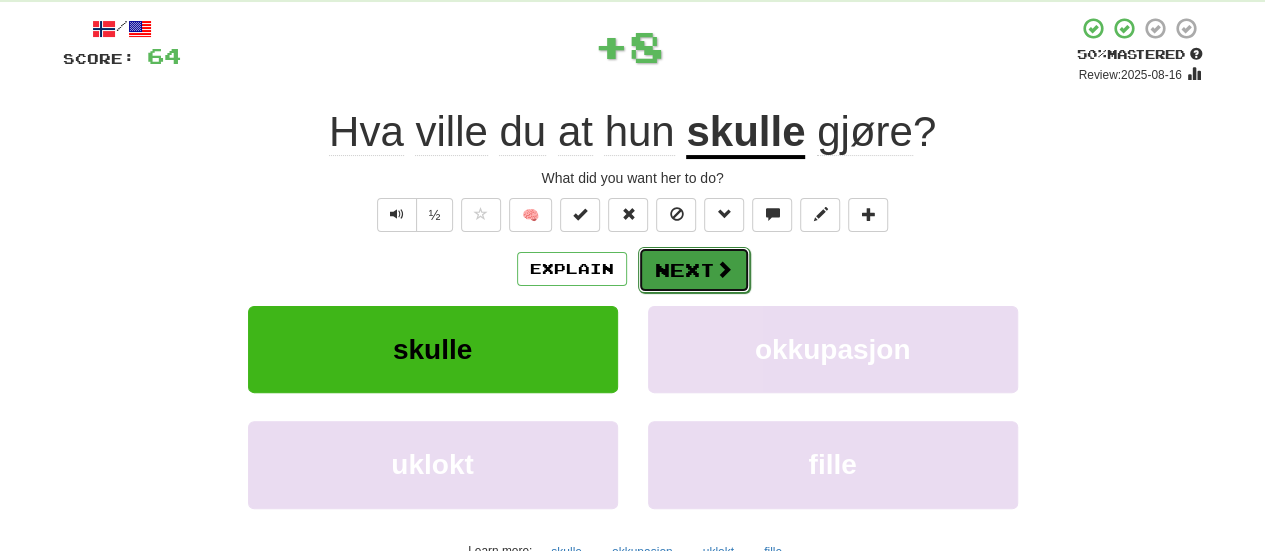 click on "Next" at bounding box center [694, 270] 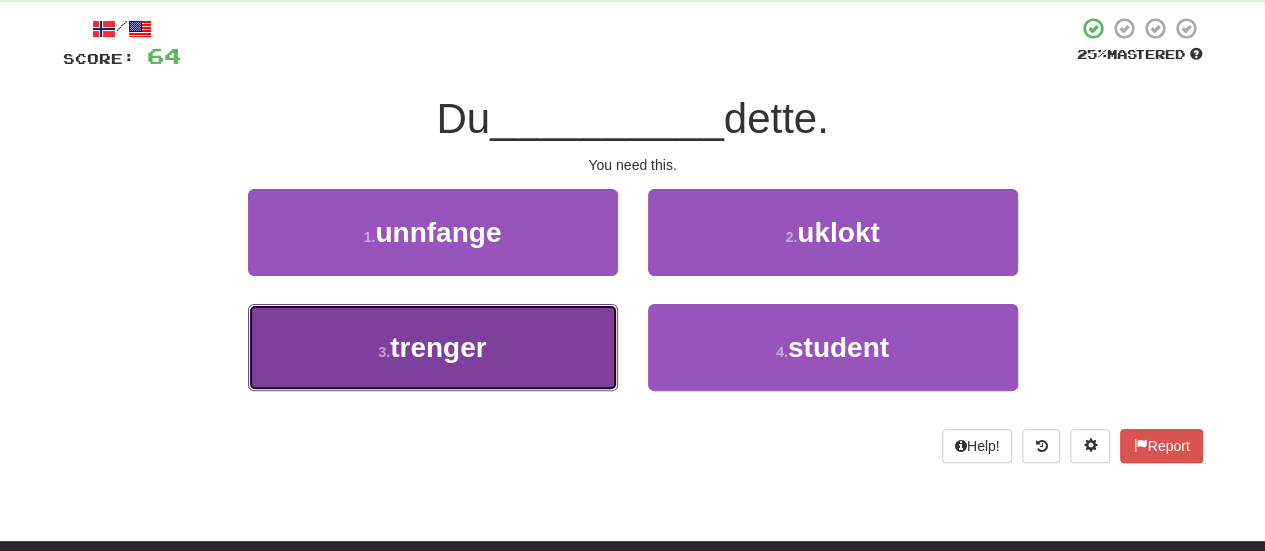 click on "trenger" at bounding box center [438, 347] 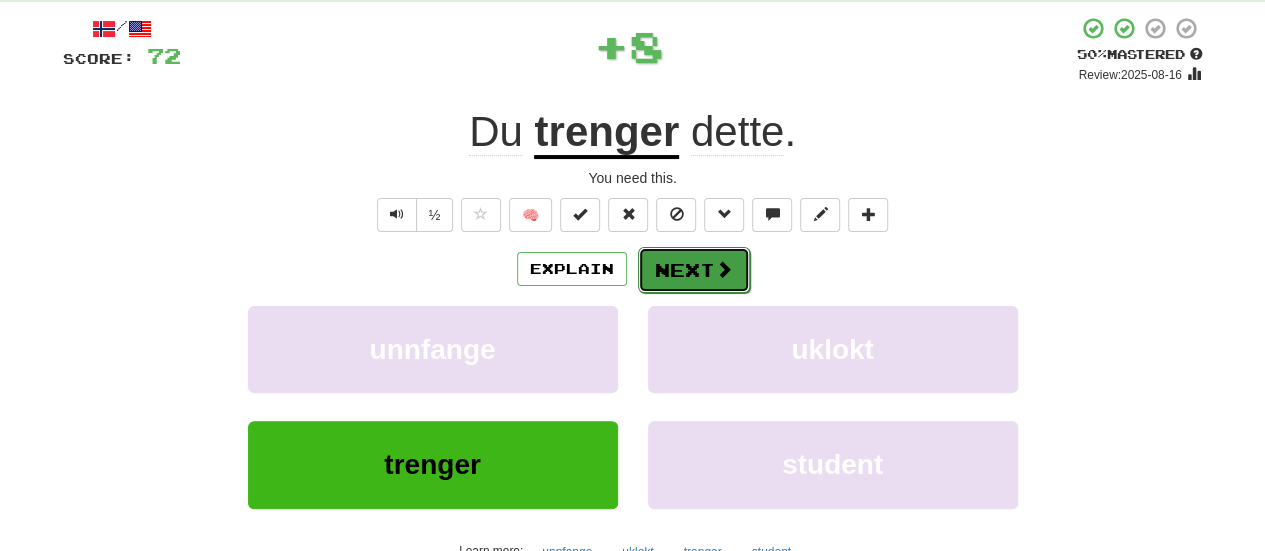 click at bounding box center (724, 269) 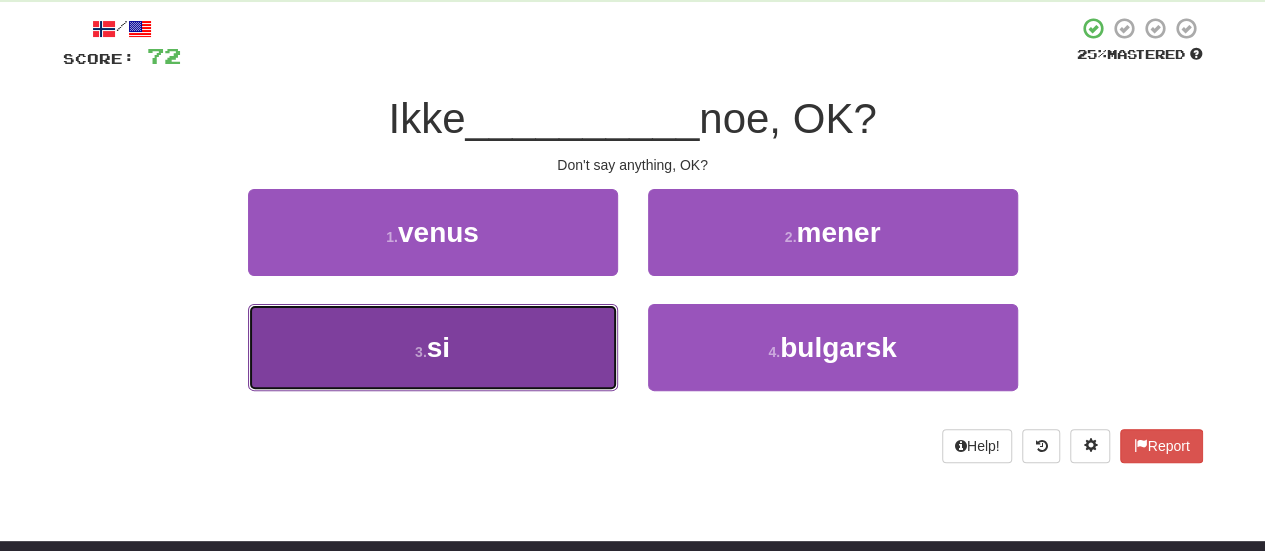 click on "3 .  si" at bounding box center (433, 347) 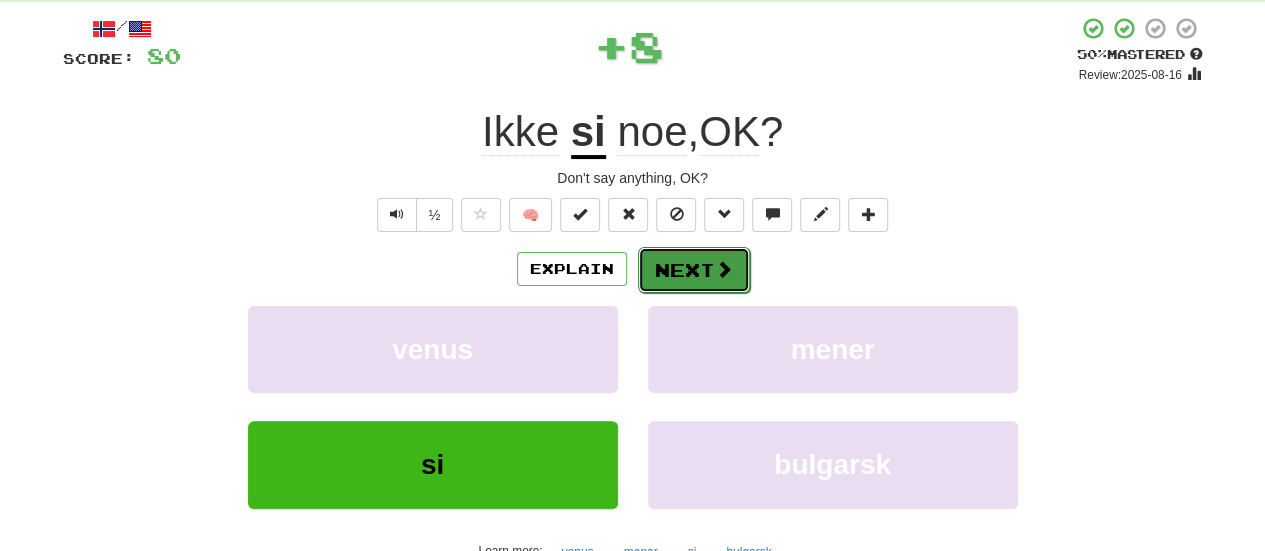 click on "Next" at bounding box center (694, 270) 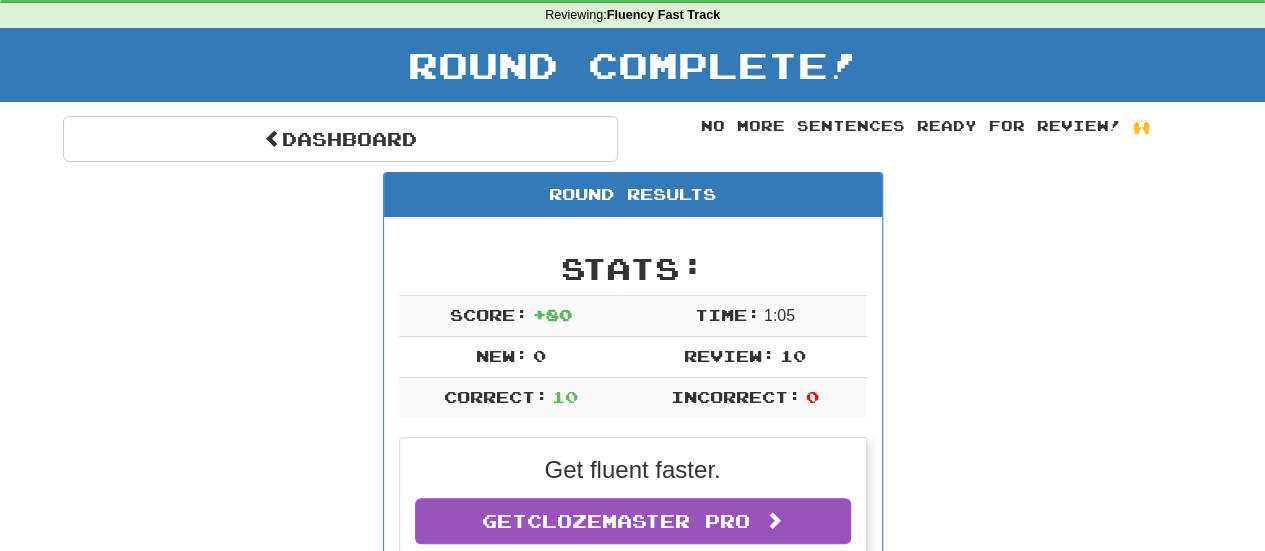 scroll, scrollTop: 0, scrollLeft: 0, axis: both 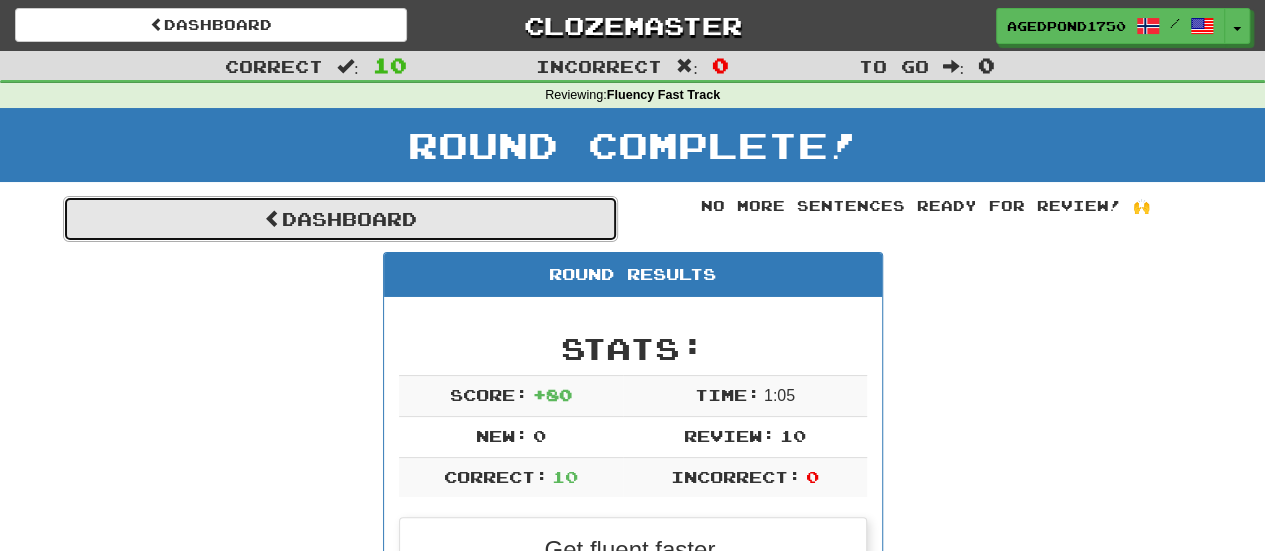 click on "Dashboard" at bounding box center [340, 219] 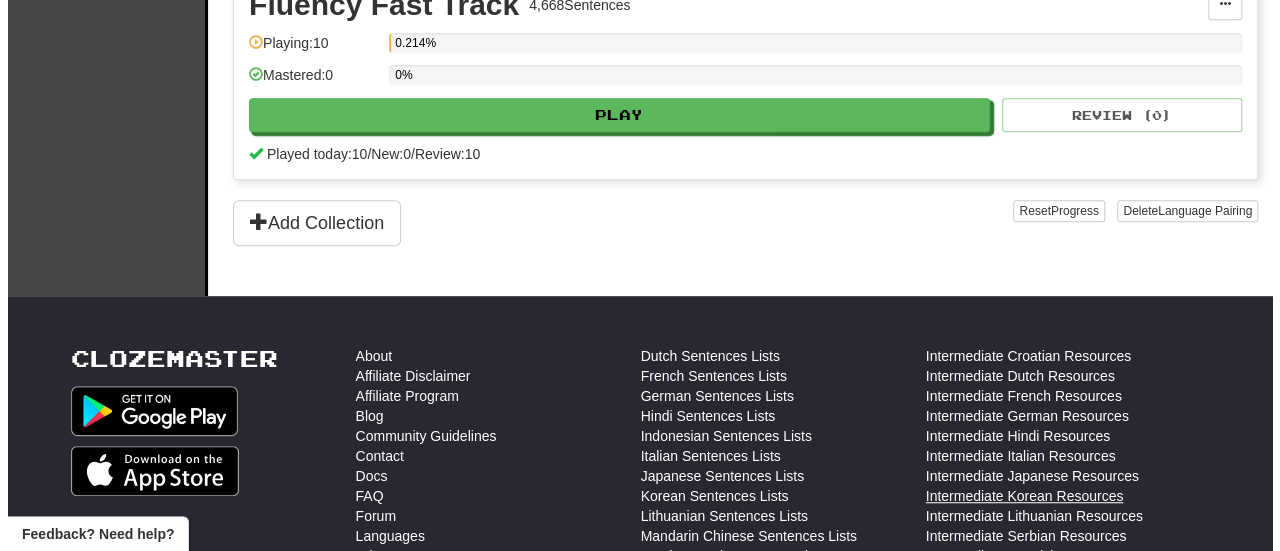 scroll, scrollTop: 400, scrollLeft: 0, axis: vertical 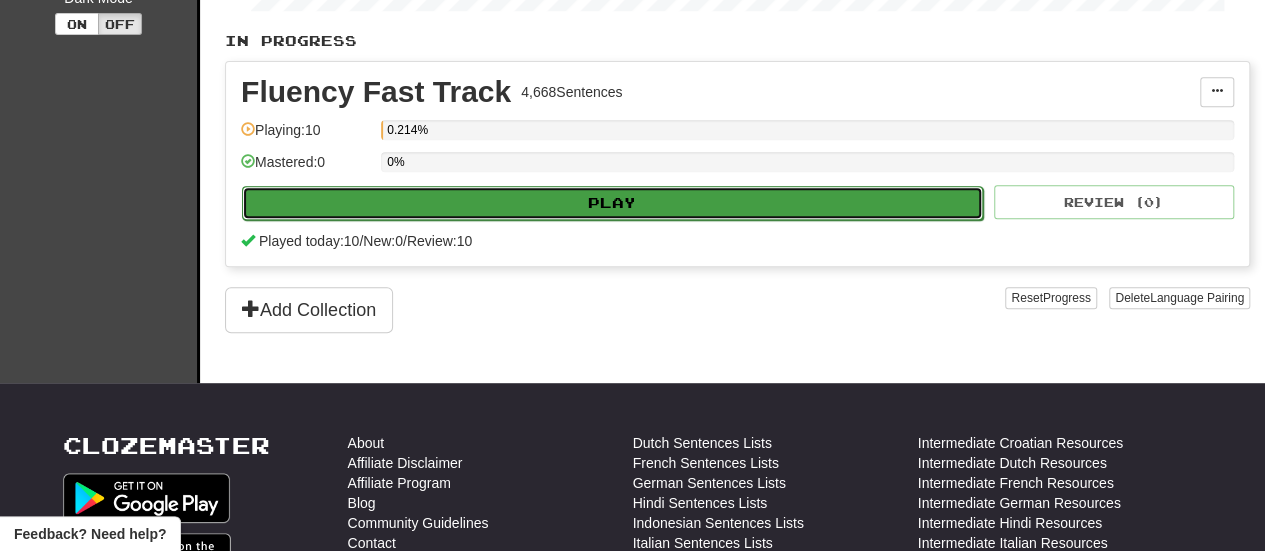 click on "Play" at bounding box center (612, 203) 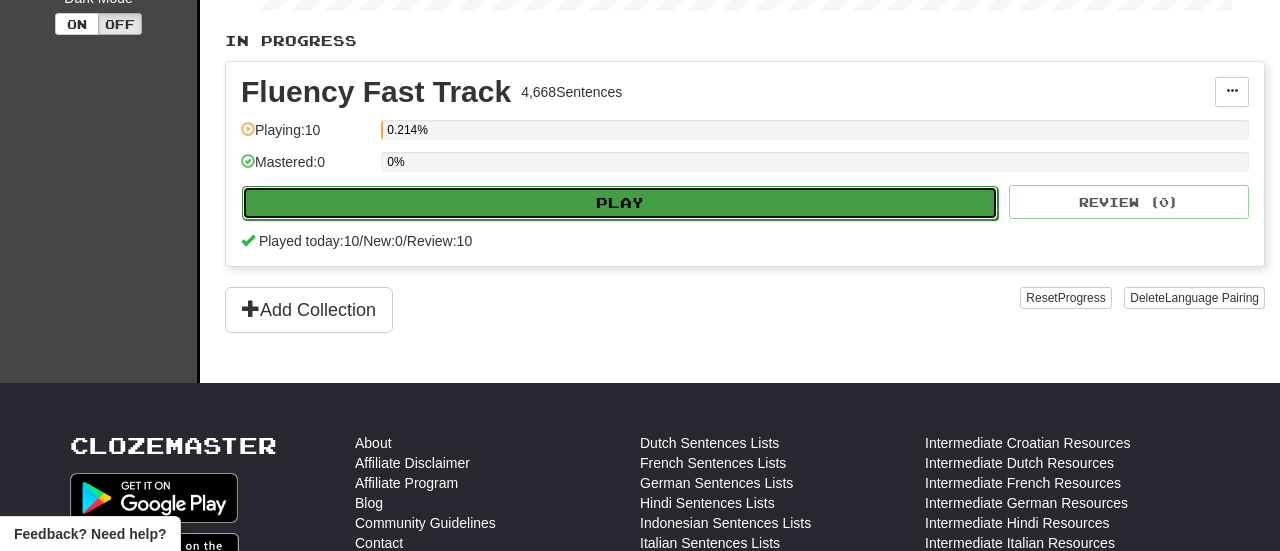 select on "**" 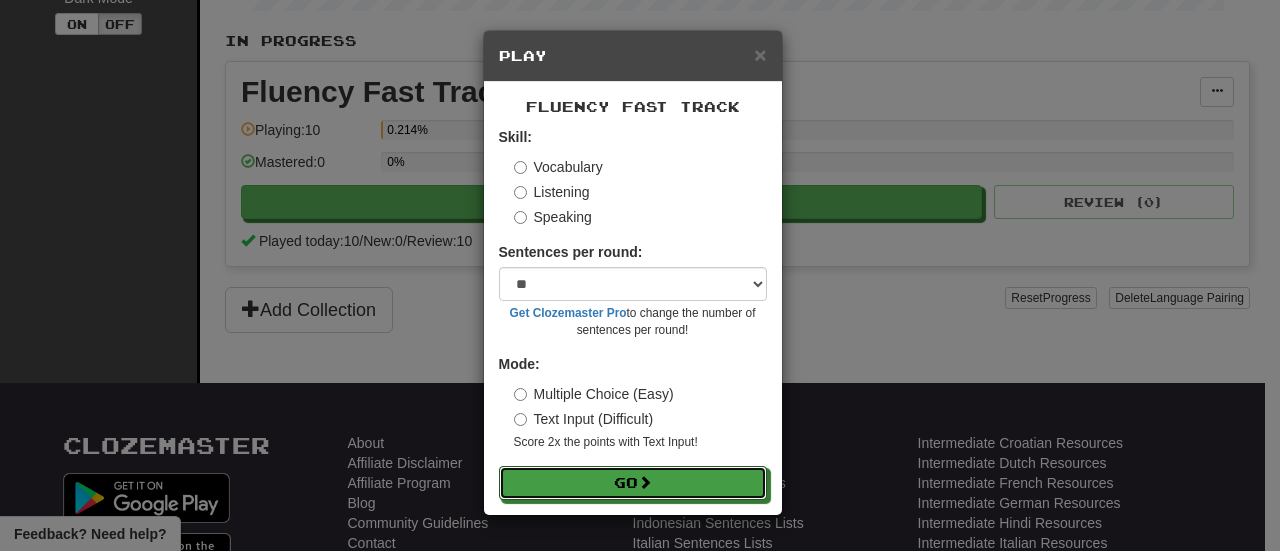 drag, startPoint x: 654, startPoint y: 483, endPoint x: 701, endPoint y: 259, distance: 228.8777 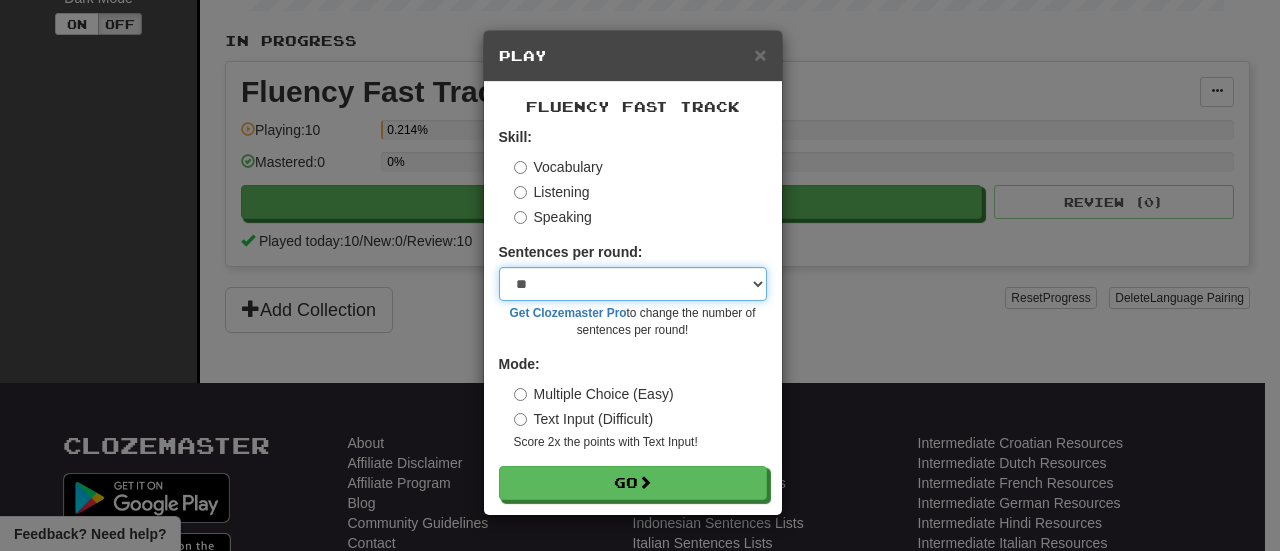 click on "* ** ** ** ** ** *** ********" at bounding box center (633, 284) 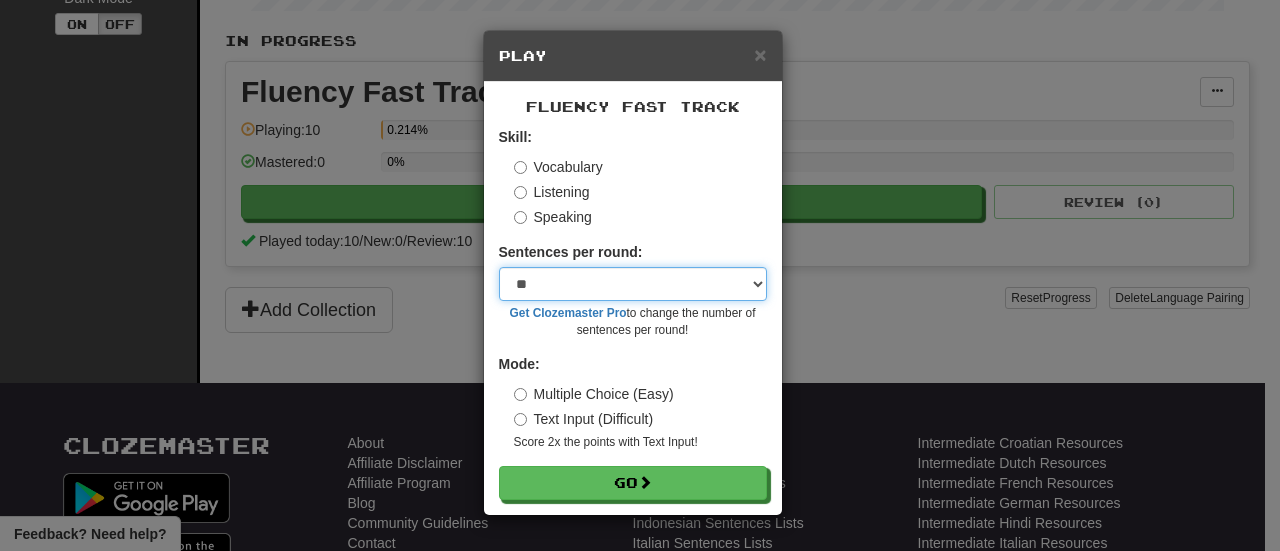 click on "* ** ** ** ** ** *** ********" at bounding box center [633, 284] 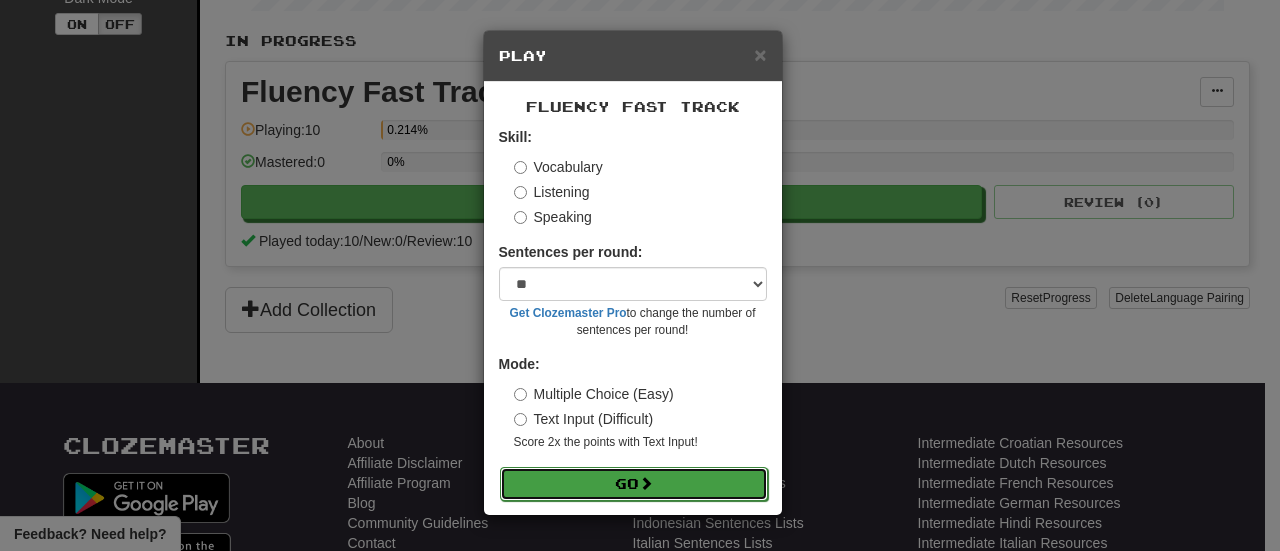 click on "Go" at bounding box center (634, 484) 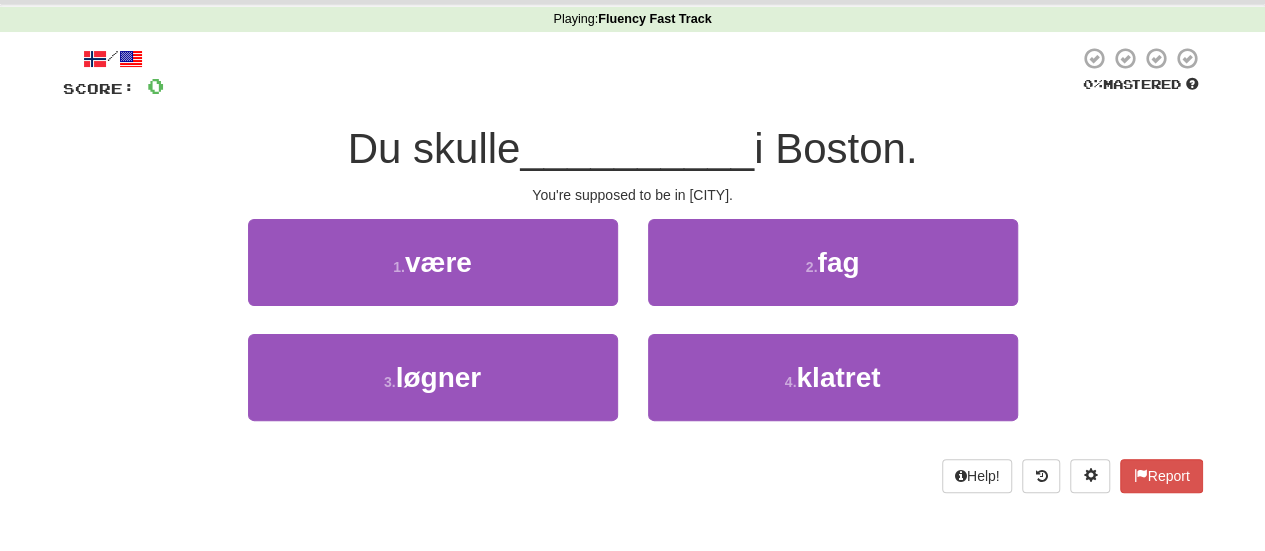 scroll, scrollTop: 200, scrollLeft: 0, axis: vertical 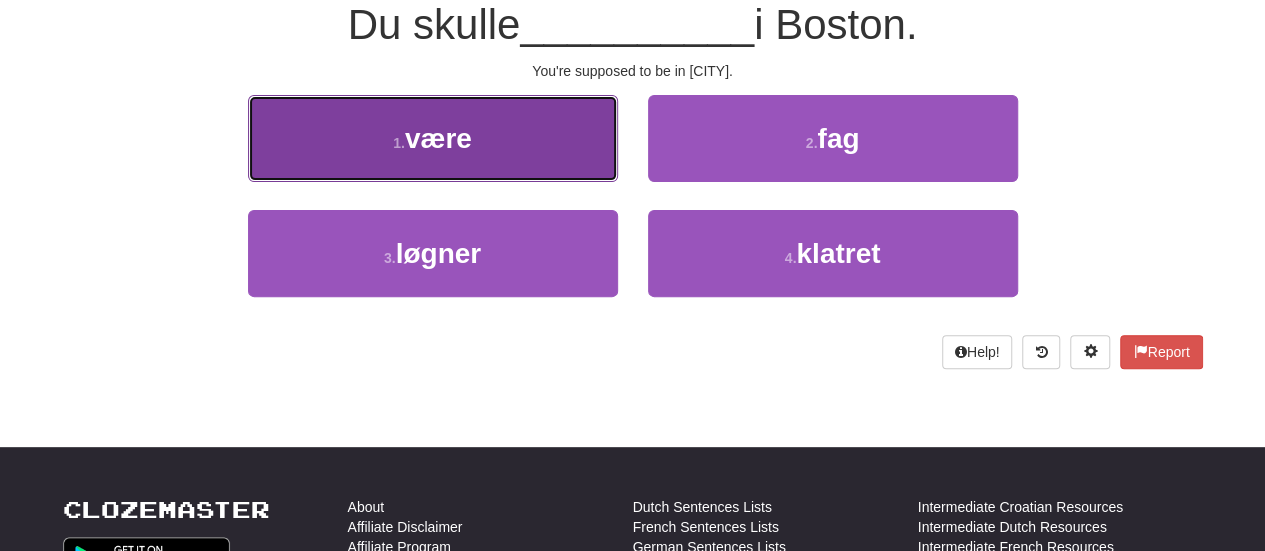 click on "1 .  være" at bounding box center (433, 138) 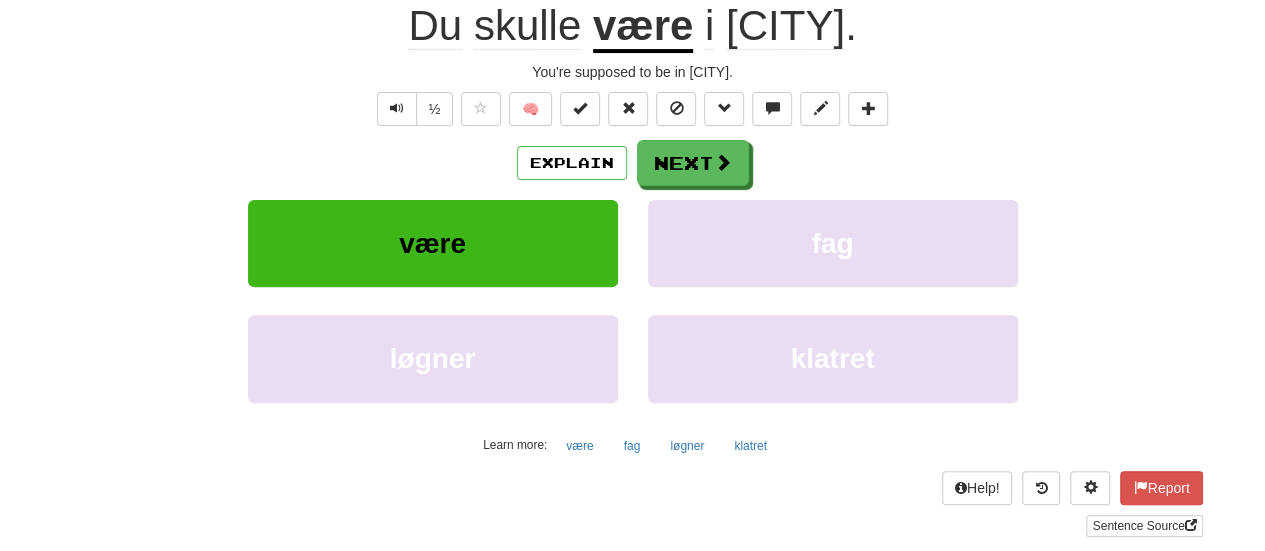 click on "skulle" 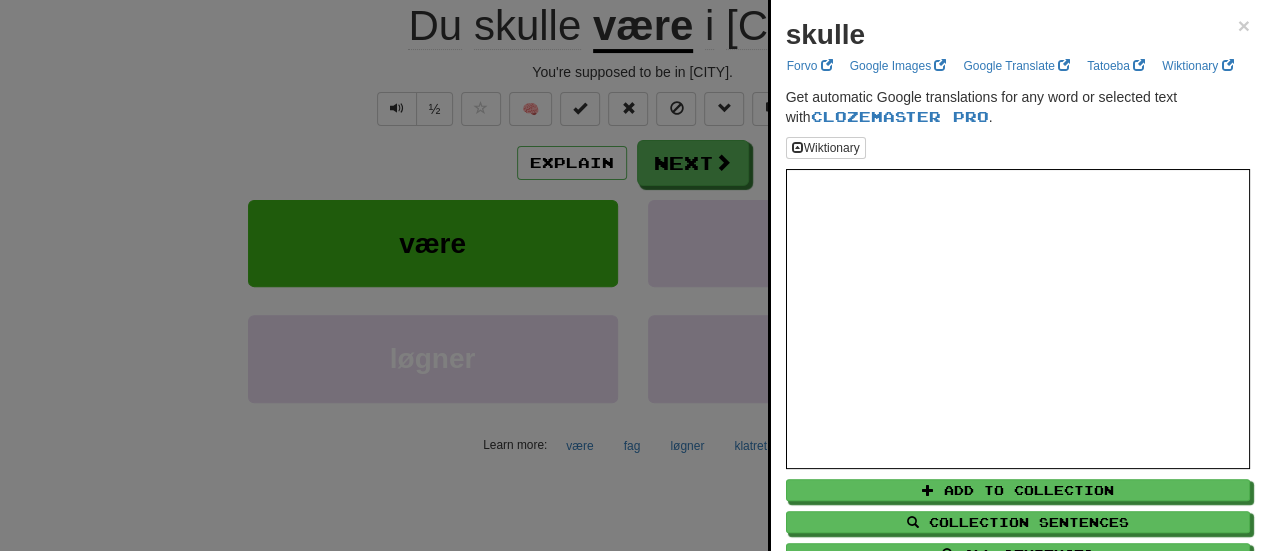 drag, startPoint x: 112, startPoint y: 146, endPoint x: 95, endPoint y: 145, distance: 17.029387 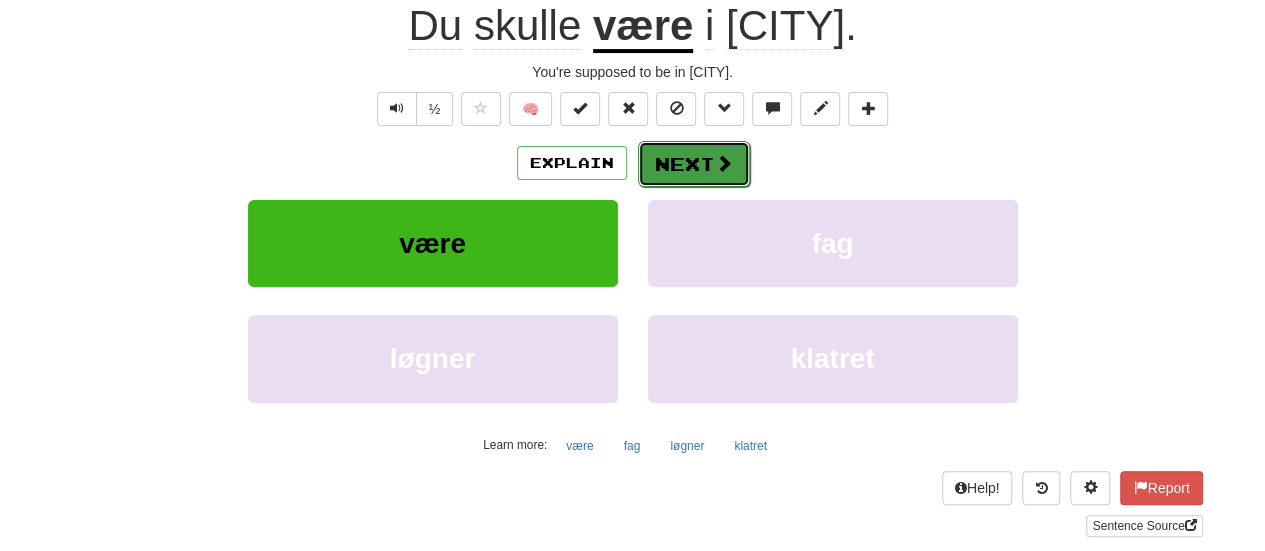 click on "Next" at bounding box center [694, 164] 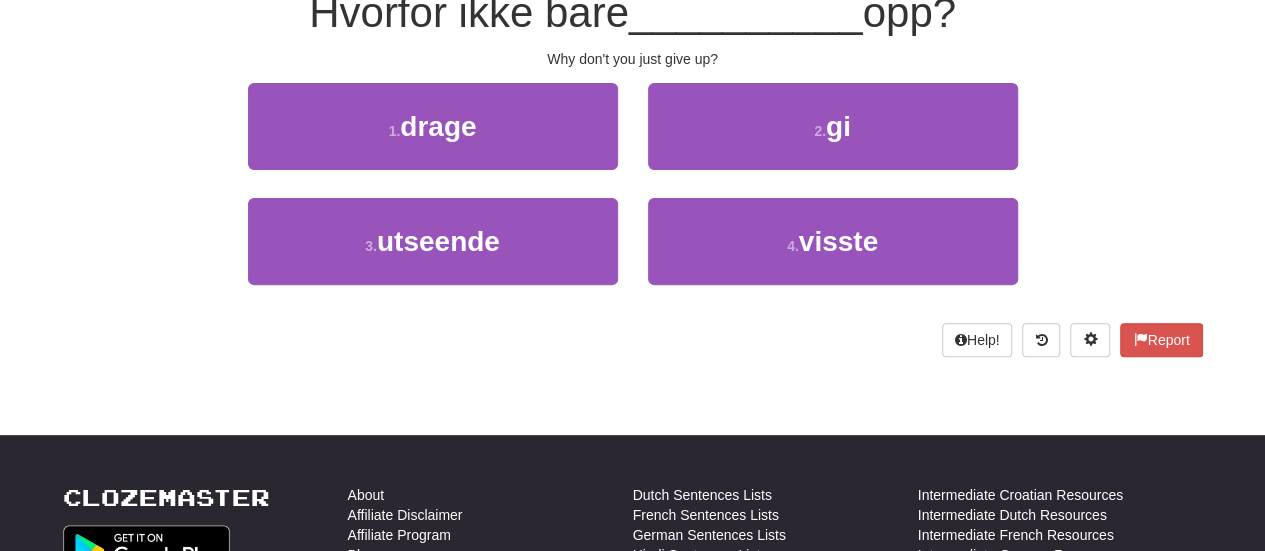 scroll, scrollTop: 200, scrollLeft: 0, axis: vertical 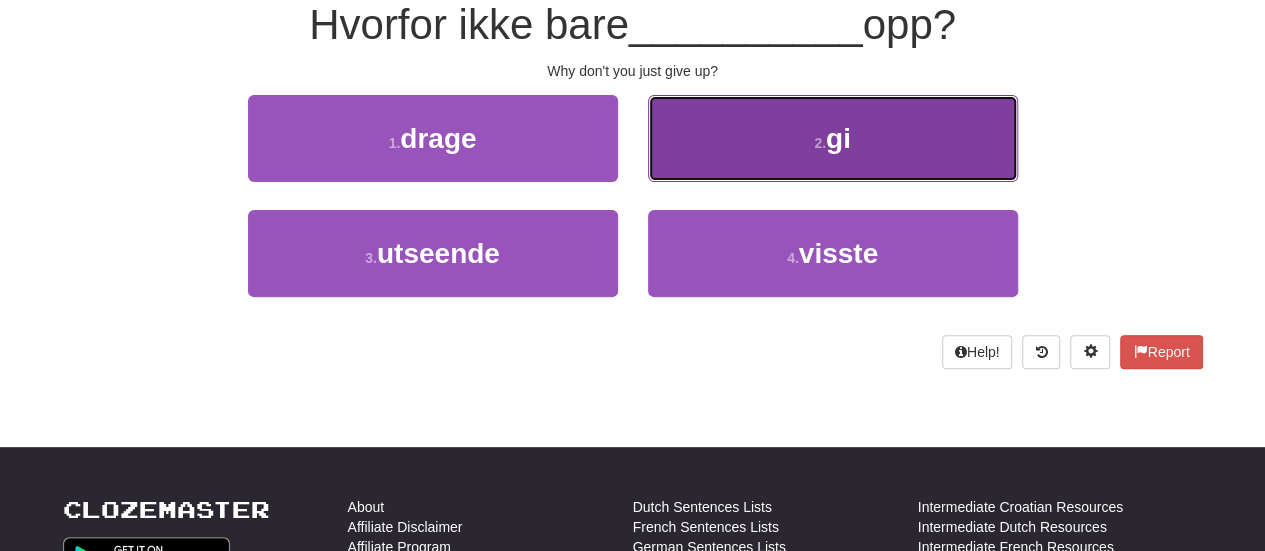 click on "2 ." at bounding box center (820, 143) 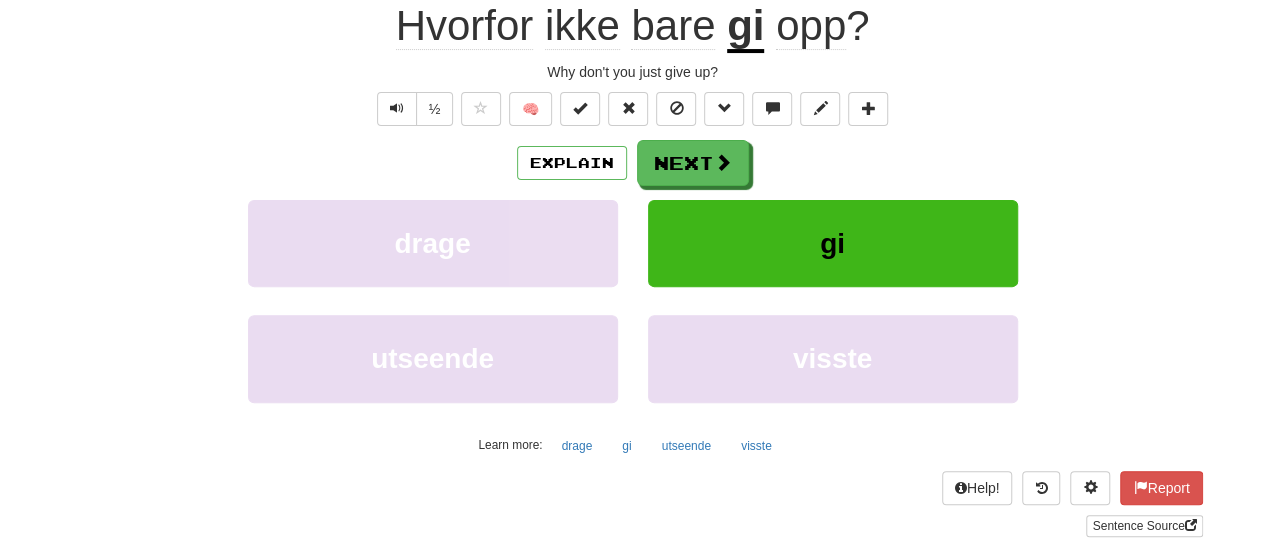 click on "bare" 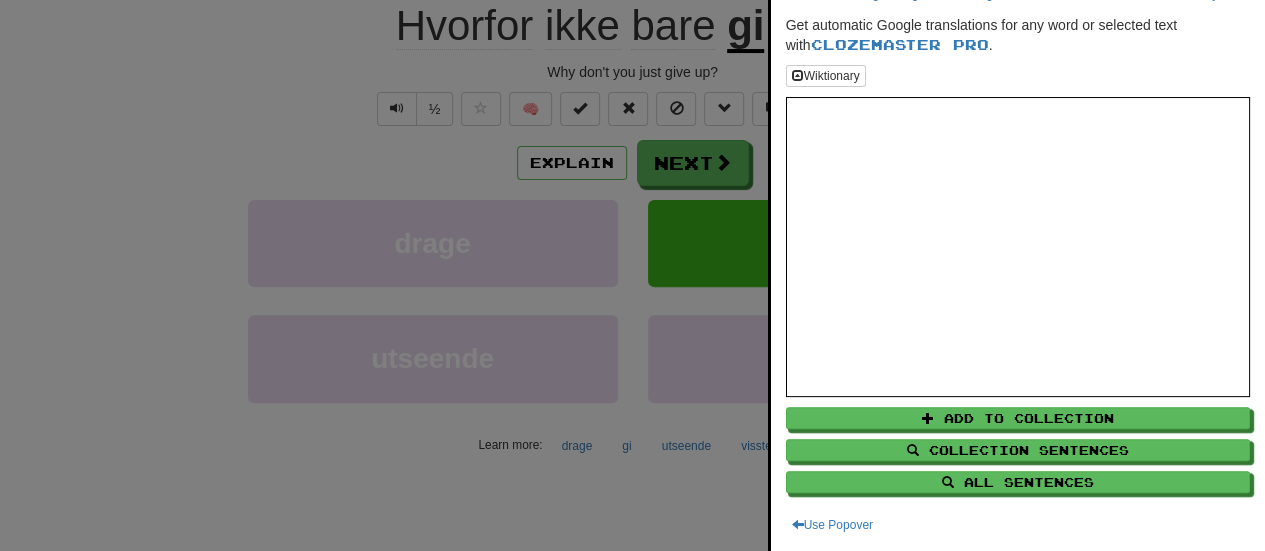 scroll, scrollTop: 90, scrollLeft: 0, axis: vertical 